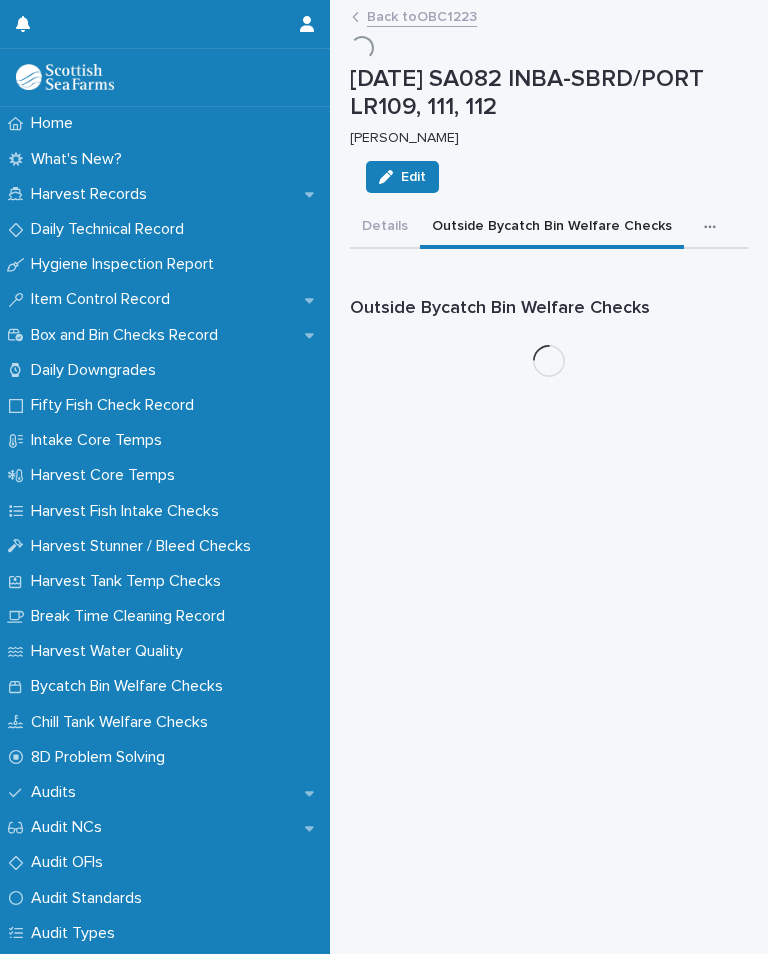 scroll, scrollTop: 0, scrollLeft: 0, axis: both 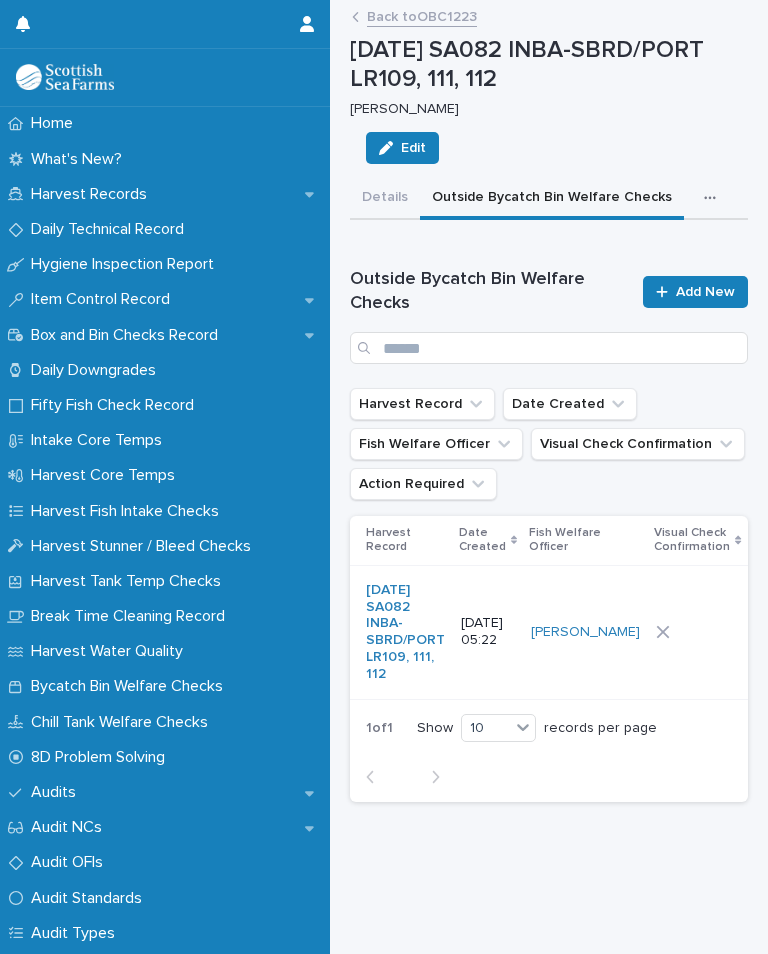 click at bounding box center [697, 632] 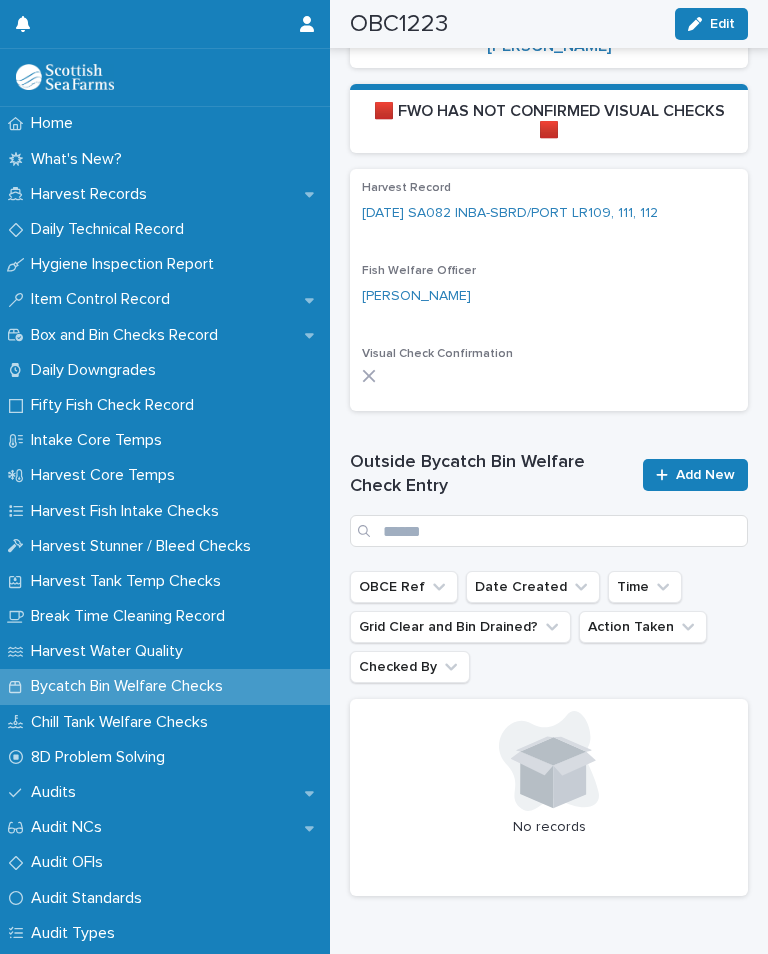 scroll, scrollTop: 584, scrollLeft: 0, axis: vertical 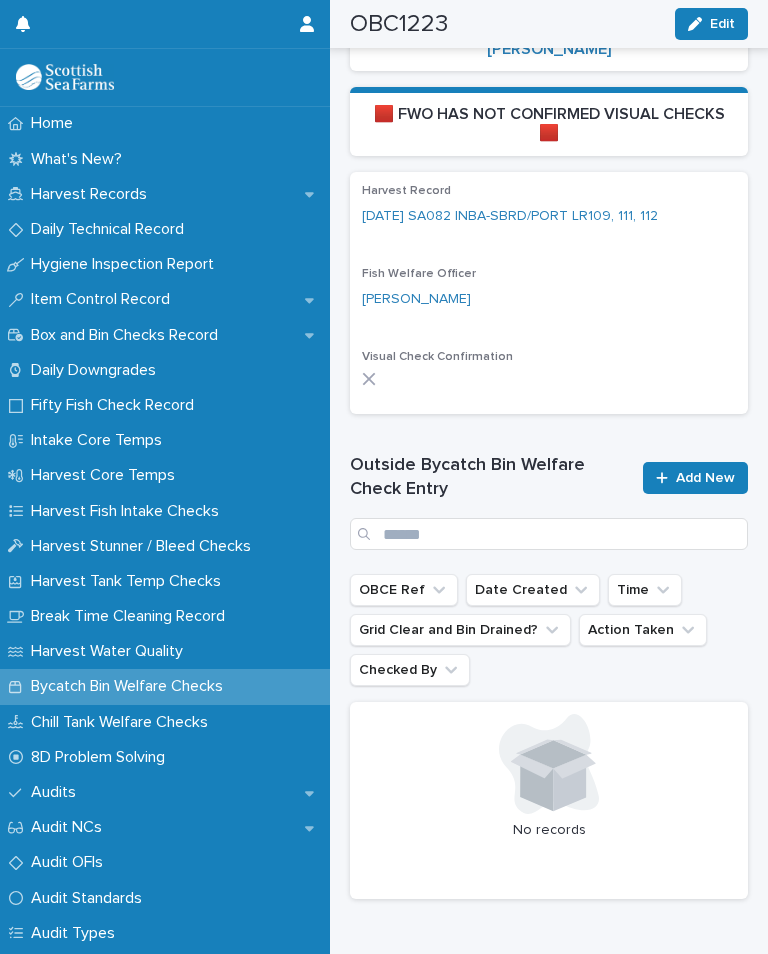 click on "Add New" at bounding box center (695, 478) 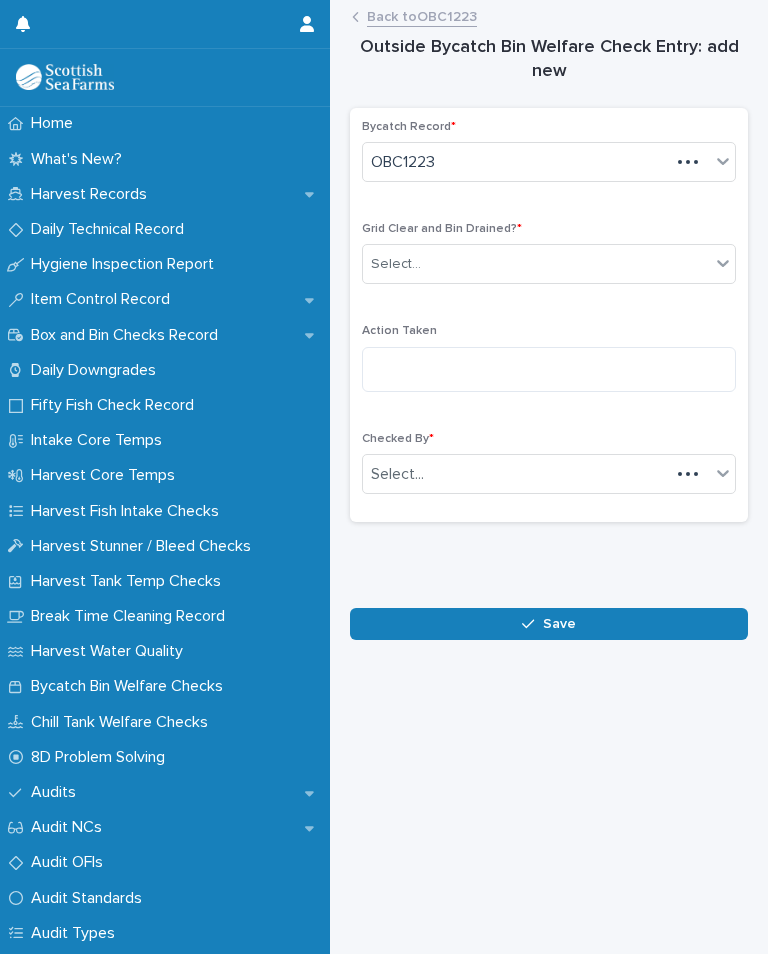 scroll, scrollTop: 0, scrollLeft: 0, axis: both 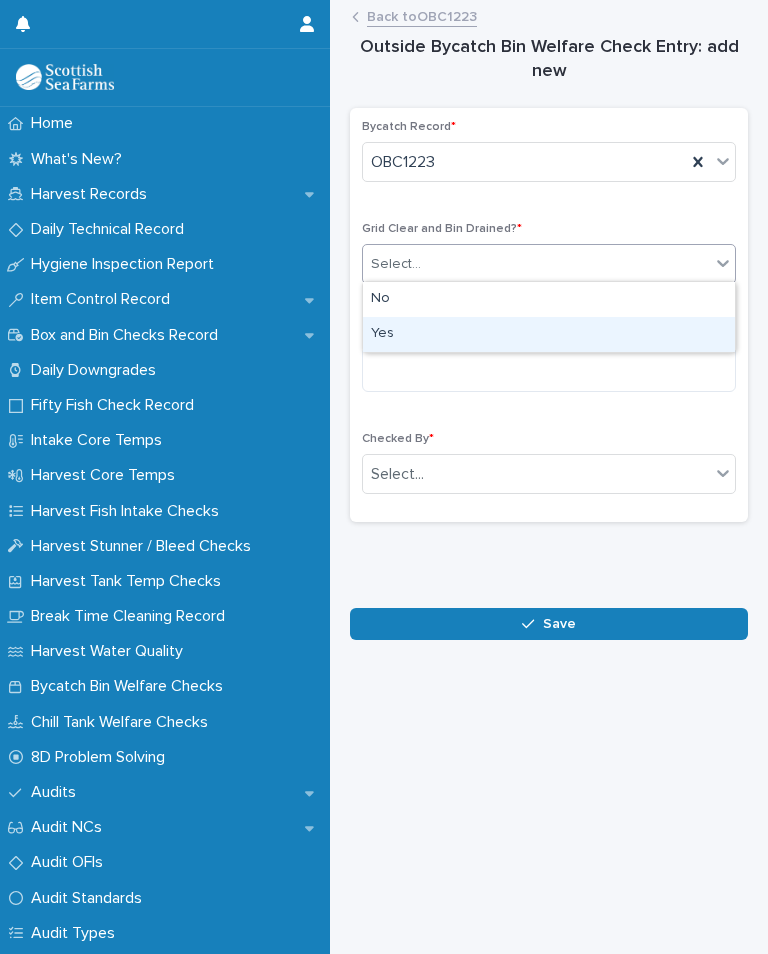 click on "Yes" at bounding box center (549, 334) 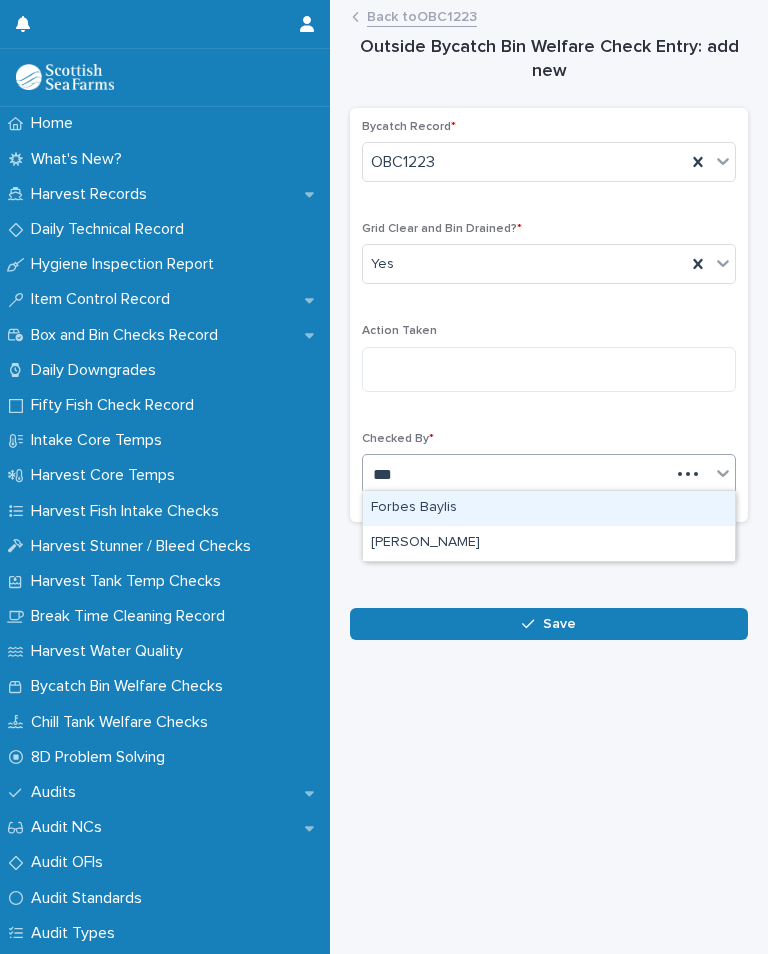 type on "***" 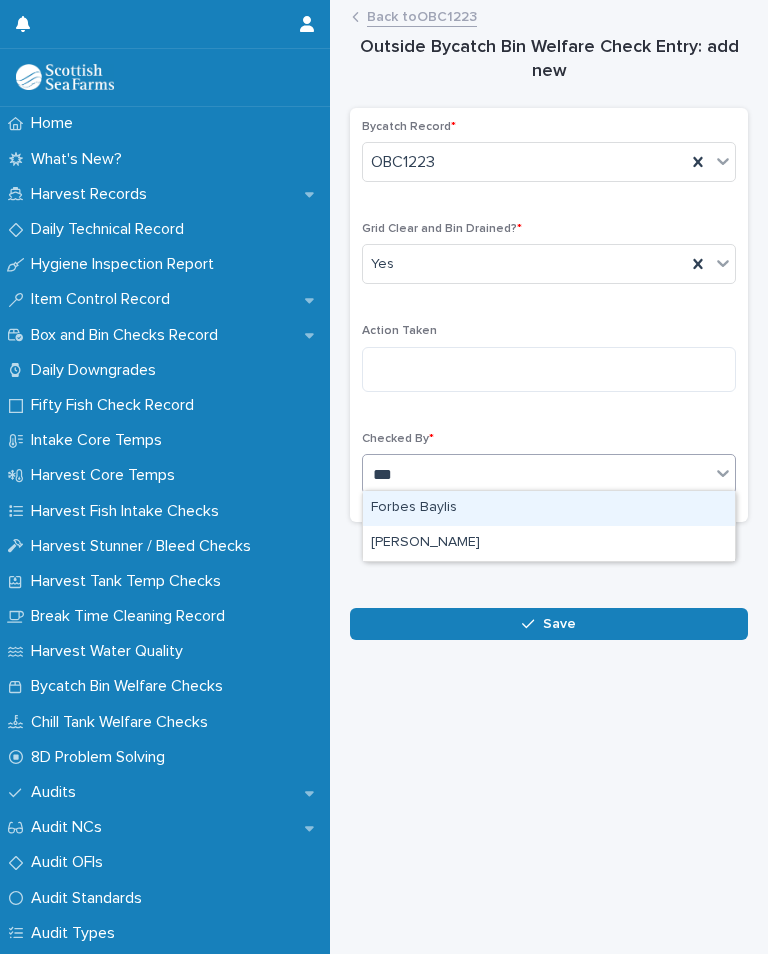 click on "[PERSON_NAME]" at bounding box center (549, 543) 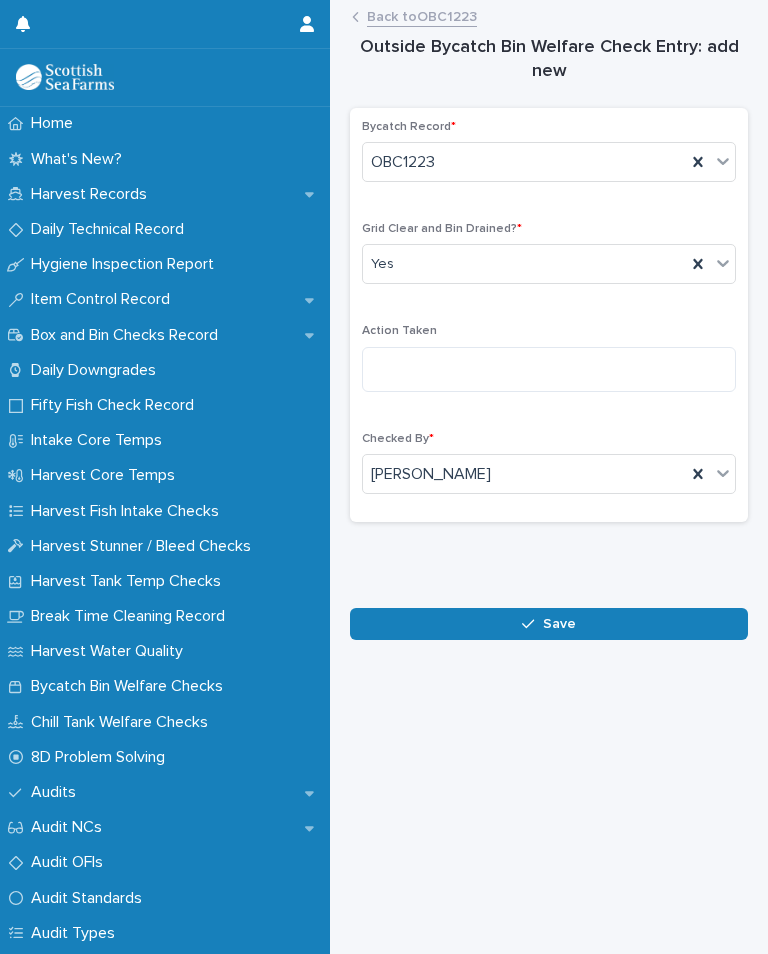 click on "Save" at bounding box center (559, 624) 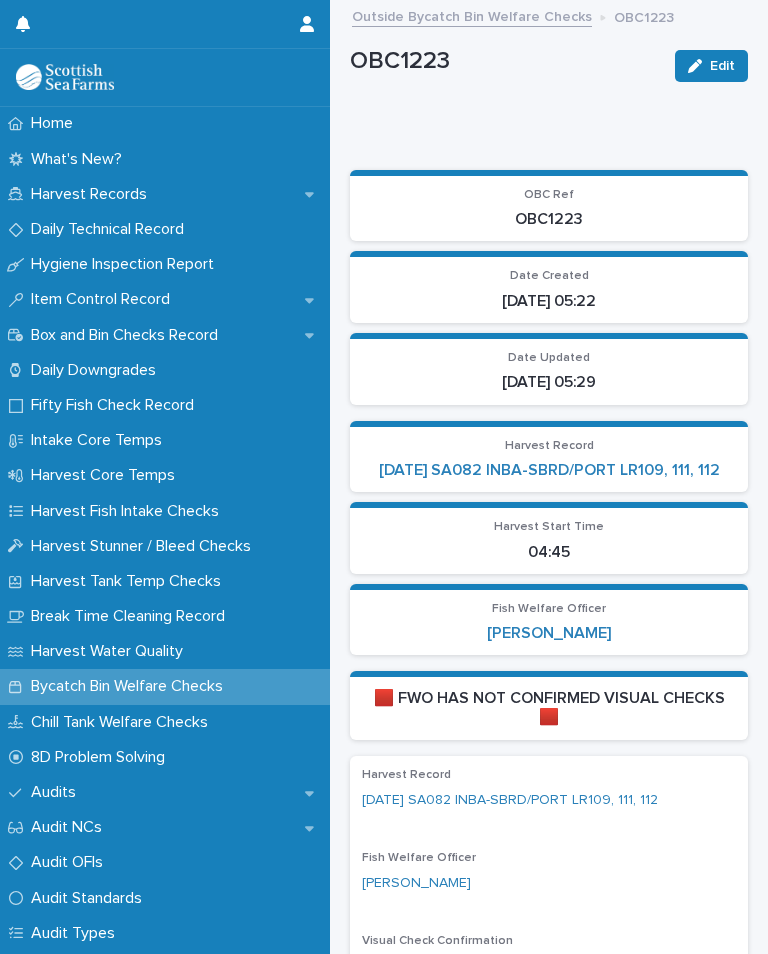 click on "[DATE] SA082 INBA-SBRD/PORT LR109, 111, 112" at bounding box center (549, 470) 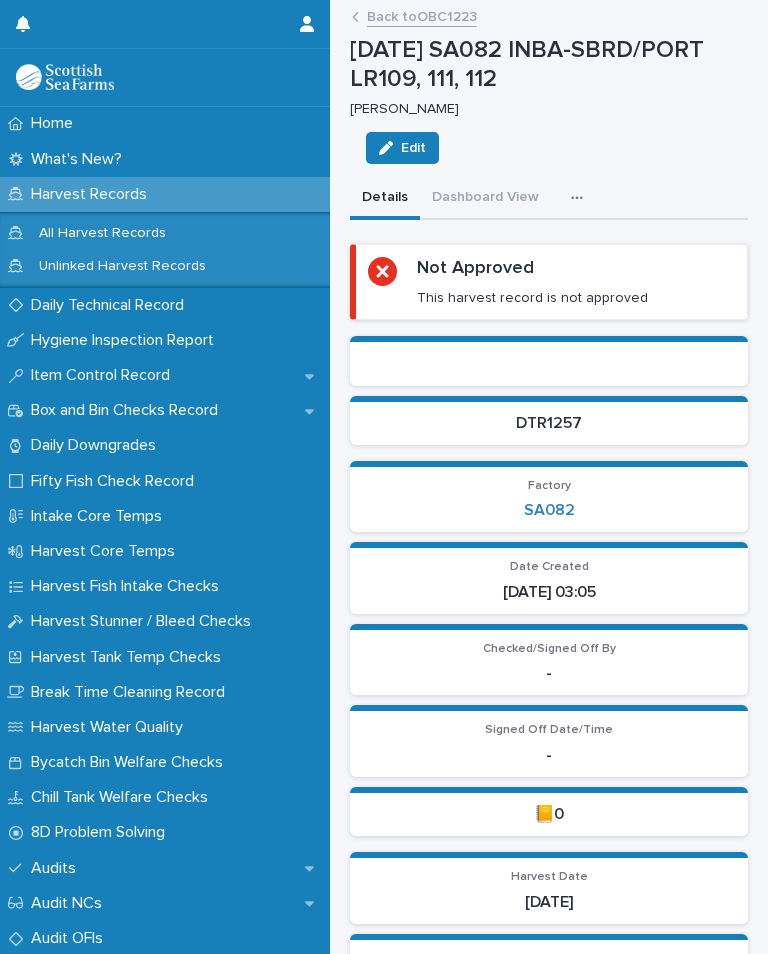 click 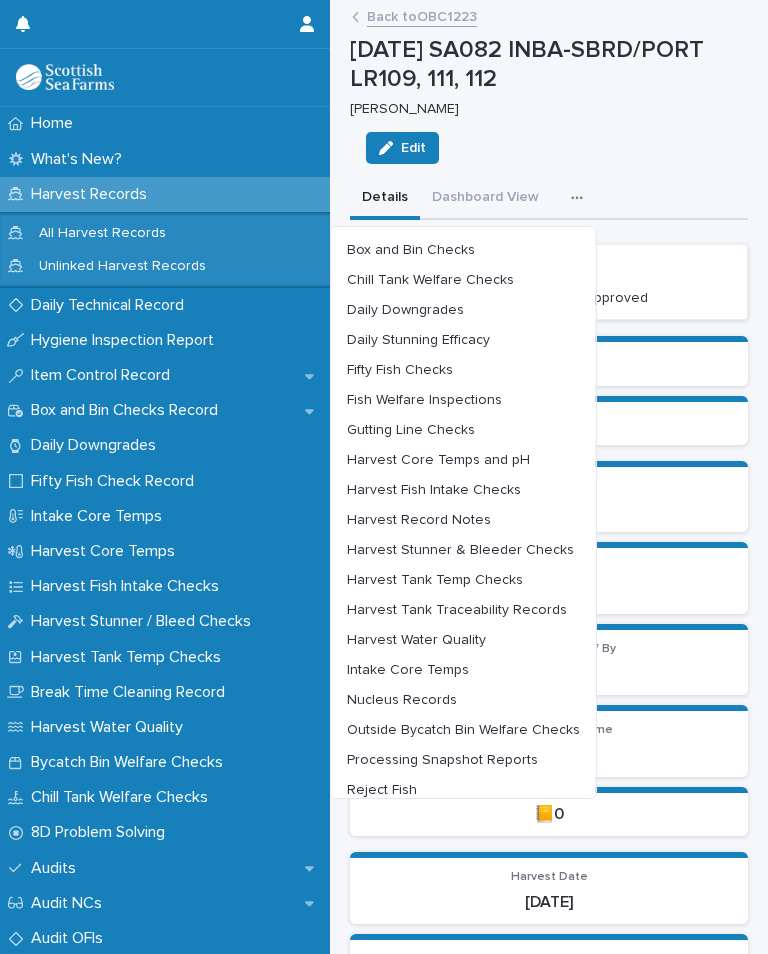click on "Harvest Stunner & Bleeder Checks" at bounding box center (460, 550) 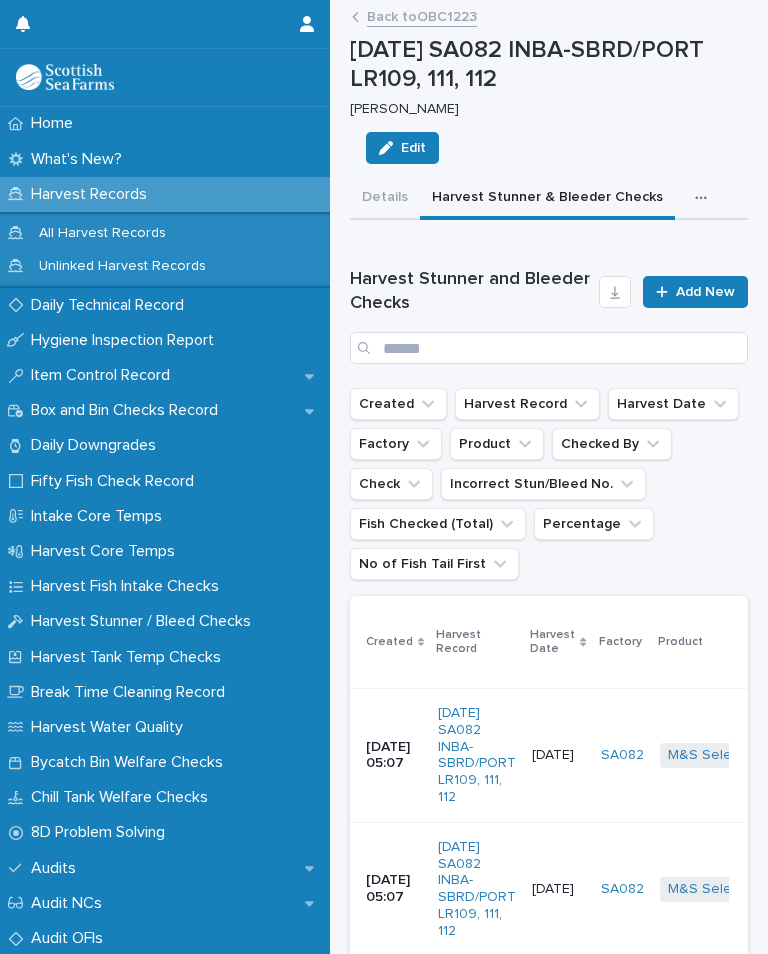 click at bounding box center (705, 198) 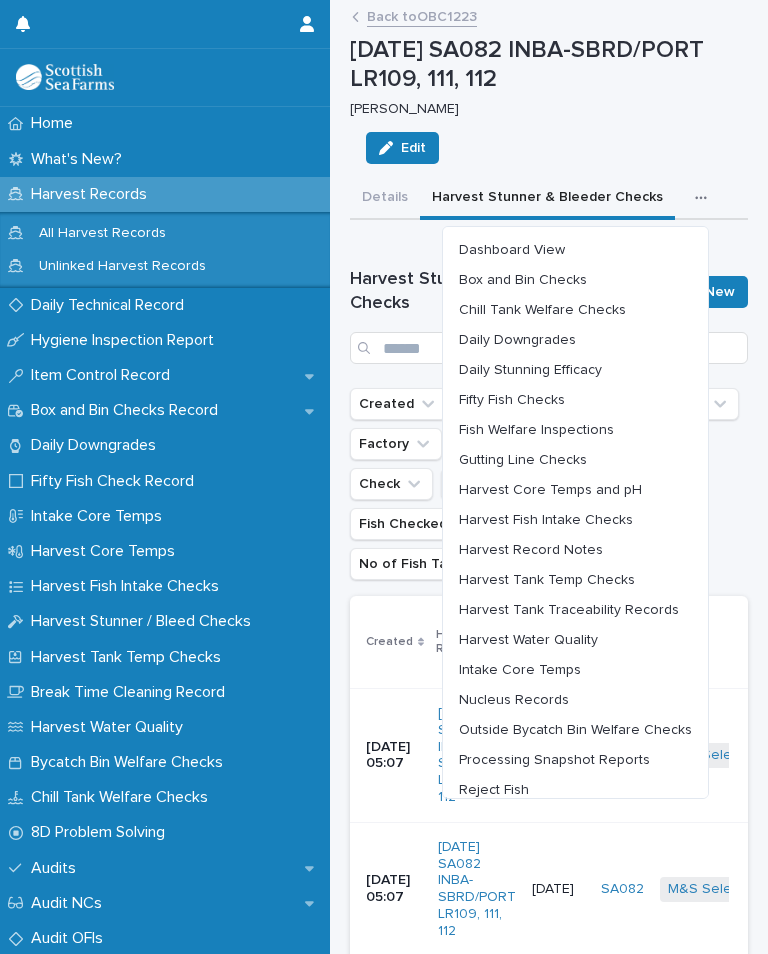 click on "Harvest Core Temps and pH" at bounding box center (550, 490) 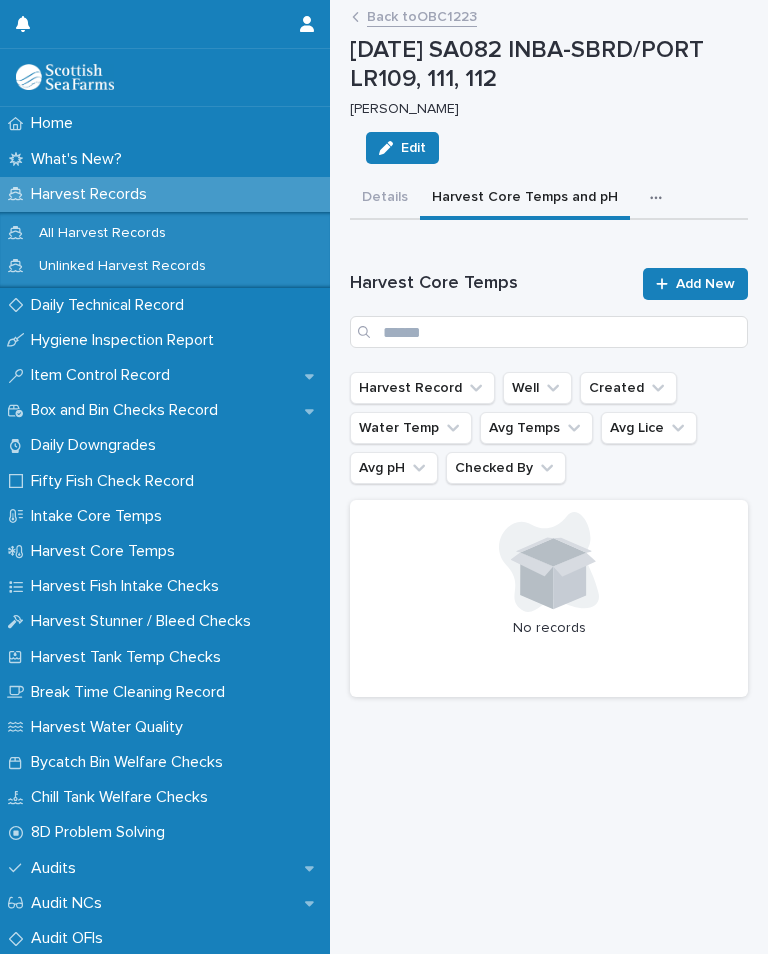 click on "Add New" at bounding box center (705, 284) 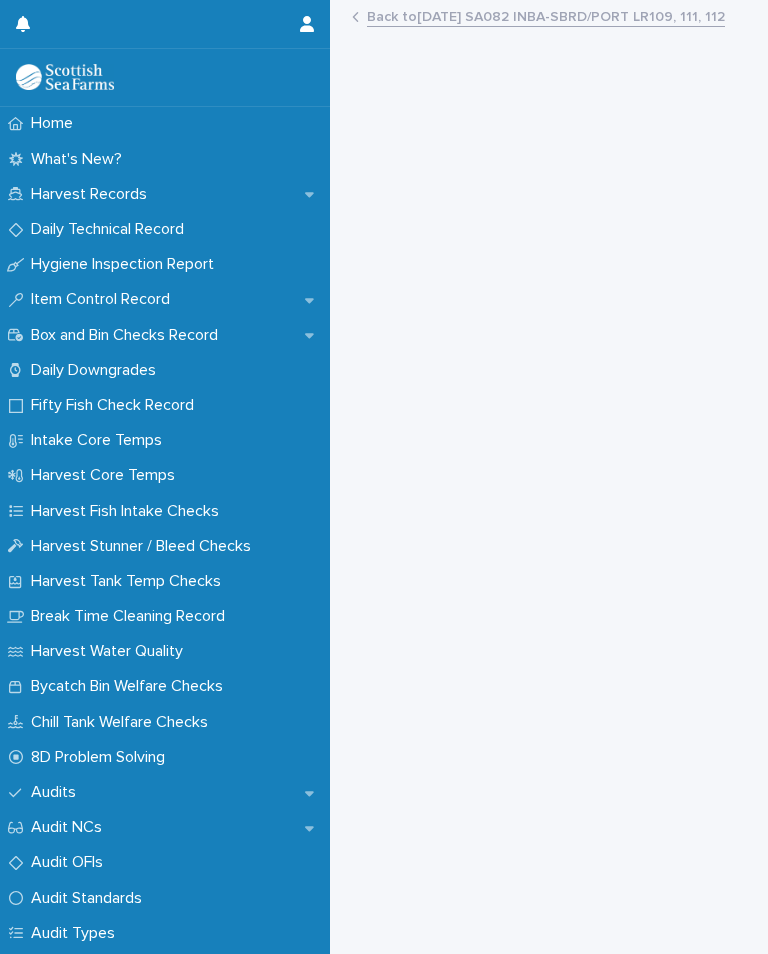 scroll, scrollTop: 0, scrollLeft: 0, axis: both 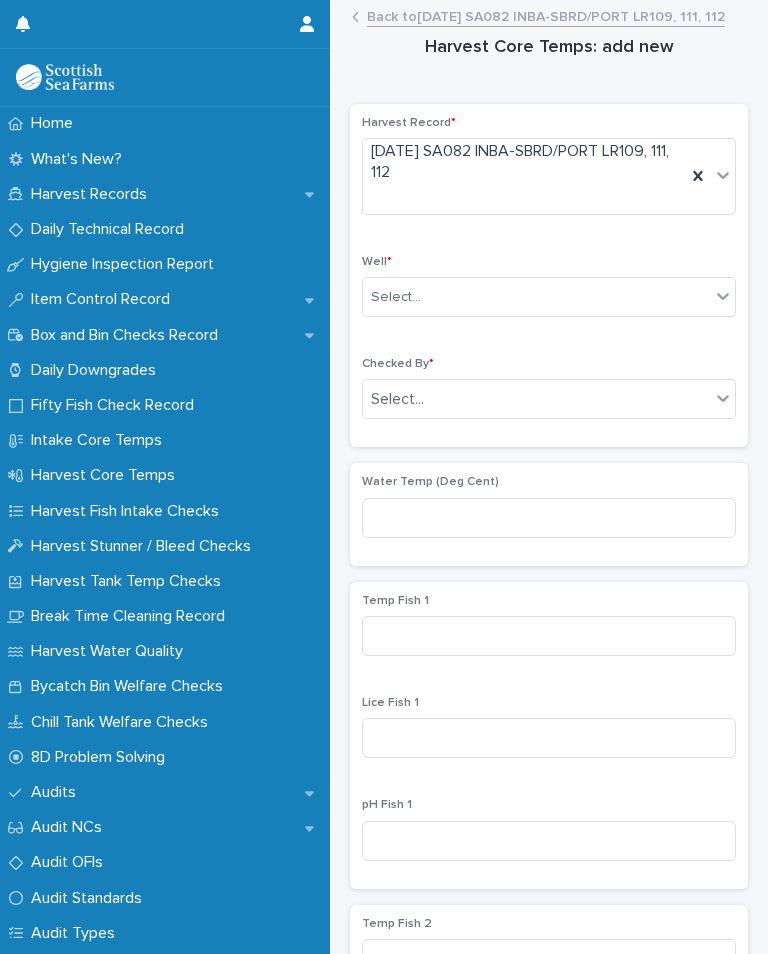 click at bounding box center [150, 24] 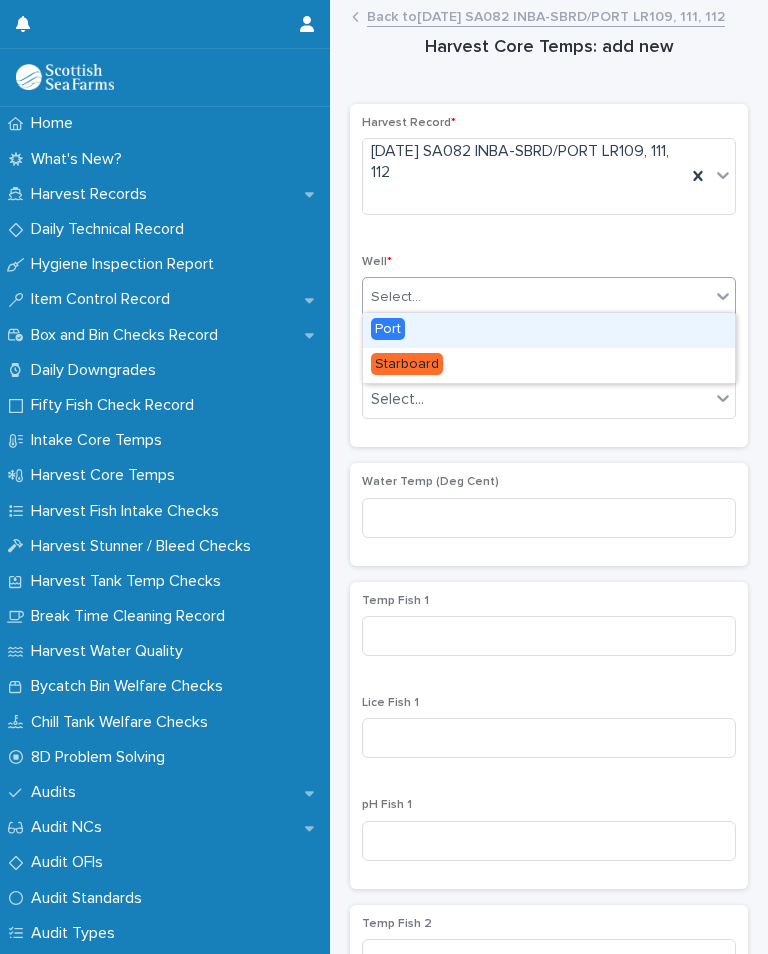 click on "Port" at bounding box center (388, 329) 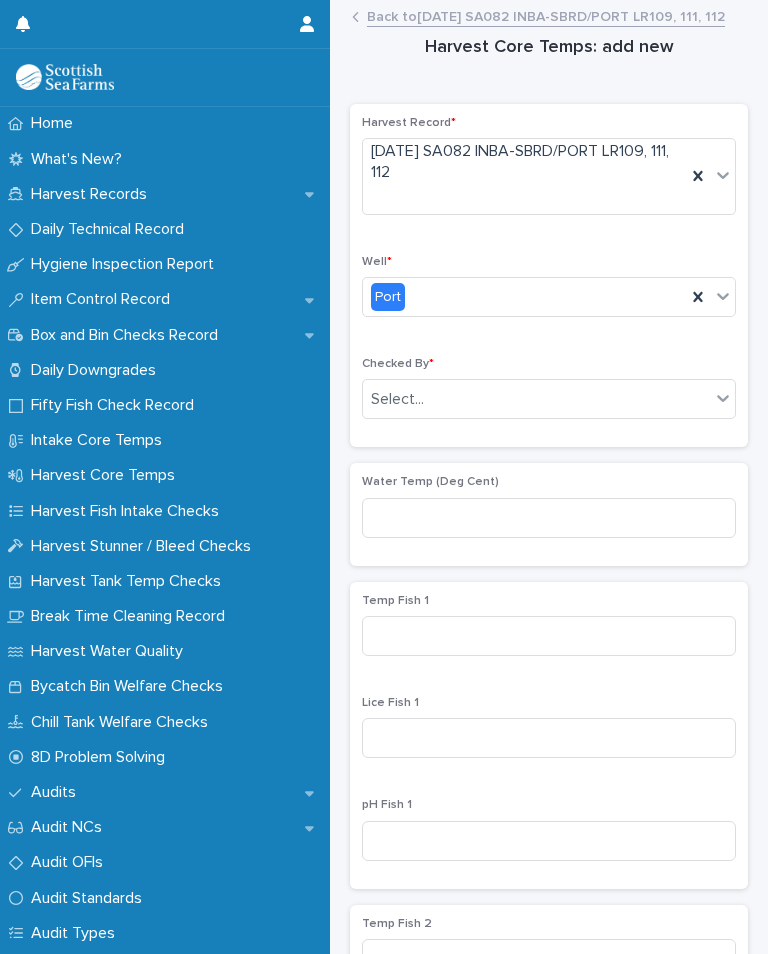 click on "Well * Port" at bounding box center (549, 294) 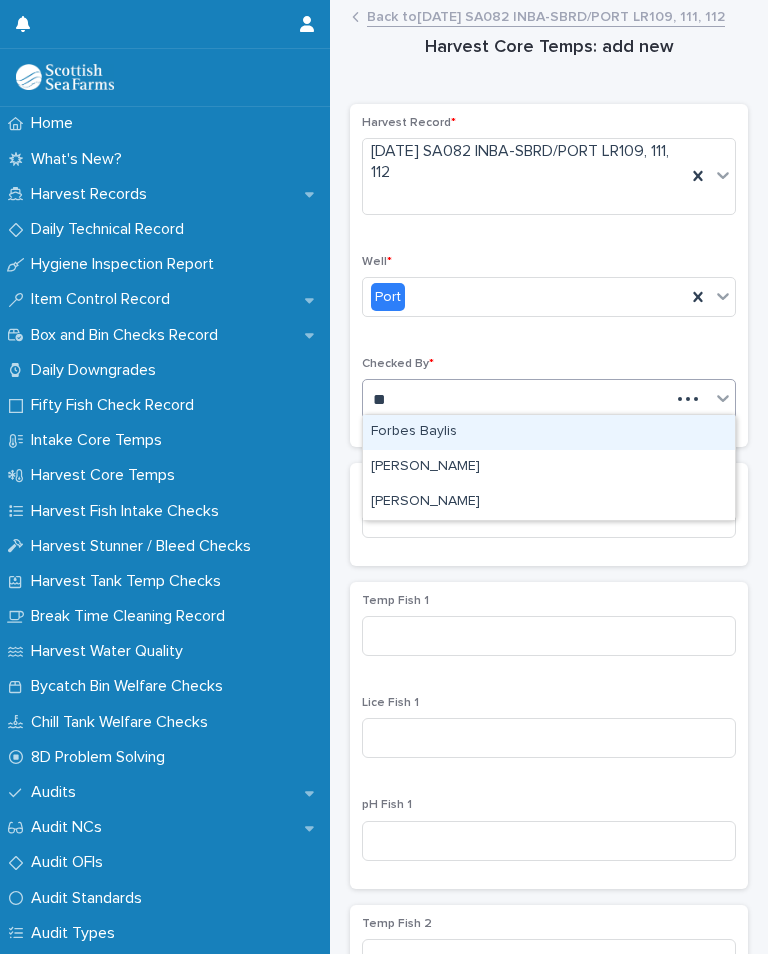 click on "[PERSON_NAME]" at bounding box center (549, 502) 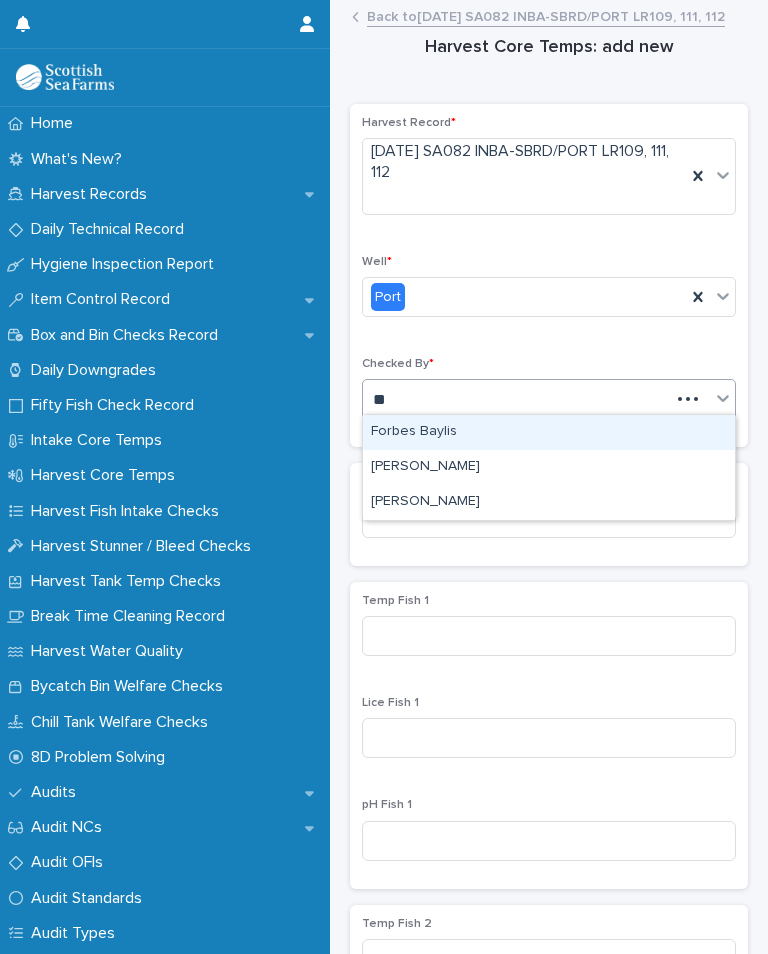type on "**" 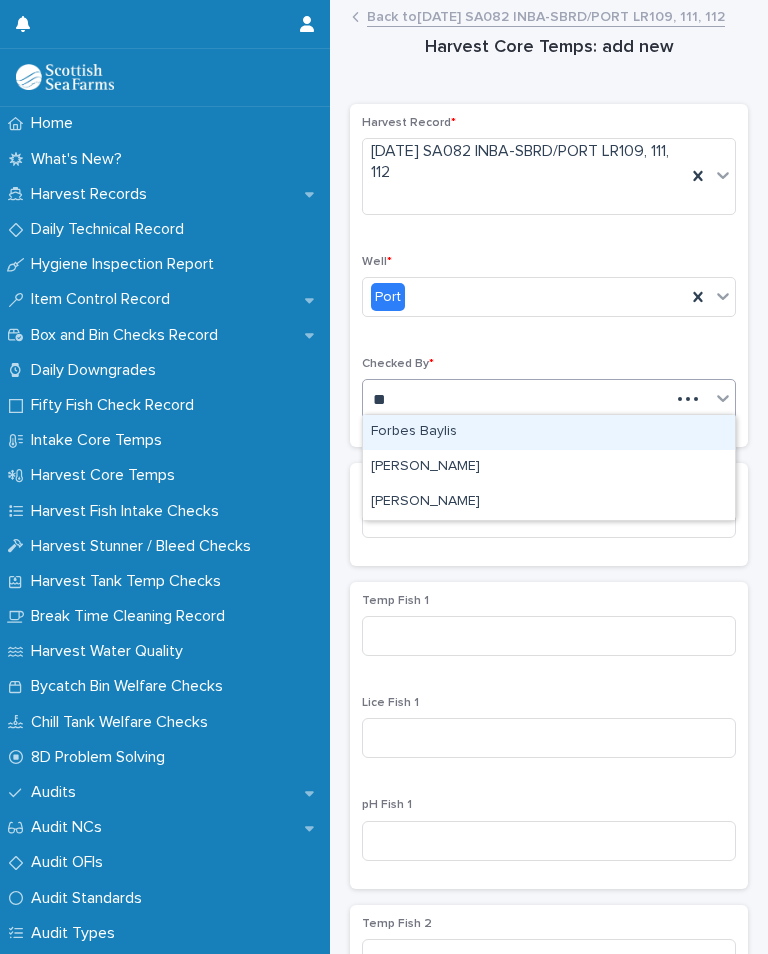 type 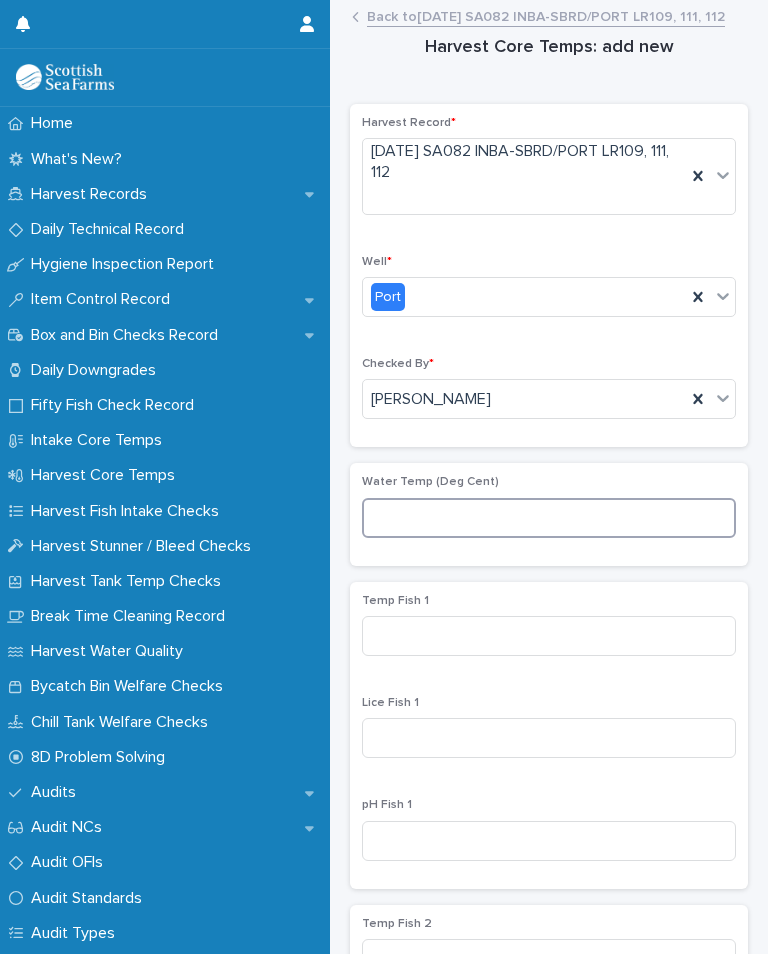 click at bounding box center [549, 518] 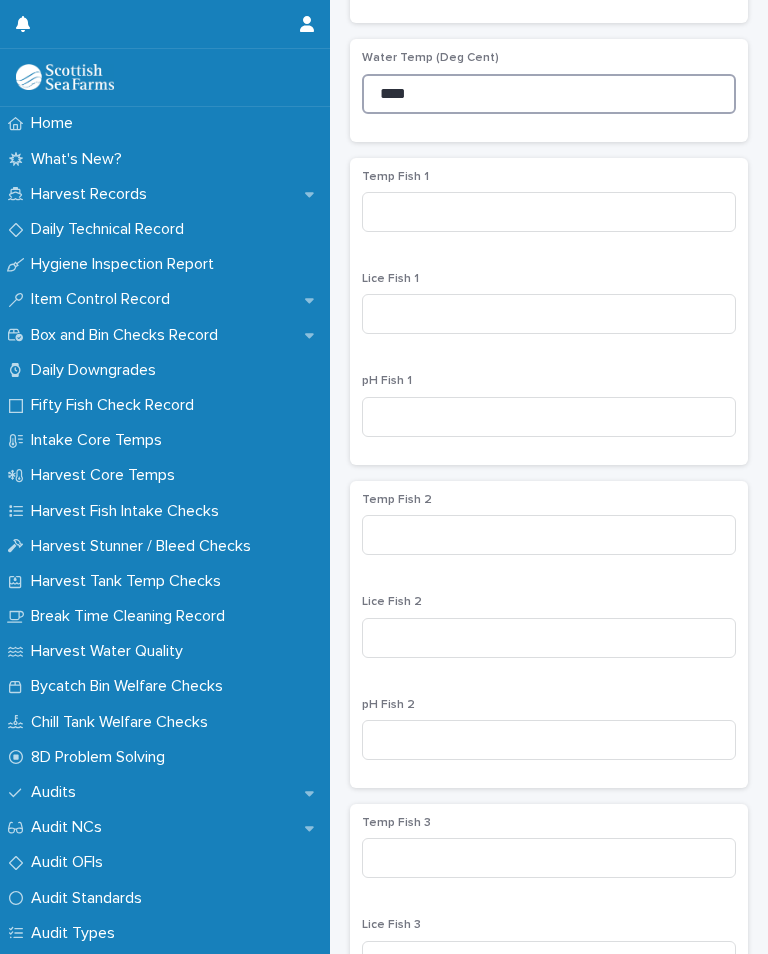 scroll, scrollTop: 423, scrollLeft: 0, axis: vertical 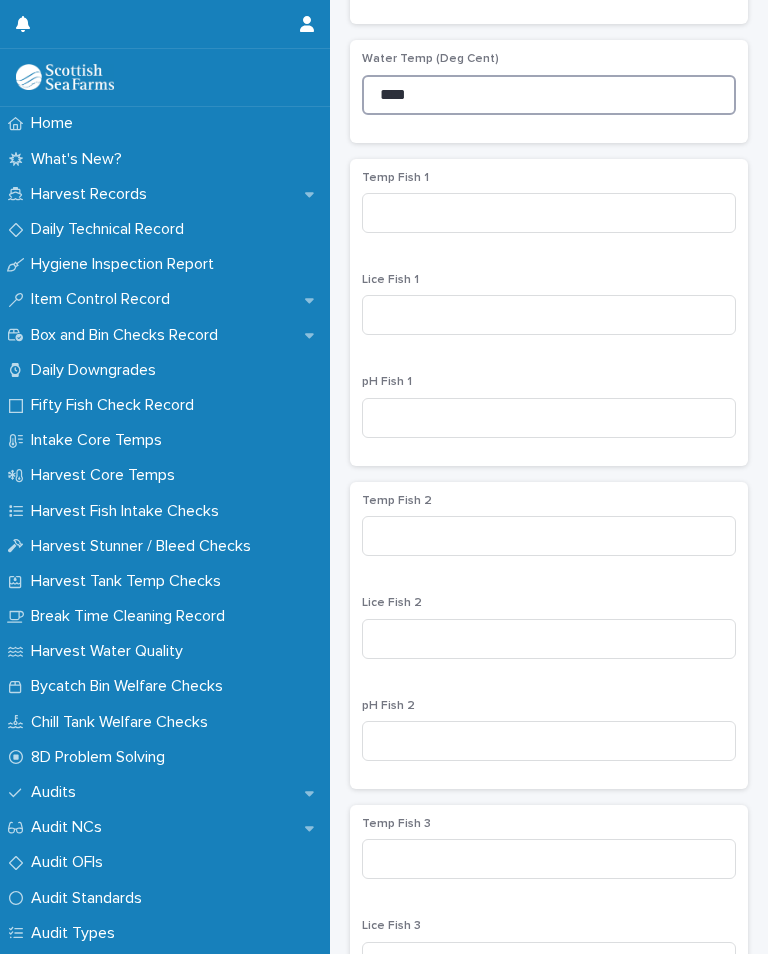 type on "****" 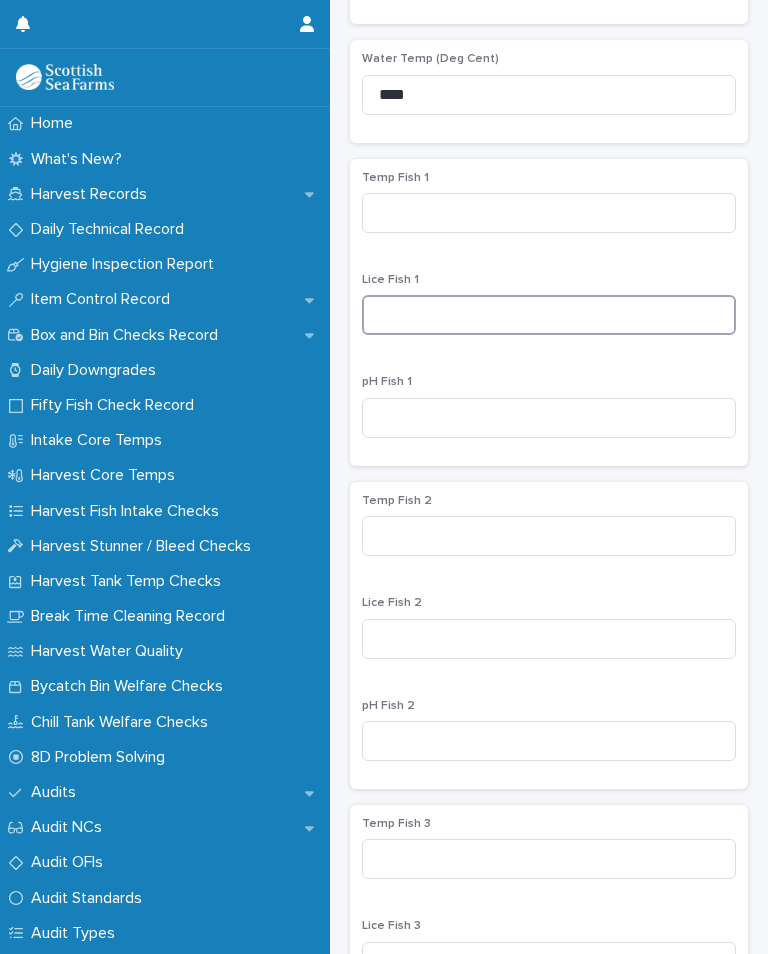 click at bounding box center [549, 315] 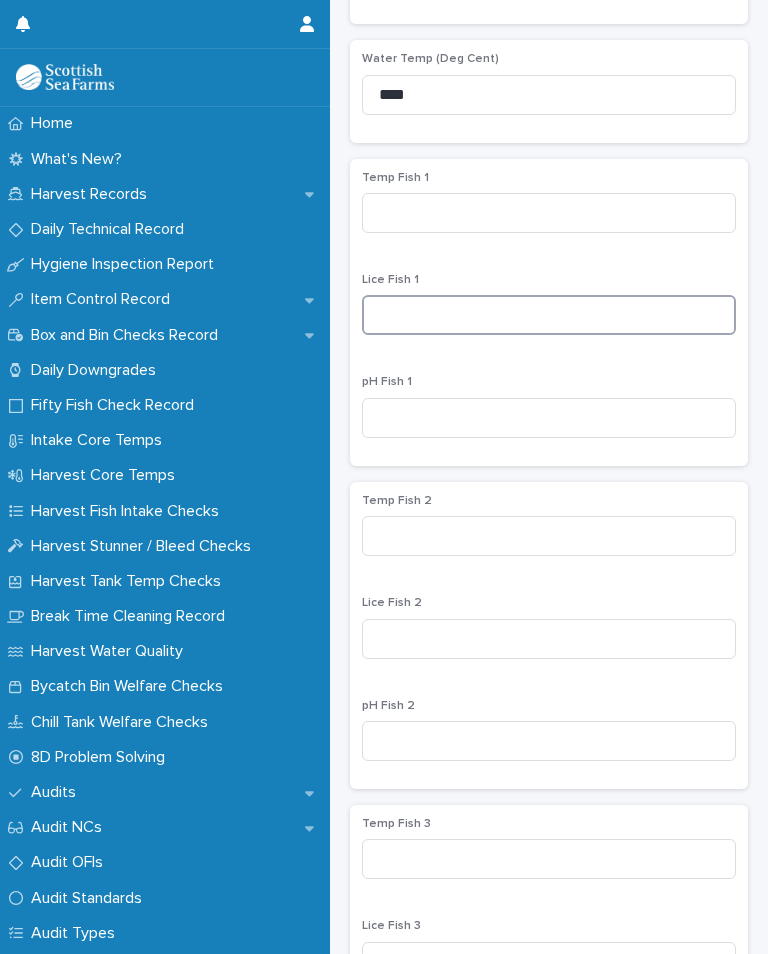 type on "*" 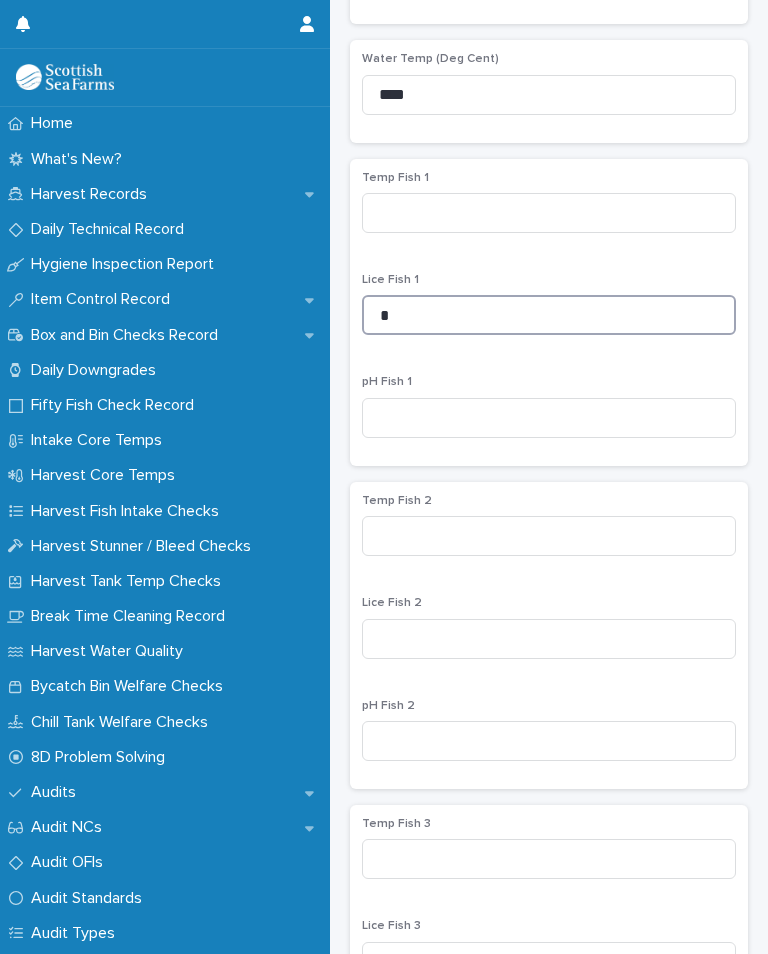 type on "*" 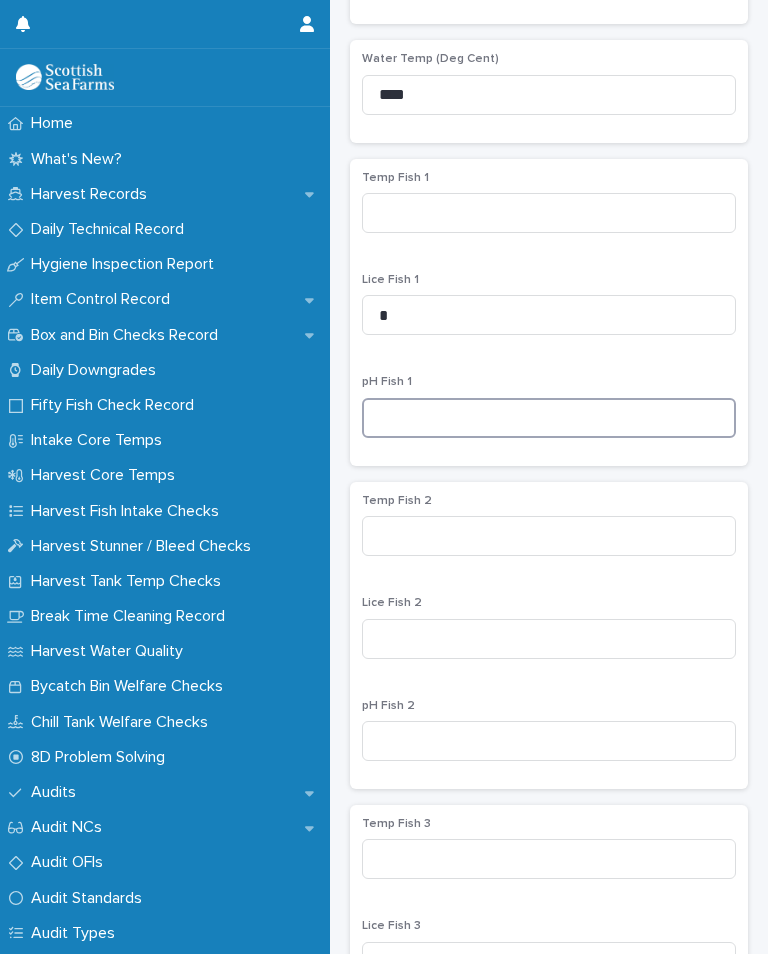 click at bounding box center (549, 418) 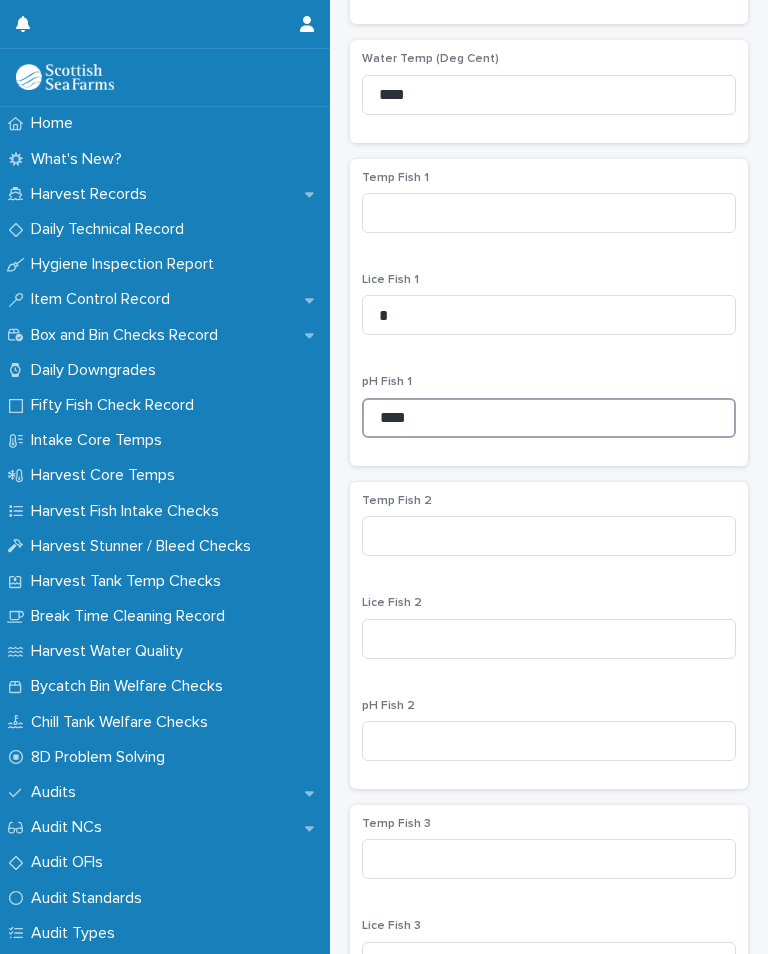 type on "****" 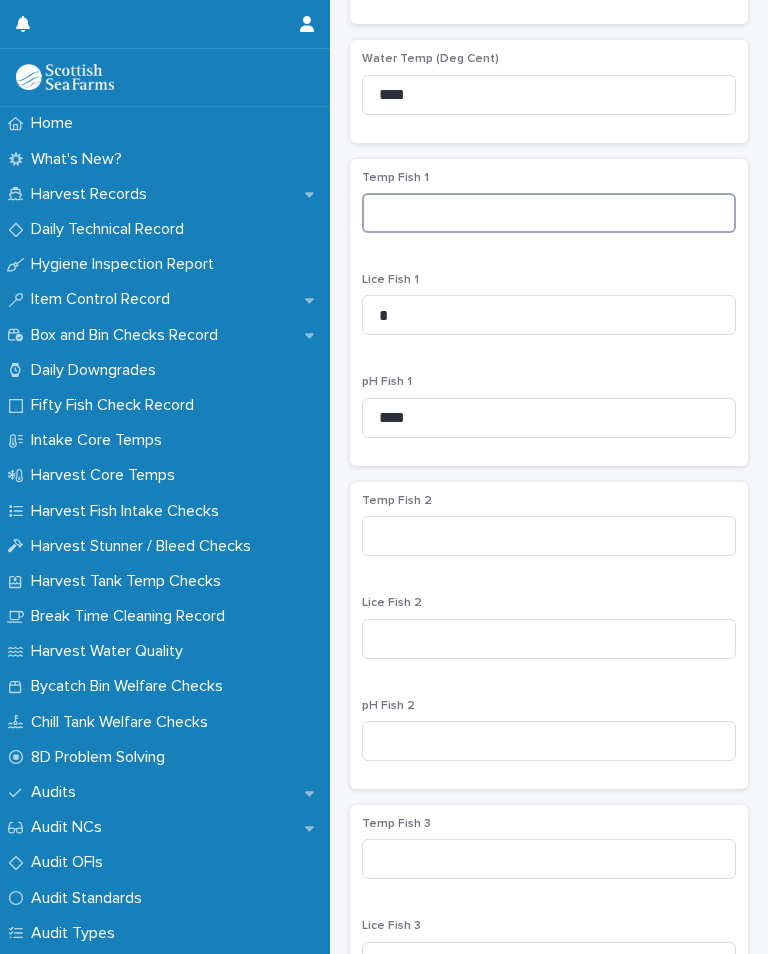 click at bounding box center [549, 213] 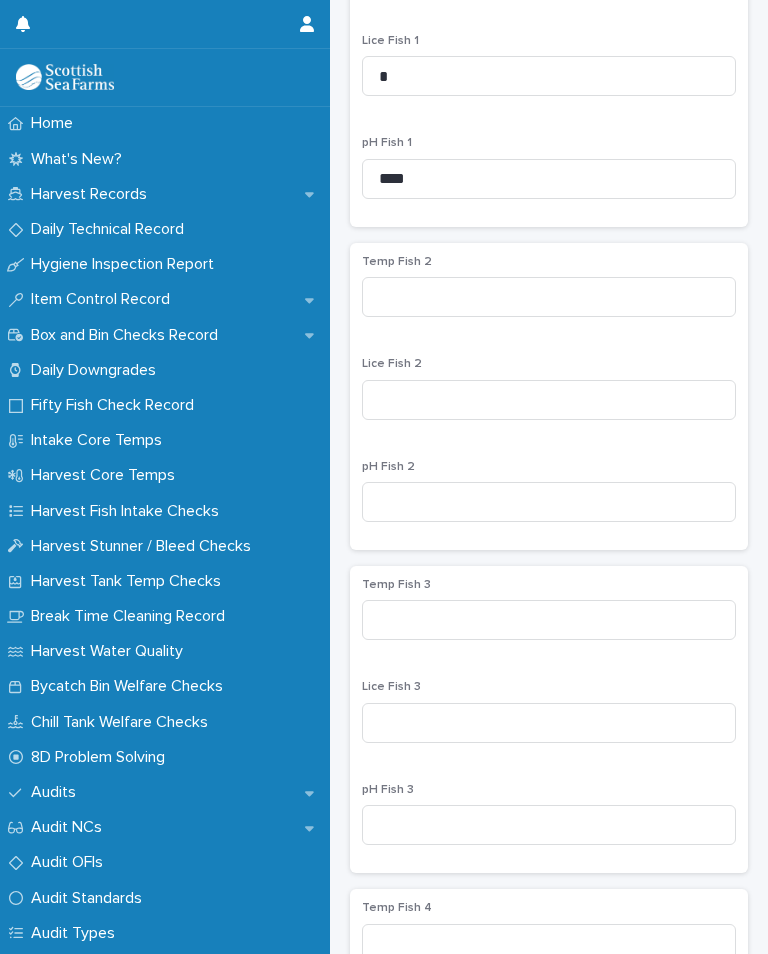 scroll, scrollTop: 667, scrollLeft: 0, axis: vertical 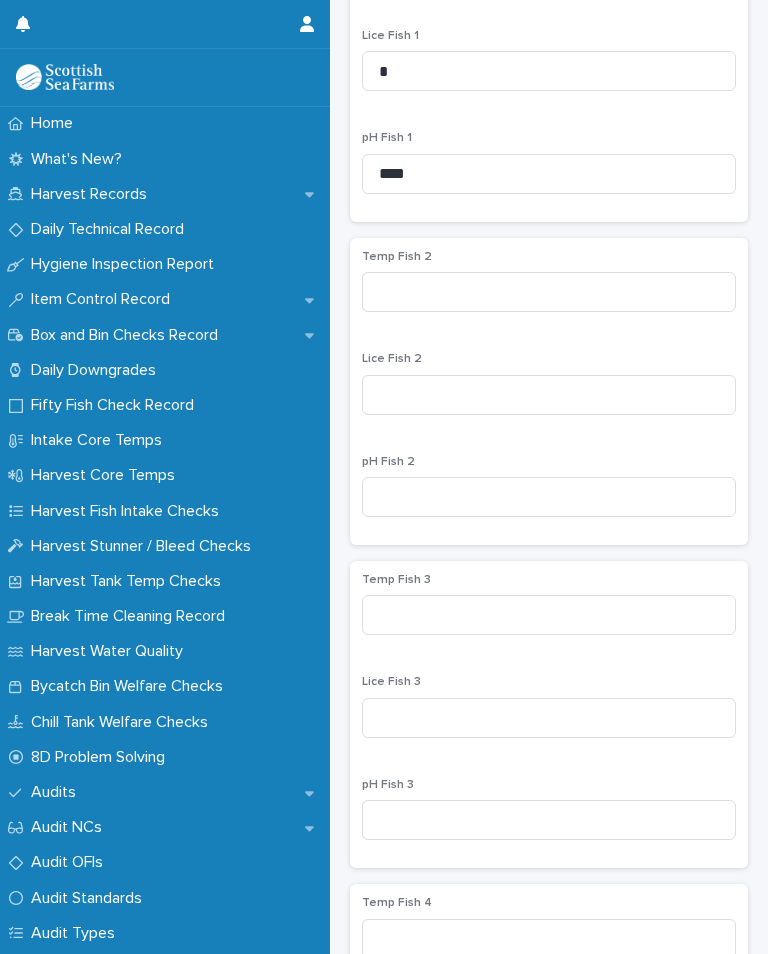 type on "**" 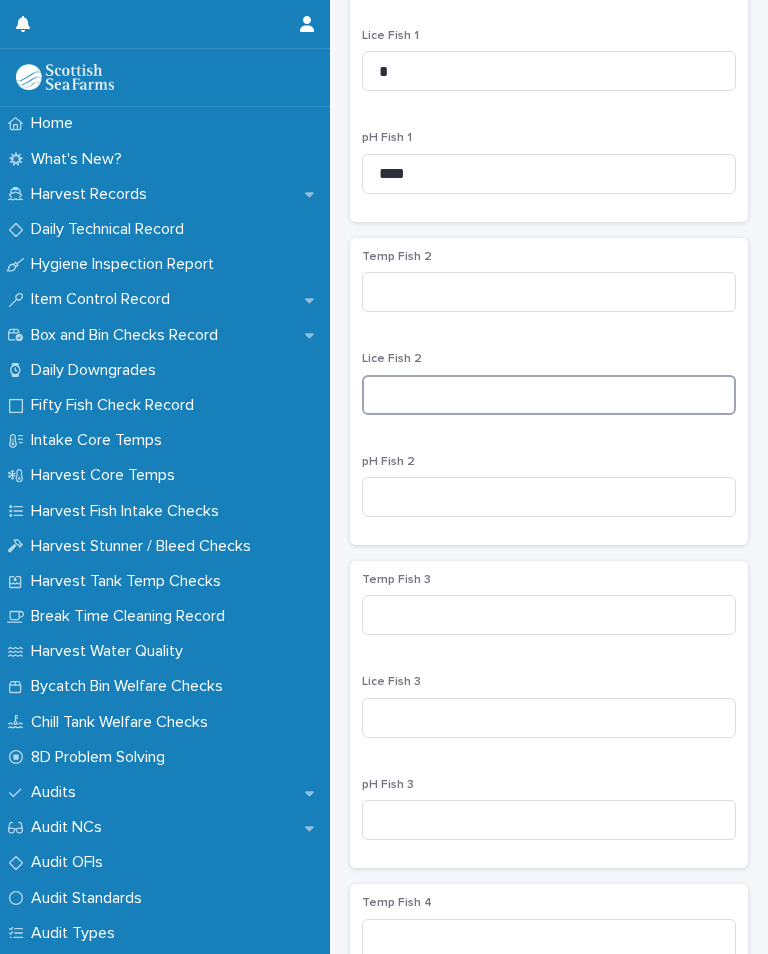click at bounding box center [549, 395] 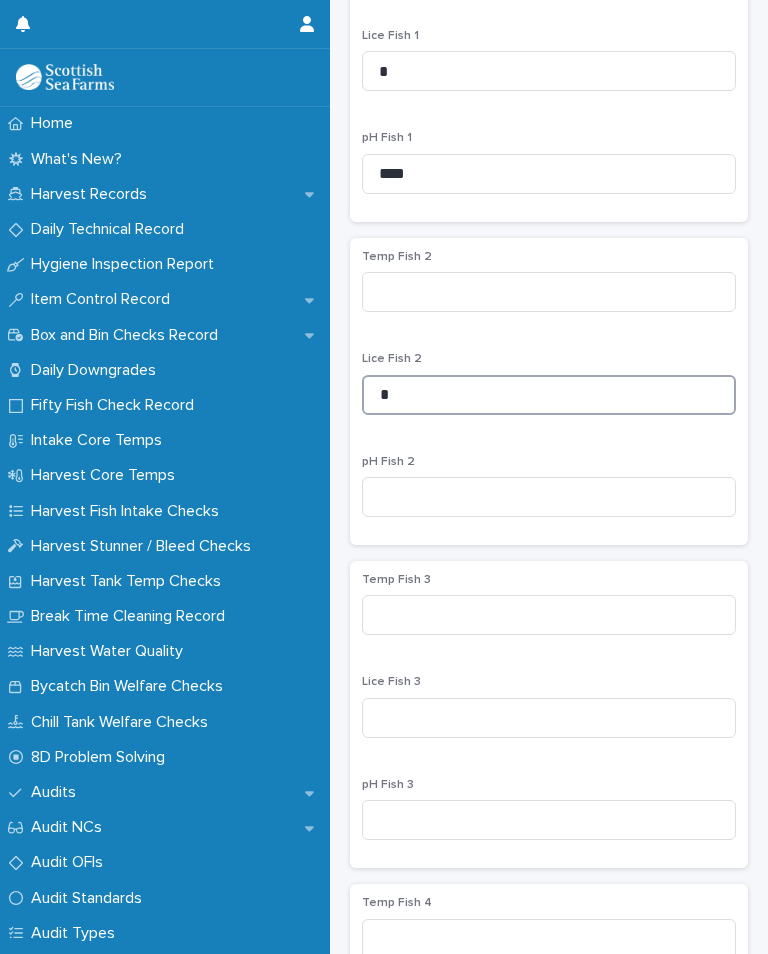 type on "*" 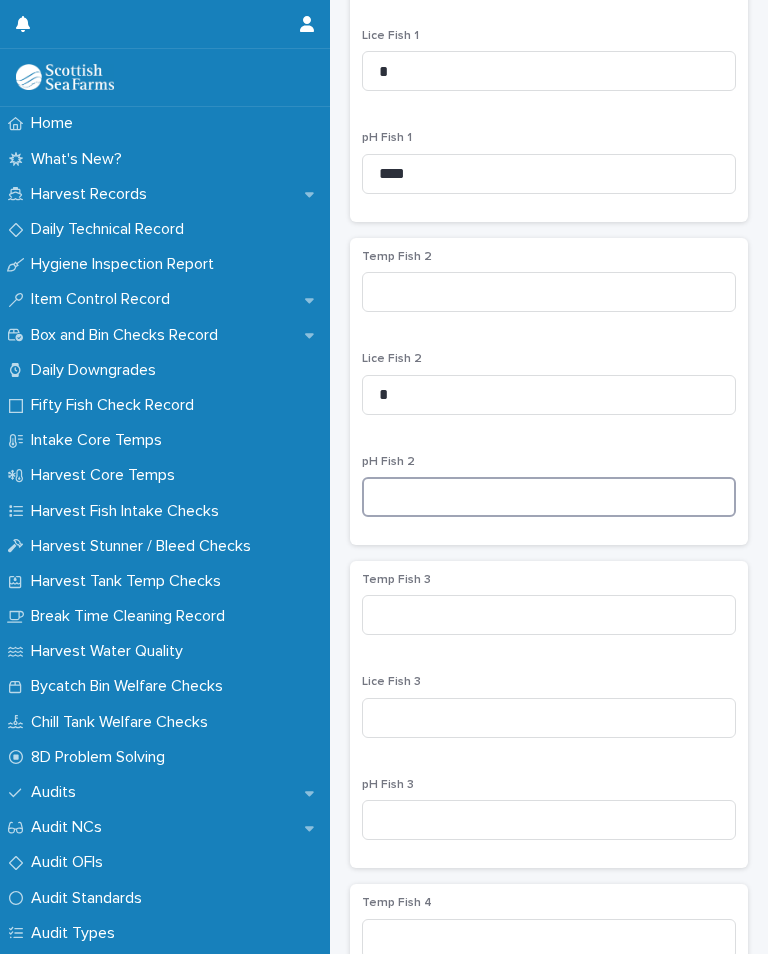 click at bounding box center [549, 497] 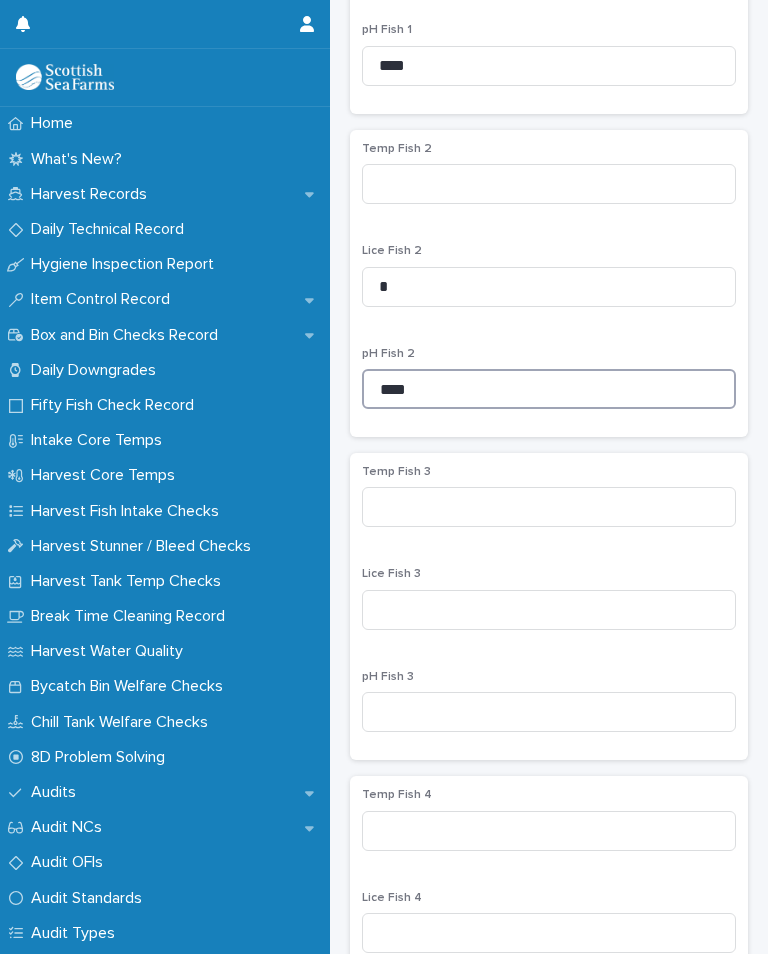 scroll, scrollTop: 776, scrollLeft: 0, axis: vertical 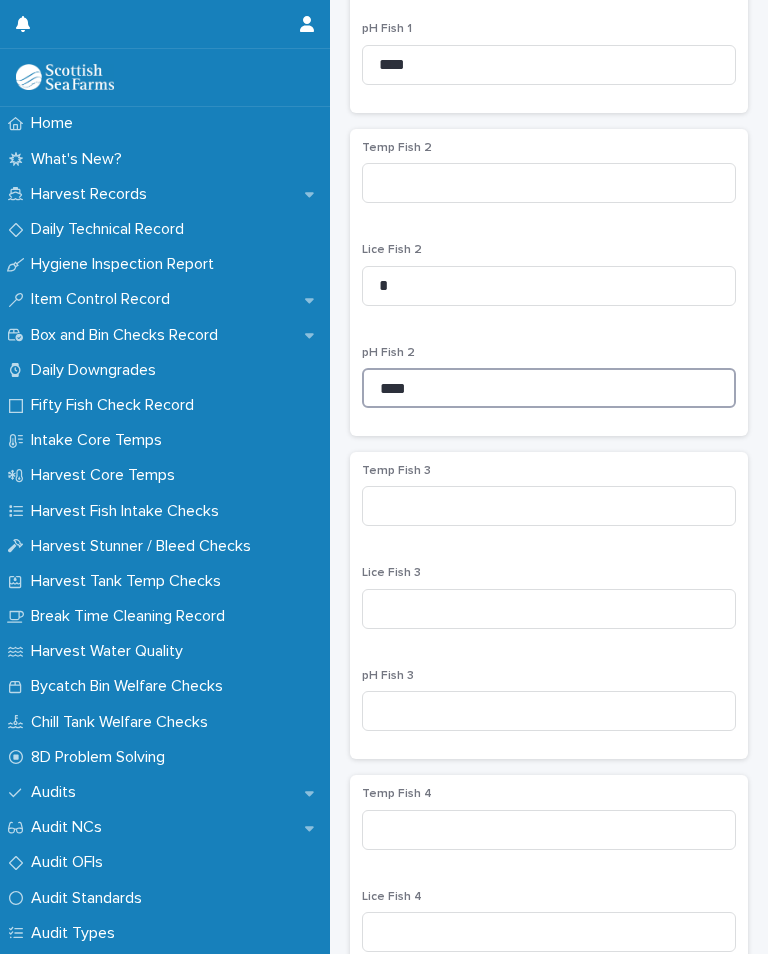 type on "****" 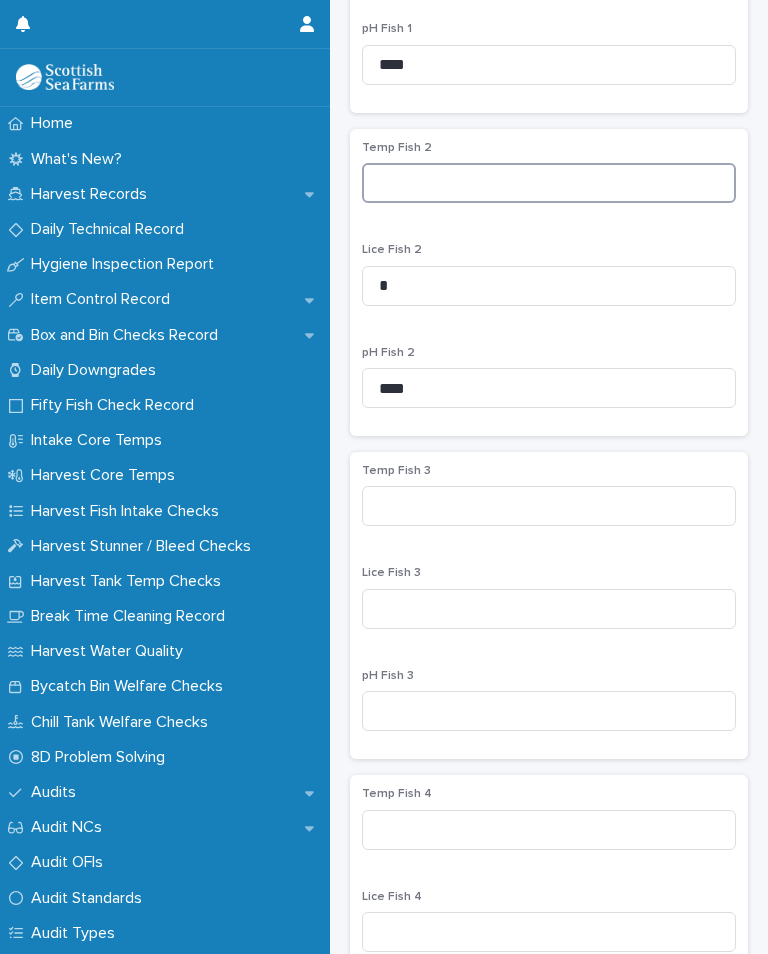 click at bounding box center [549, 183] 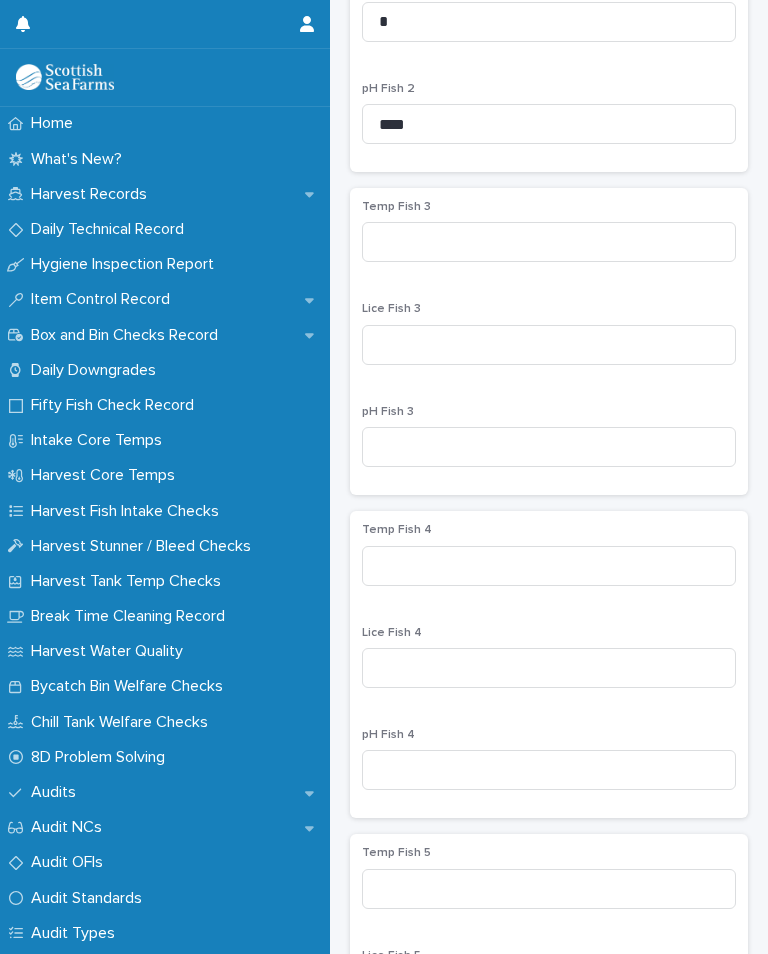 scroll, scrollTop: 1041, scrollLeft: 0, axis: vertical 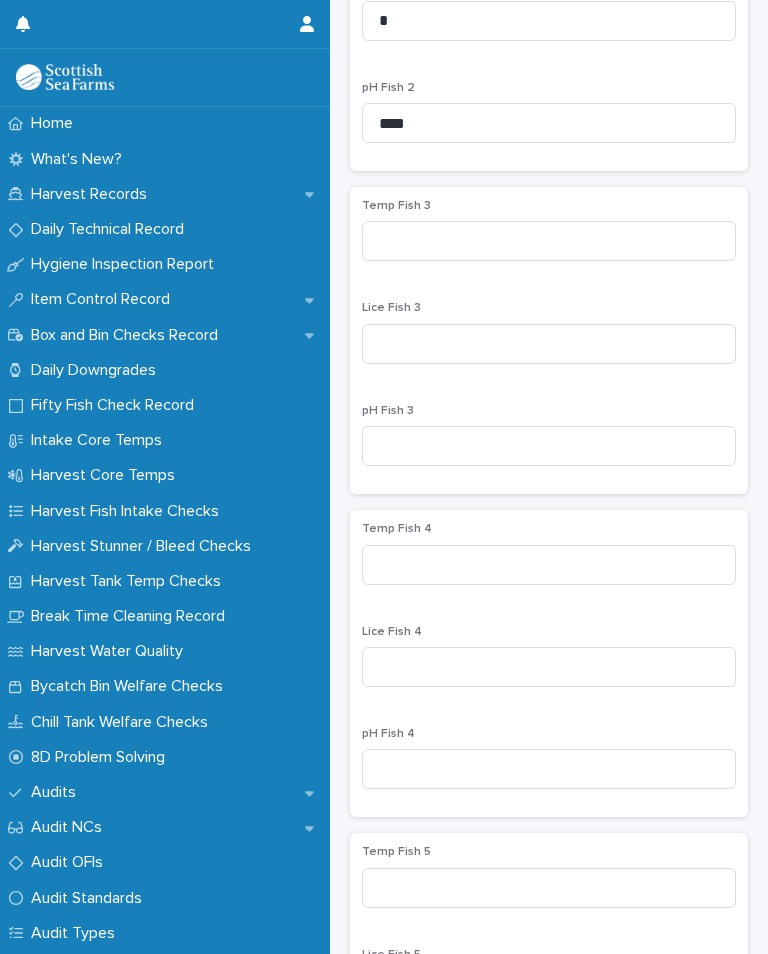type on "**" 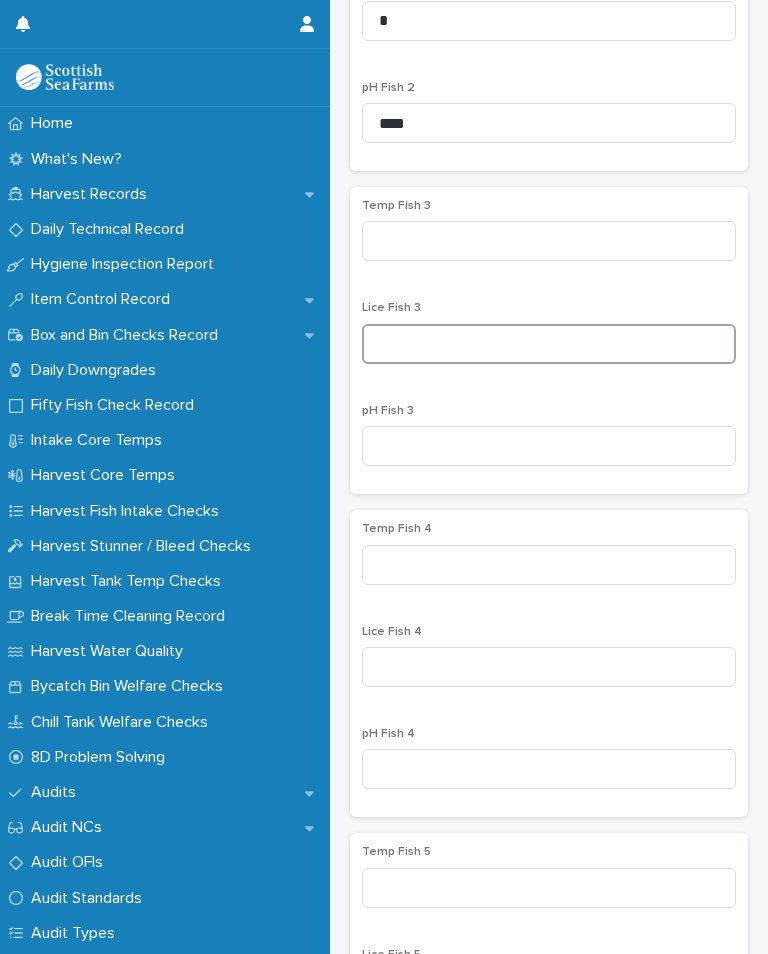 click at bounding box center (549, 344) 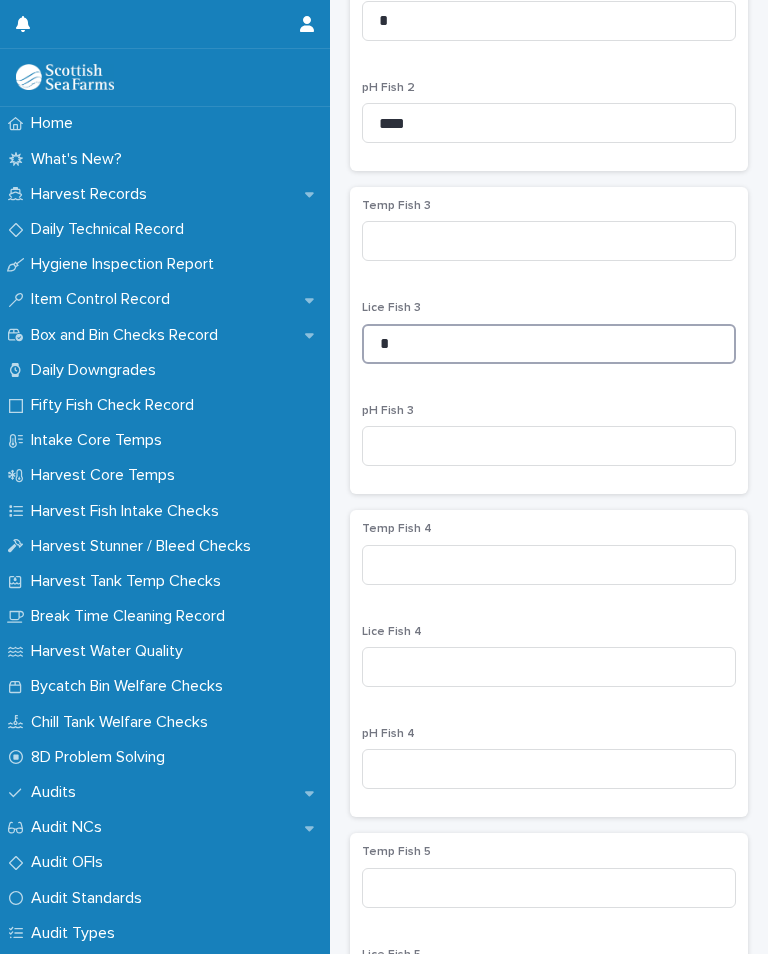 type on "*" 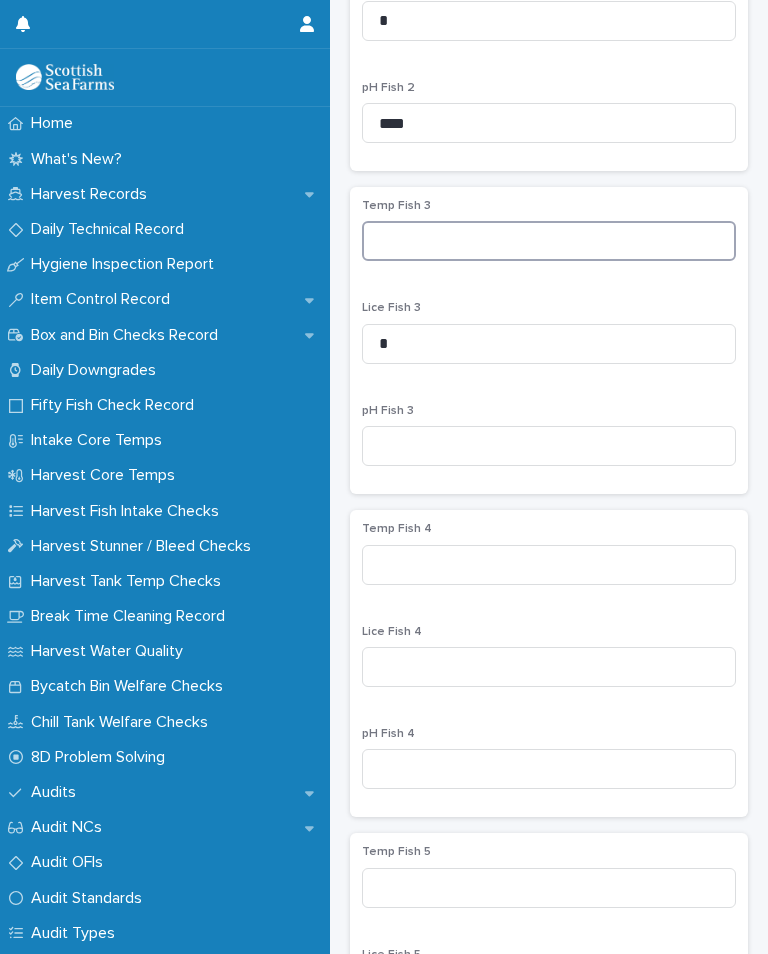 click at bounding box center [549, 241] 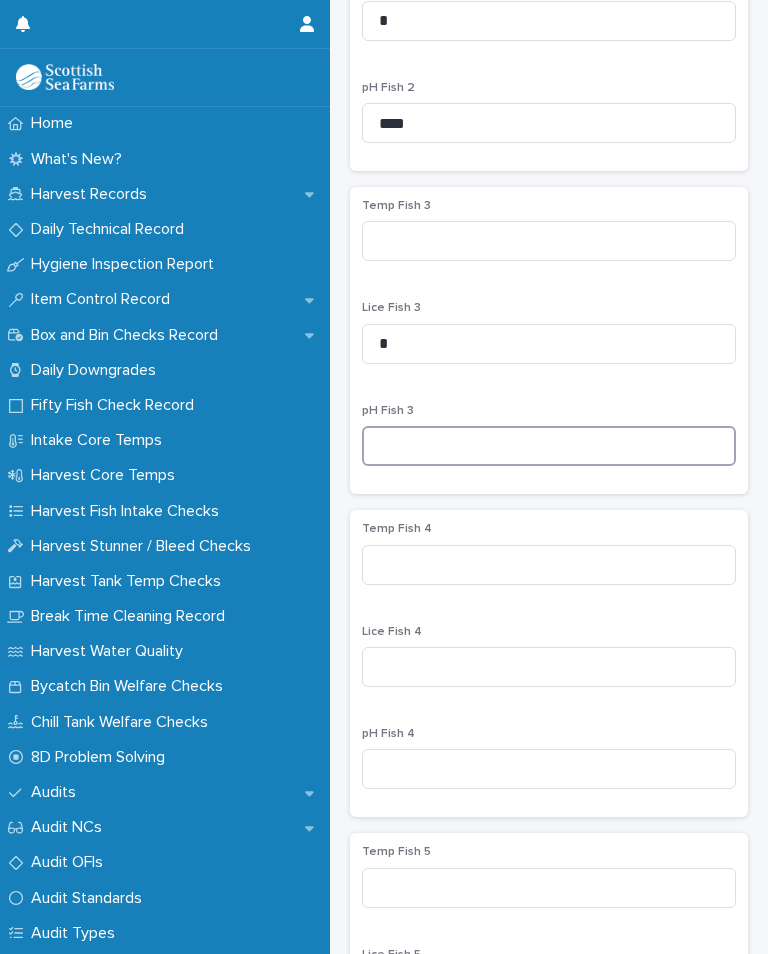 click at bounding box center [549, 446] 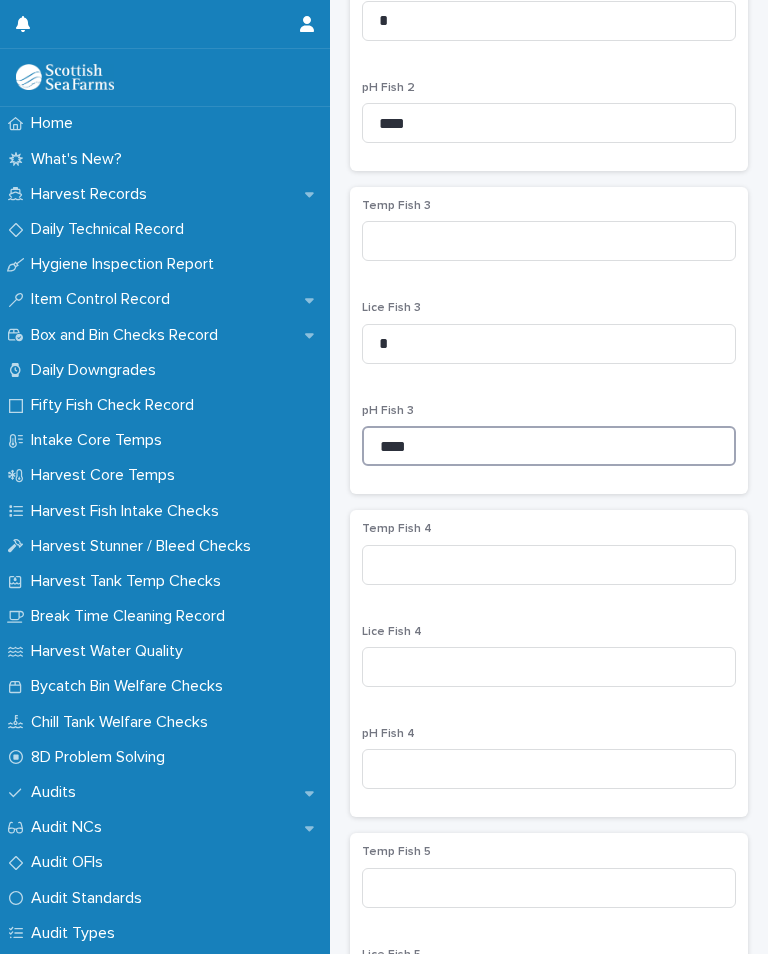 type on "****" 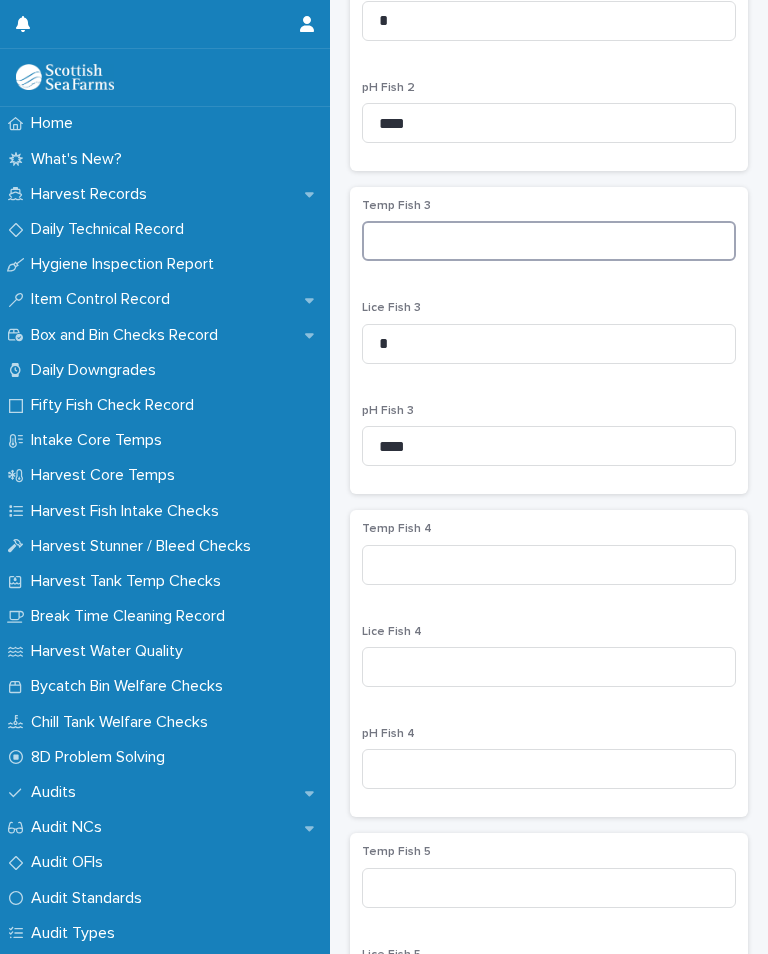 click at bounding box center [549, 241] 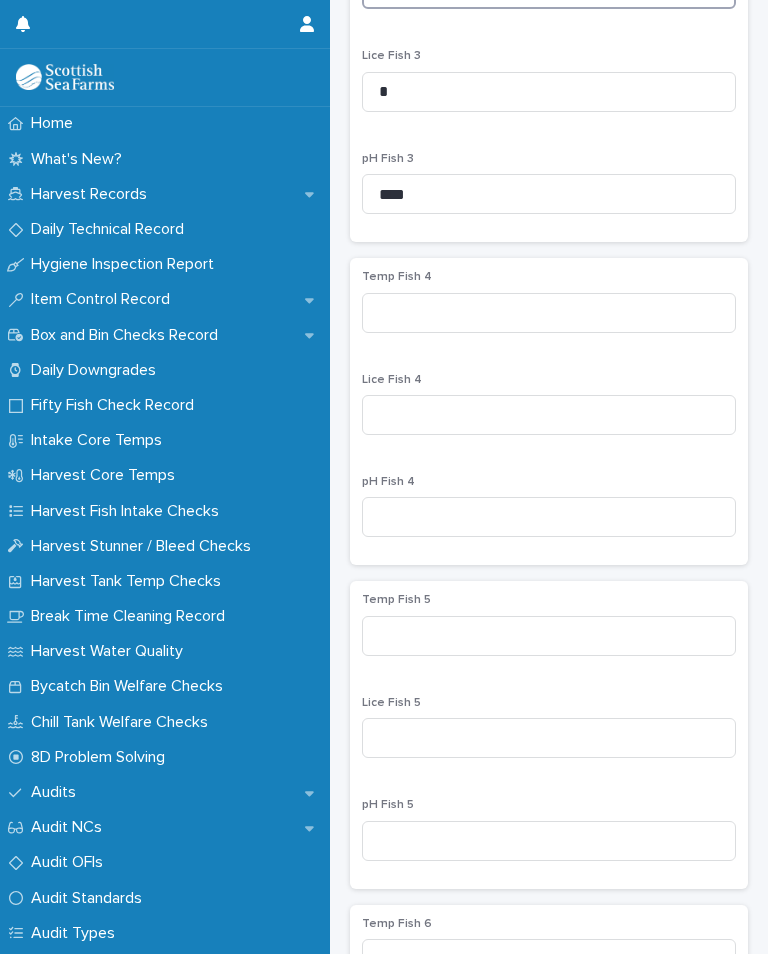 scroll, scrollTop: 1293, scrollLeft: 0, axis: vertical 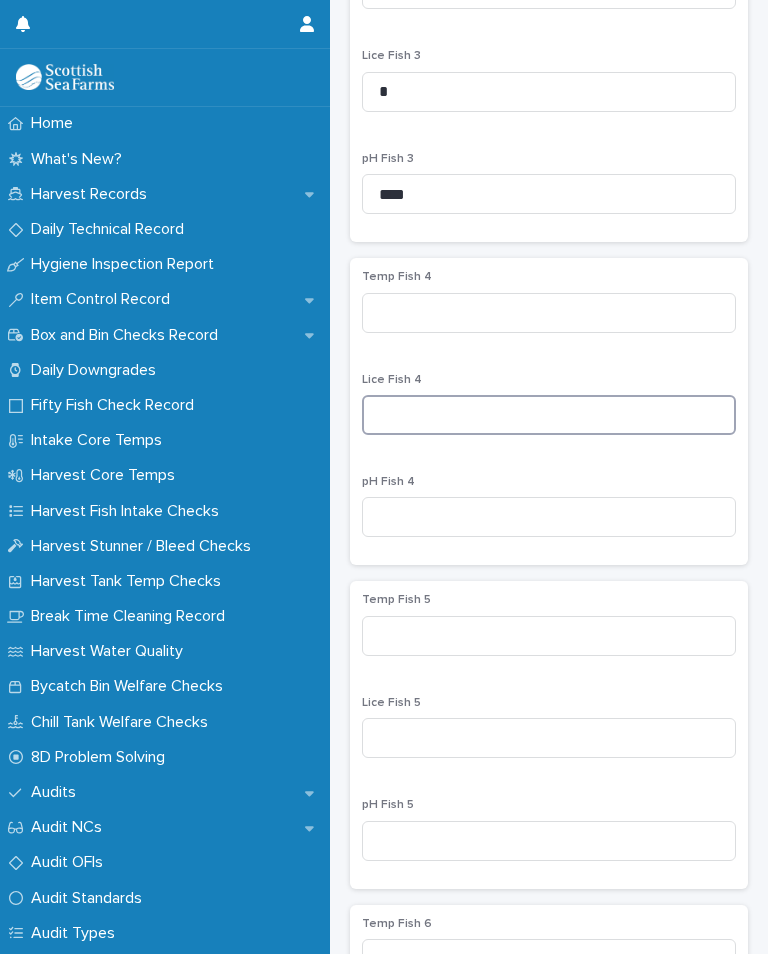 click at bounding box center (549, 415) 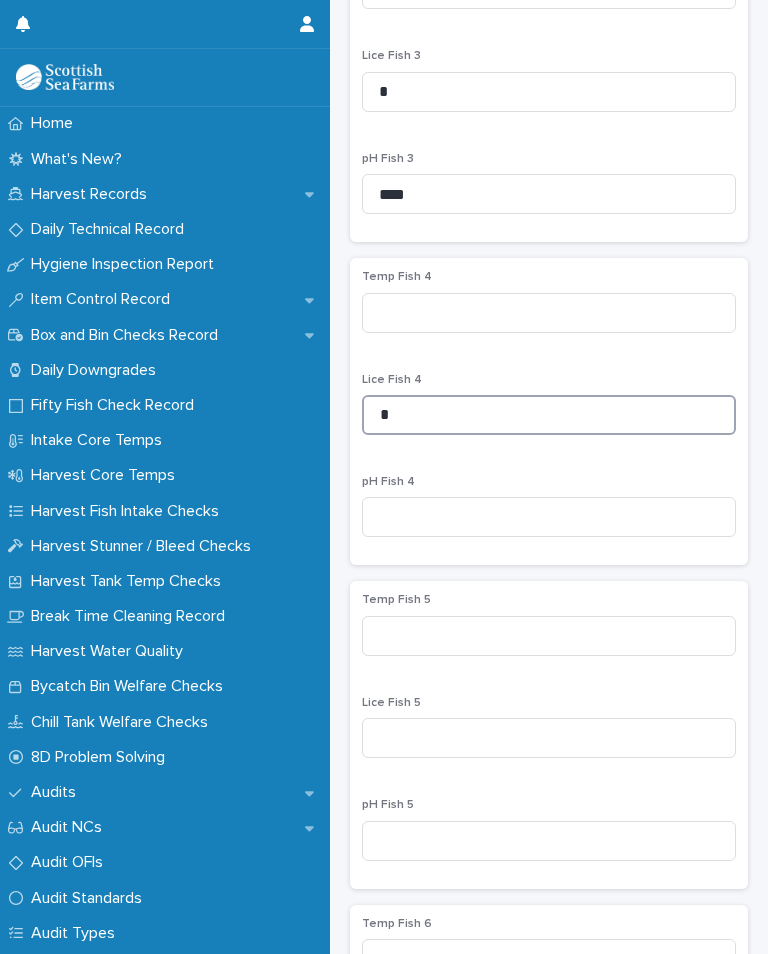 type on "*" 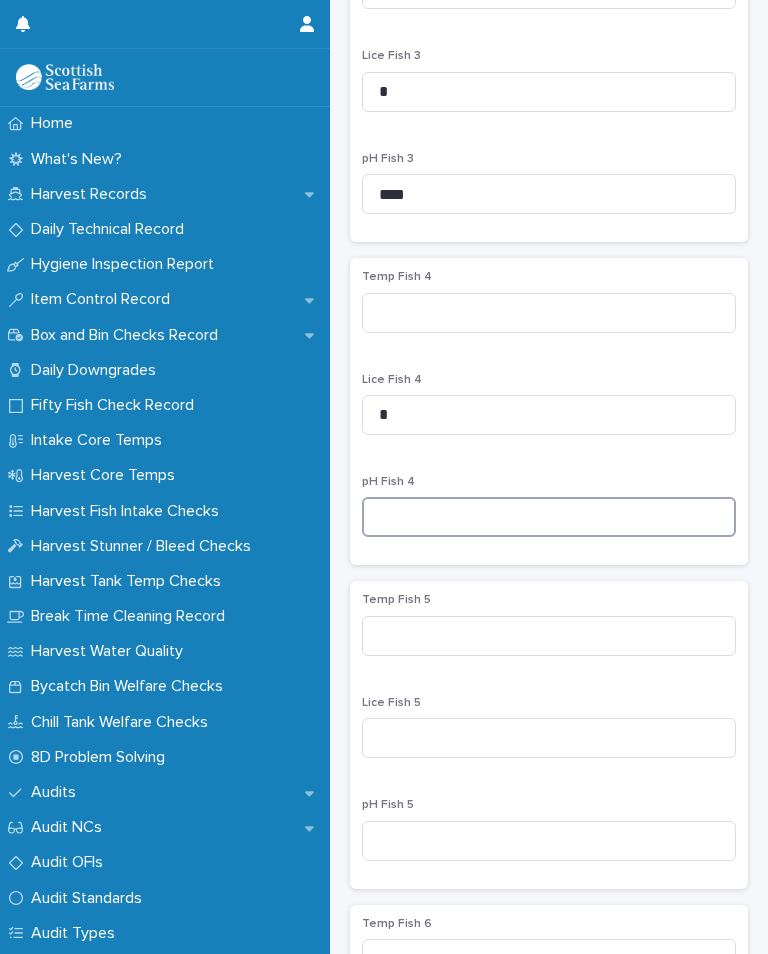 click at bounding box center (549, 517) 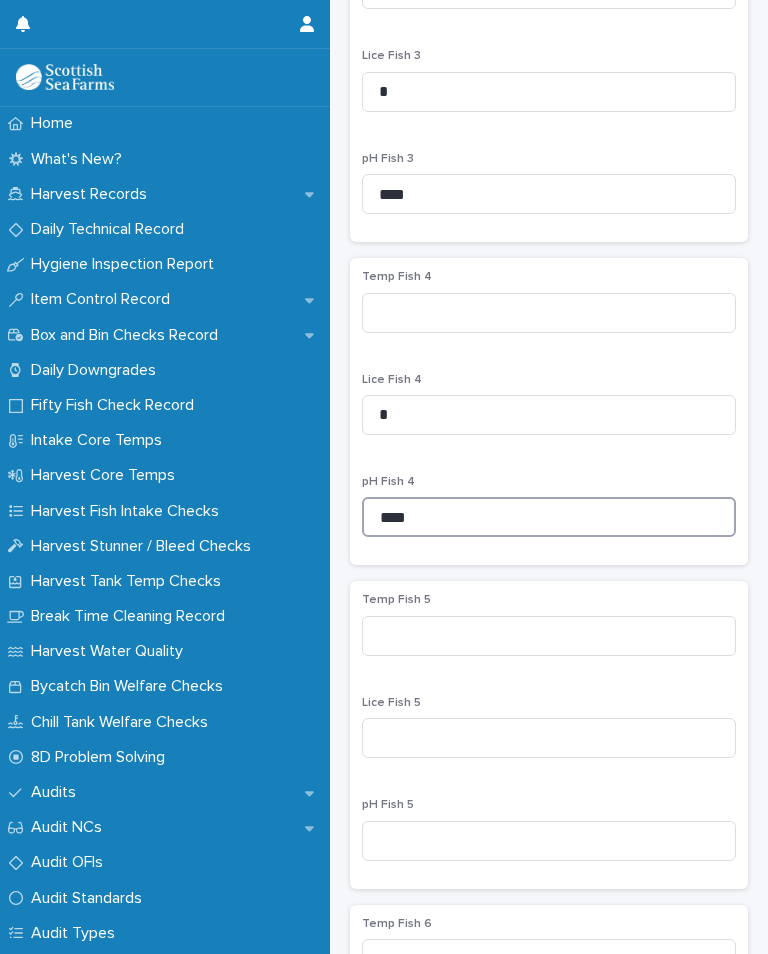 type on "****" 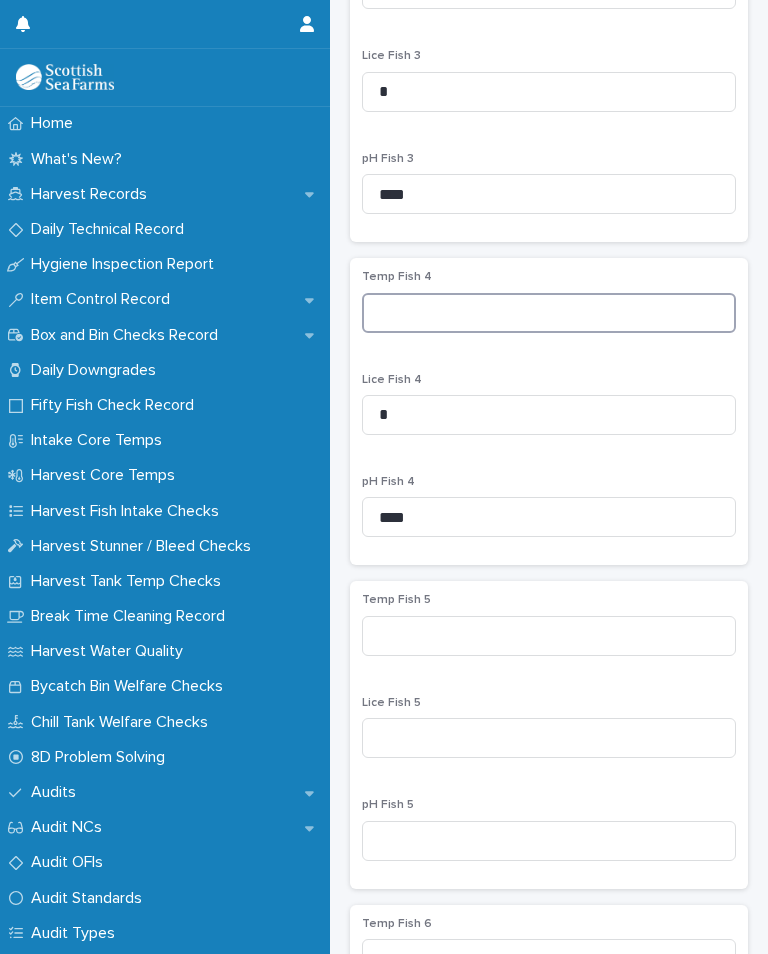 click at bounding box center (549, 313) 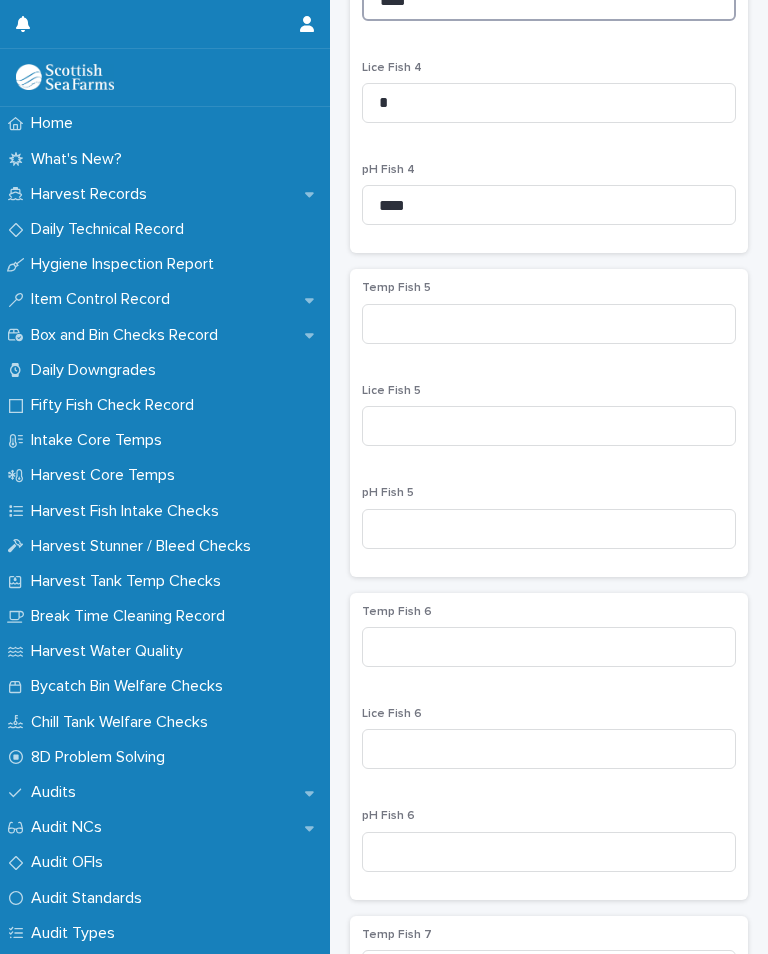 scroll, scrollTop: 1631, scrollLeft: 0, axis: vertical 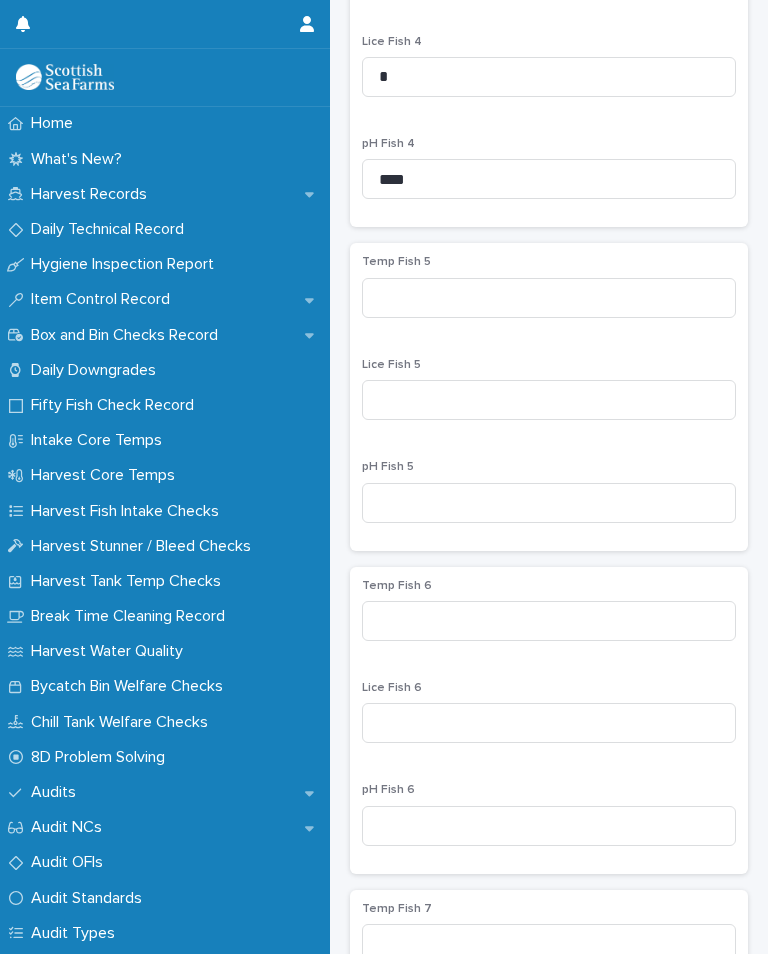 type on "****" 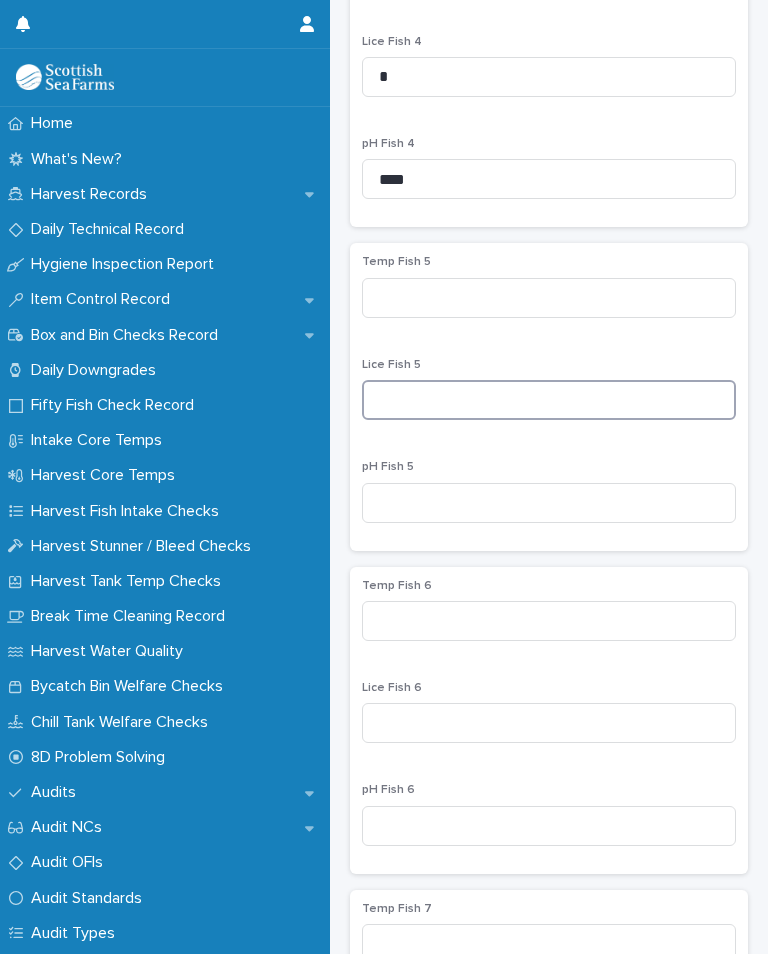 click at bounding box center [549, 400] 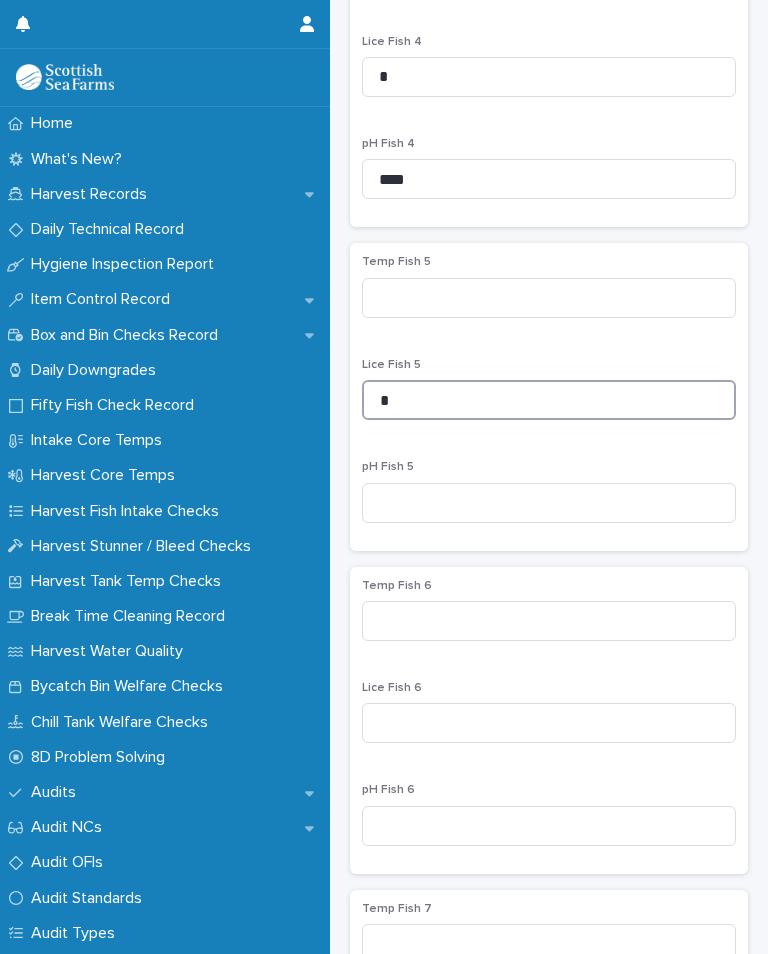 type on "*" 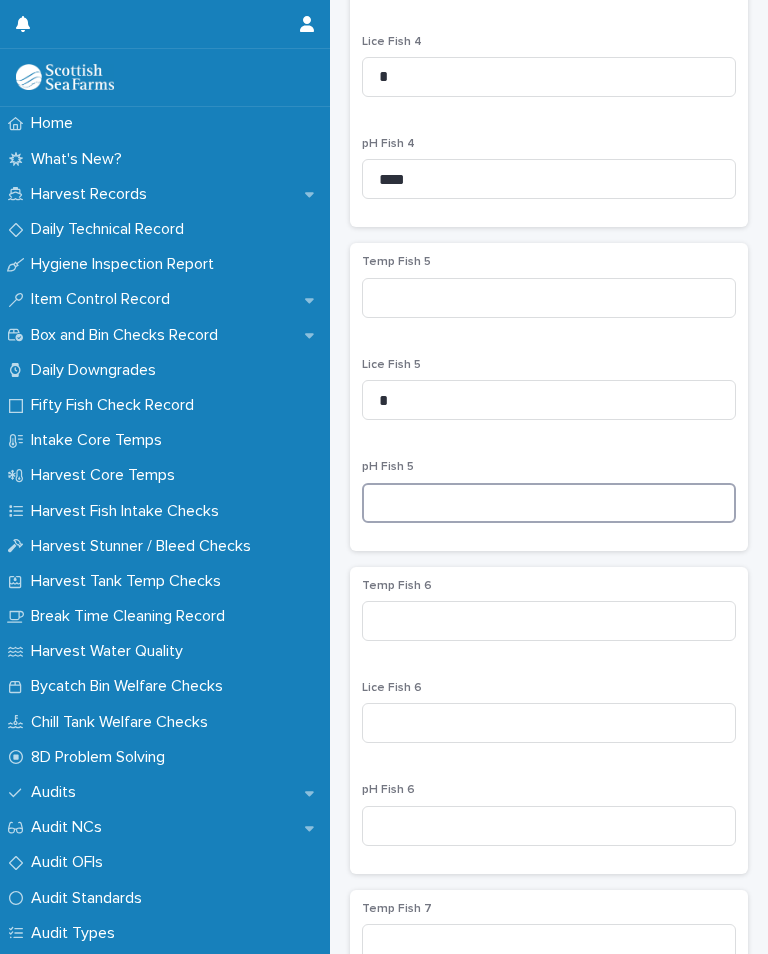 click at bounding box center (549, 503) 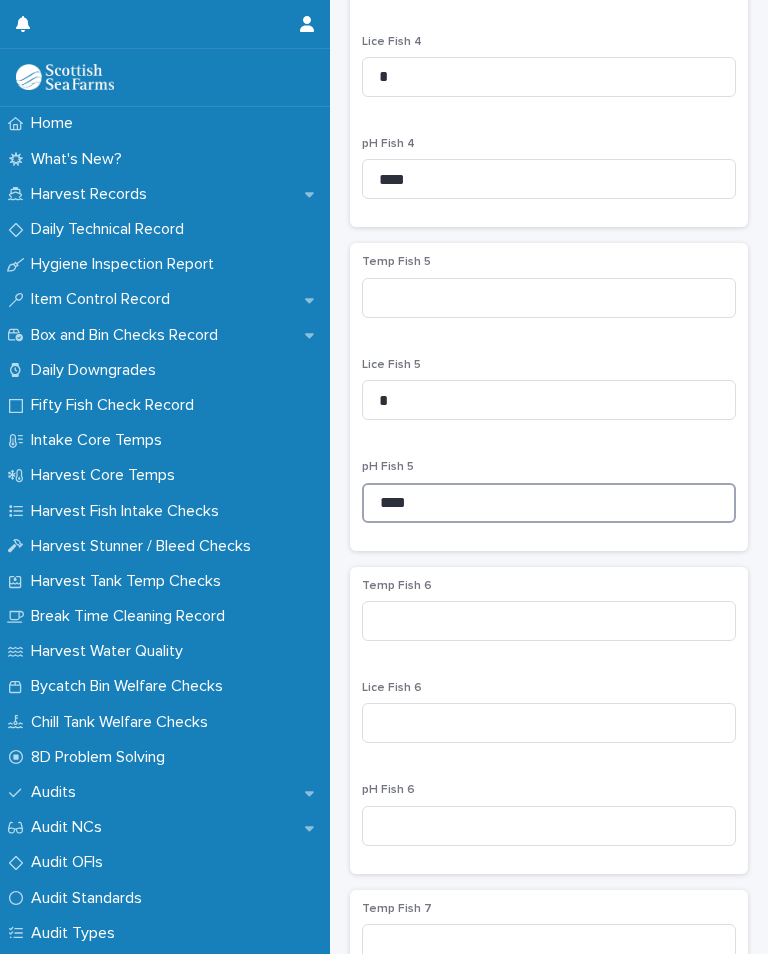 type on "****" 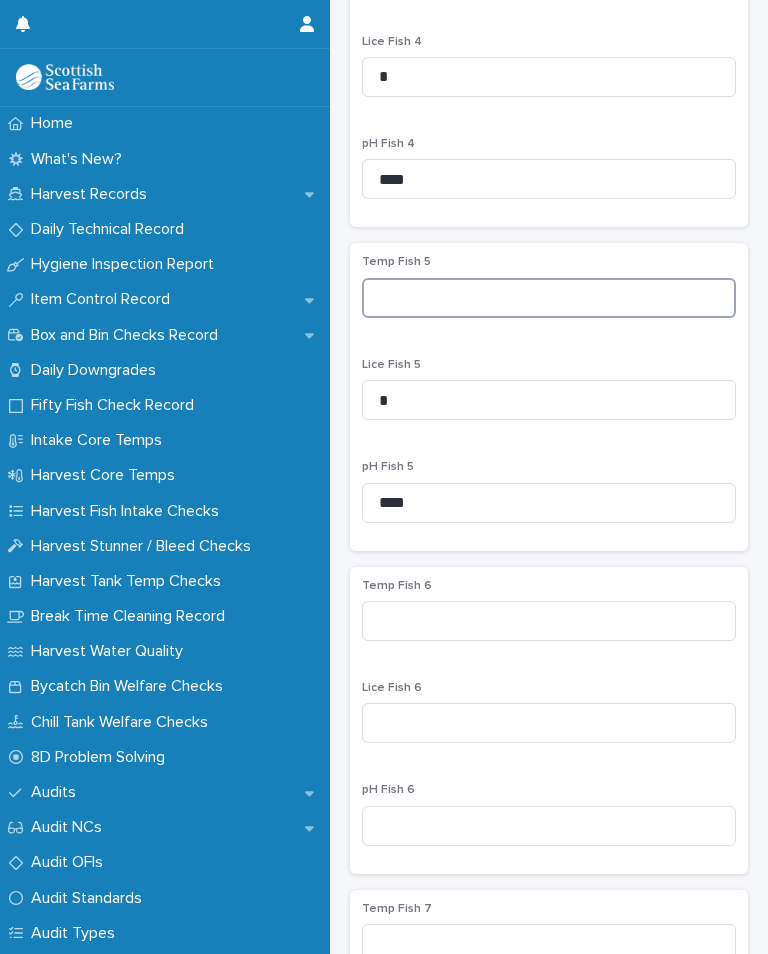 click at bounding box center (549, 298) 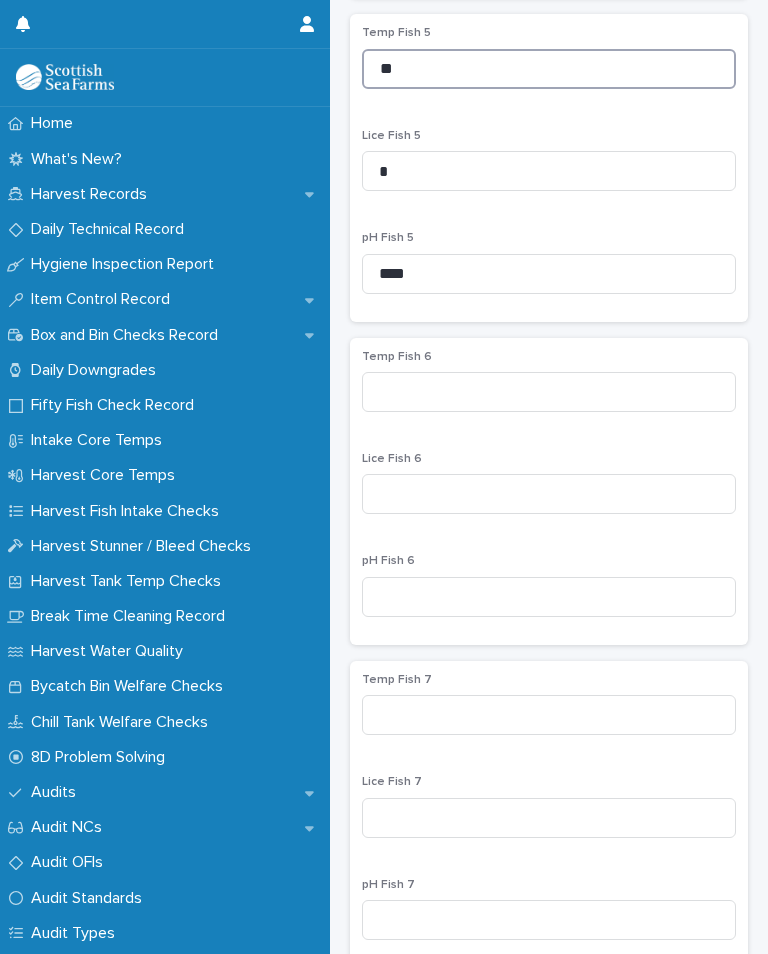 scroll, scrollTop: 1918, scrollLeft: 0, axis: vertical 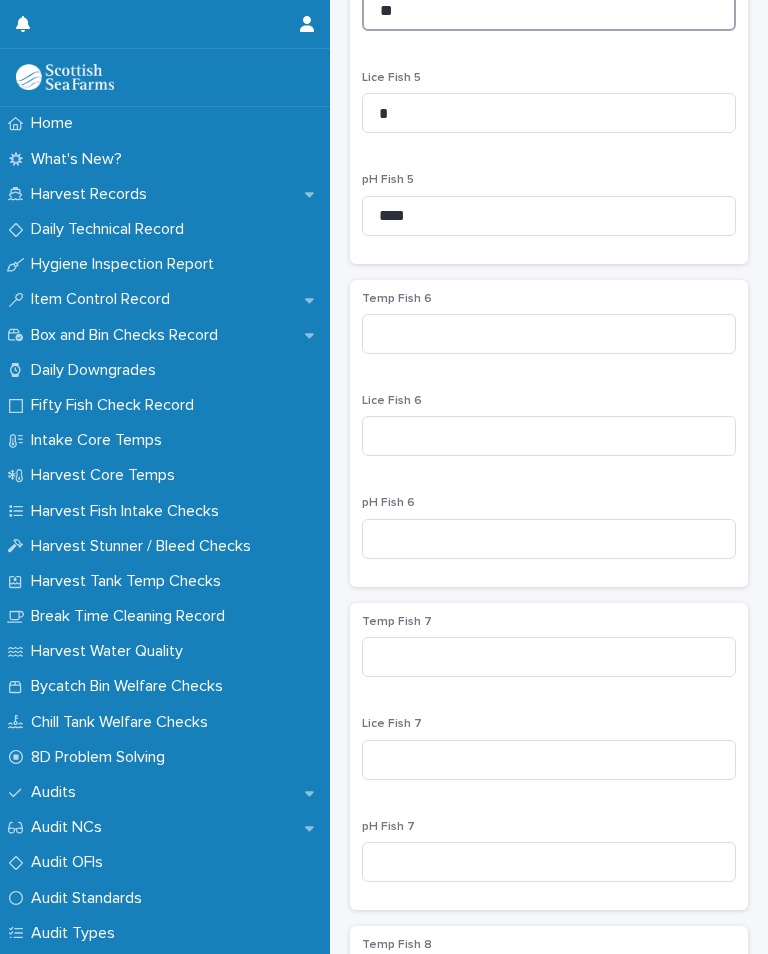 type on "**" 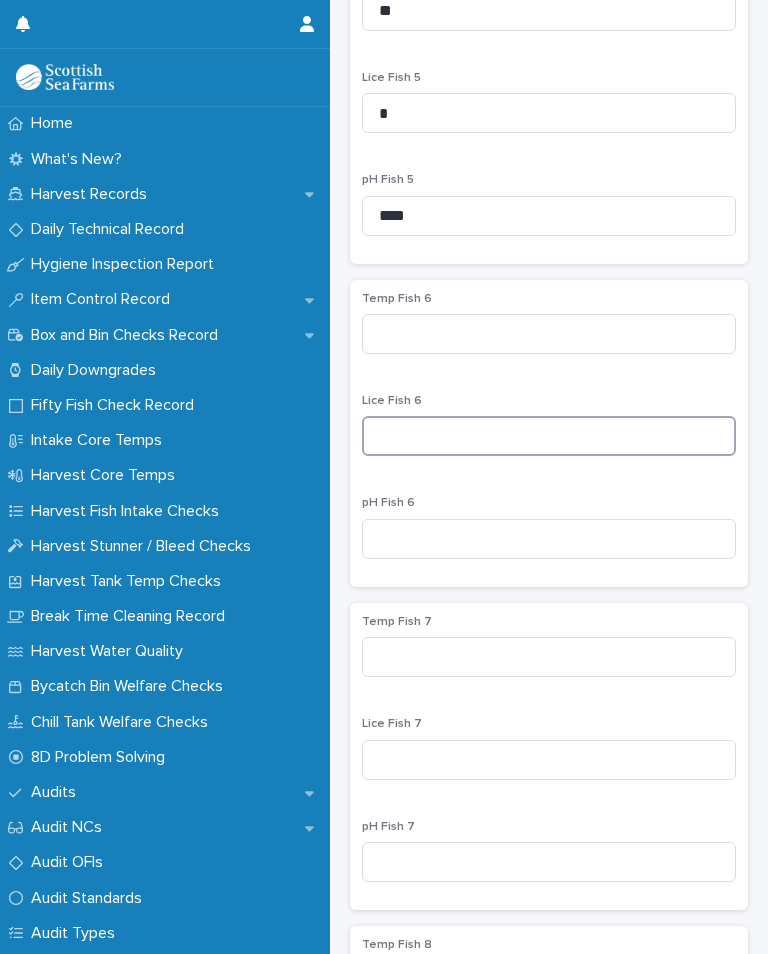 click at bounding box center (549, 436) 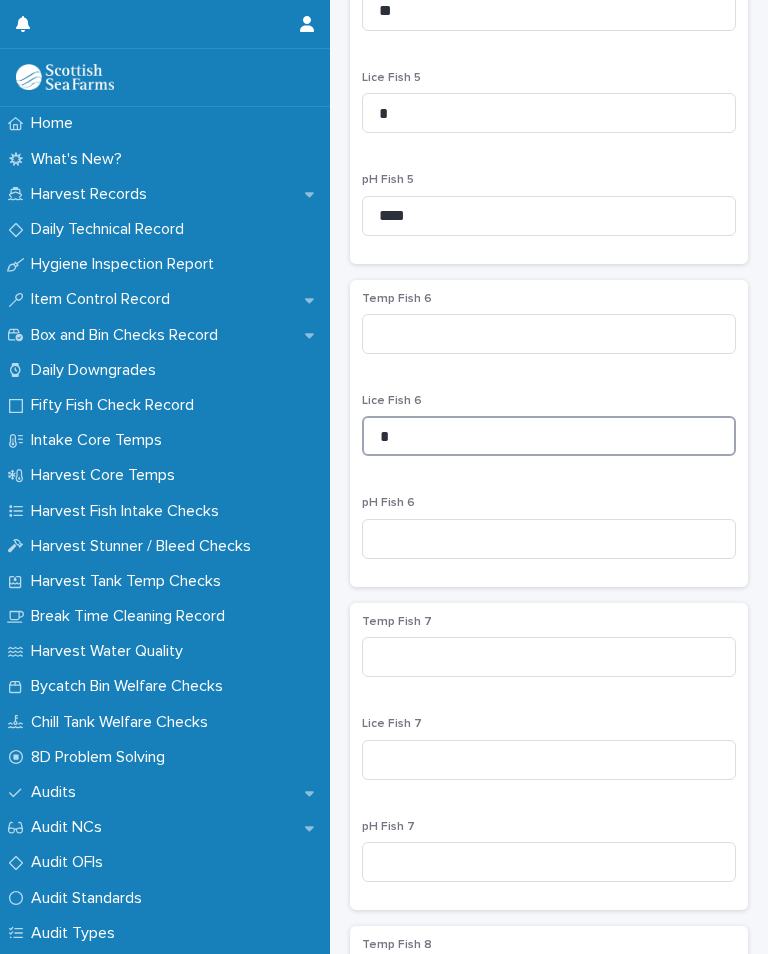 type on "*" 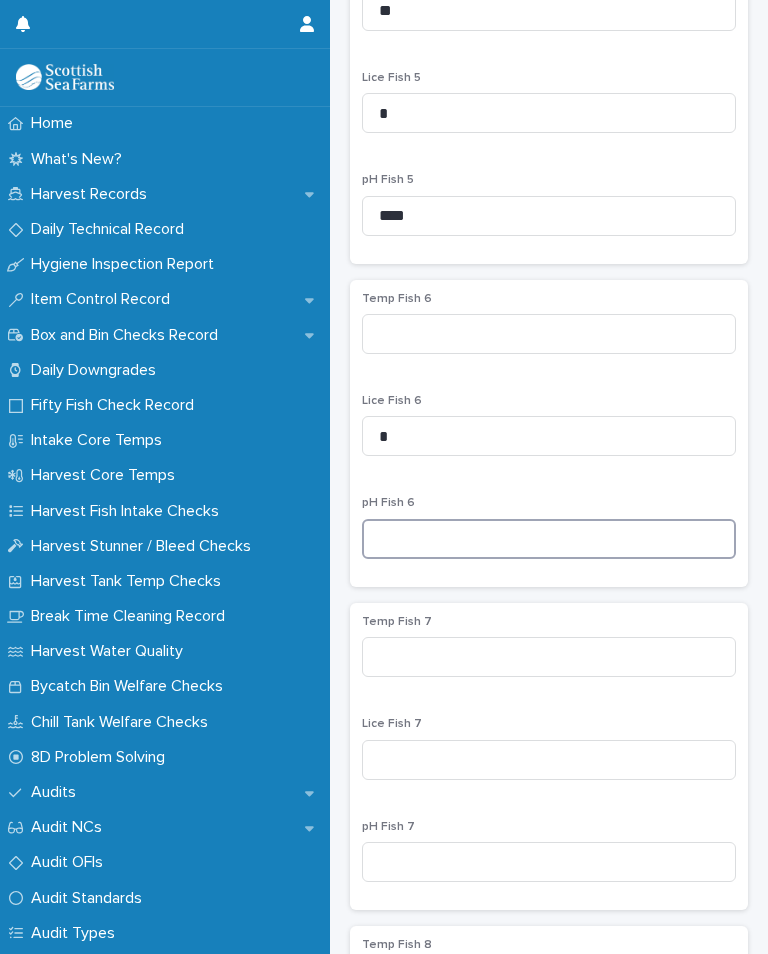 click at bounding box center [549, 539] 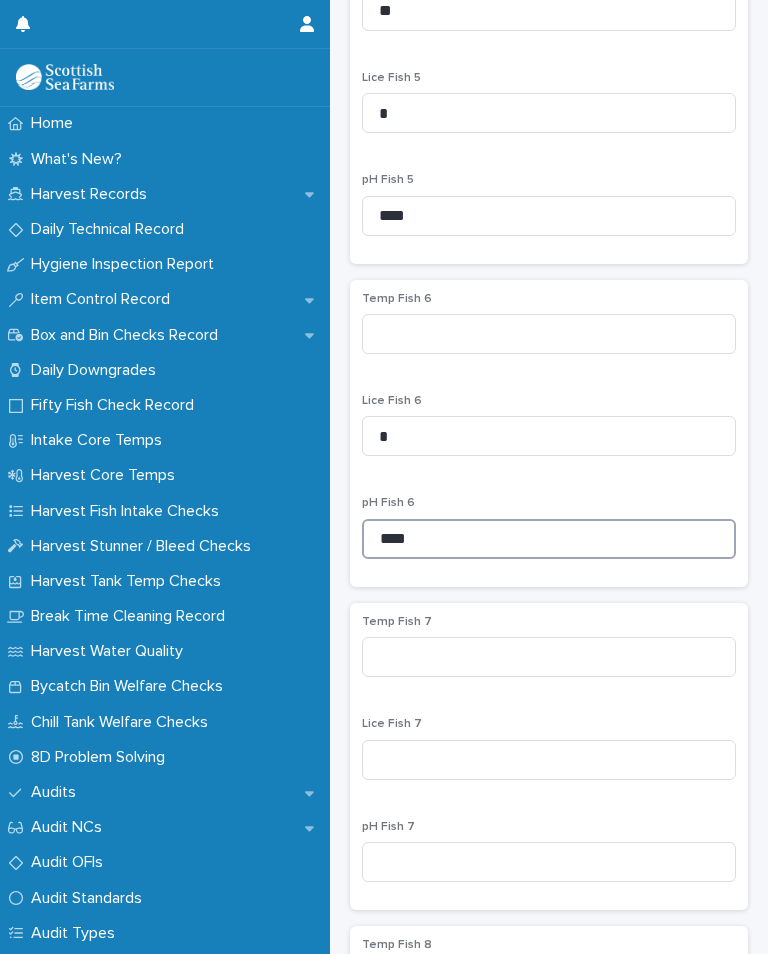 type on "****" 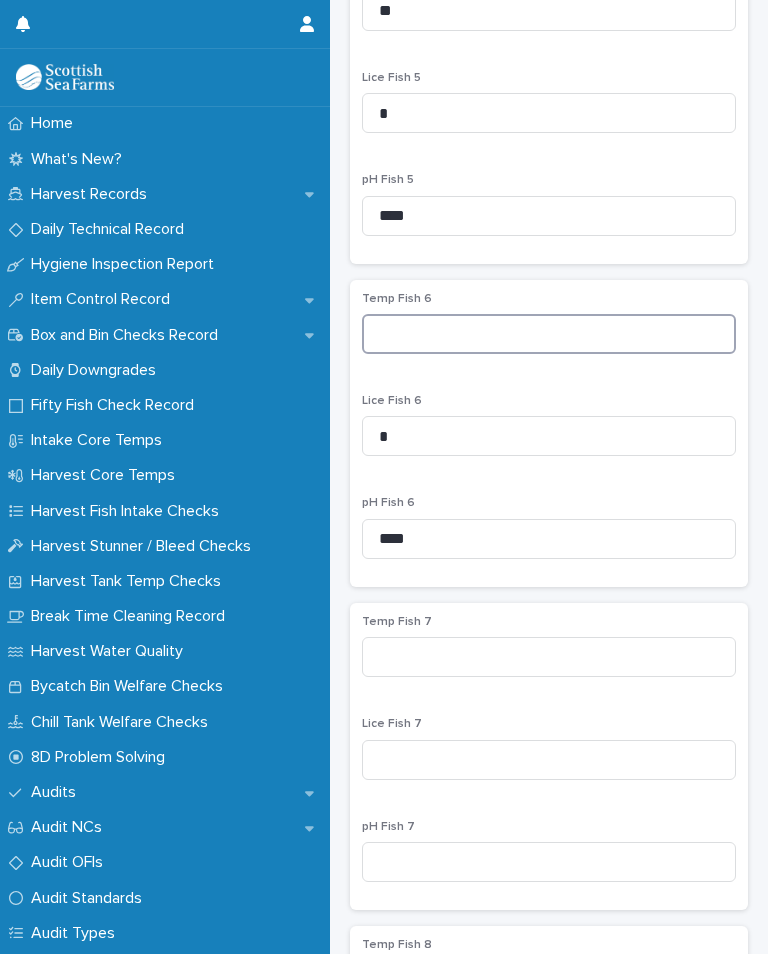 click at bounding box center (549, 334) 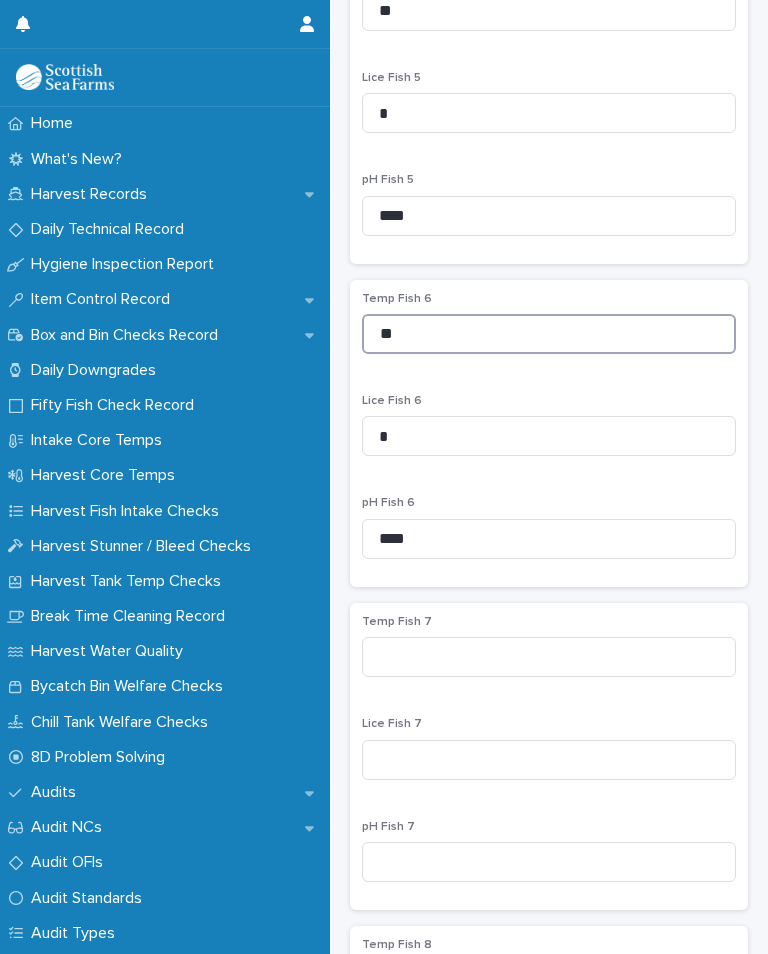 type on "**" 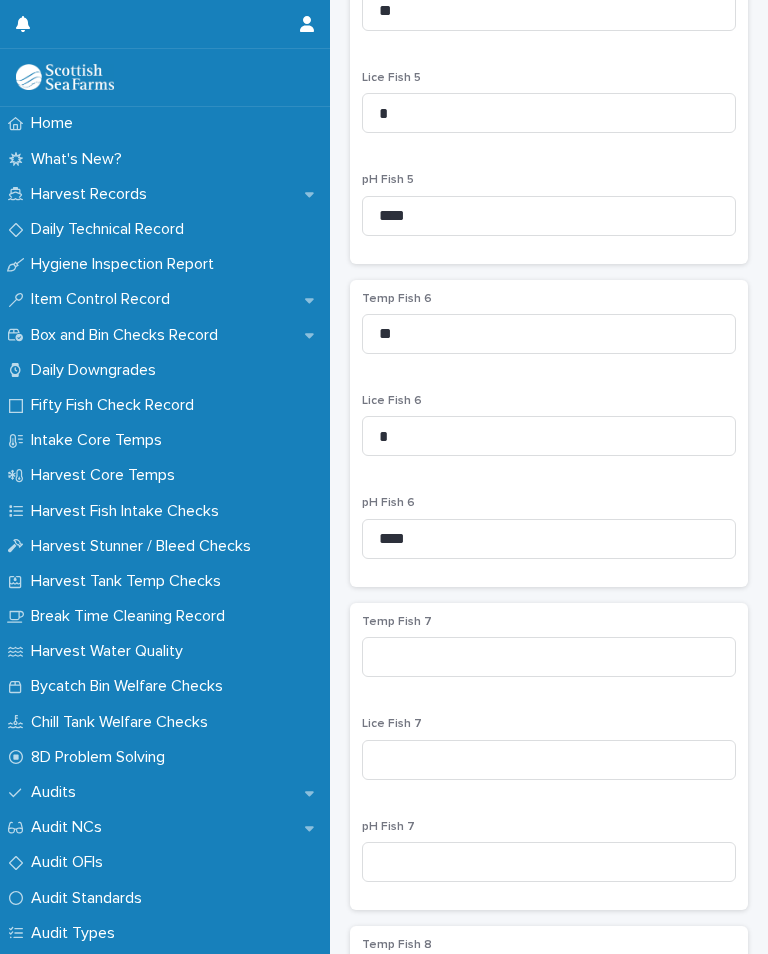 click on "Temp Fish 6 ** Lice Fish 6 * pH Fish 6 ****" at bounding box center [549, 433] 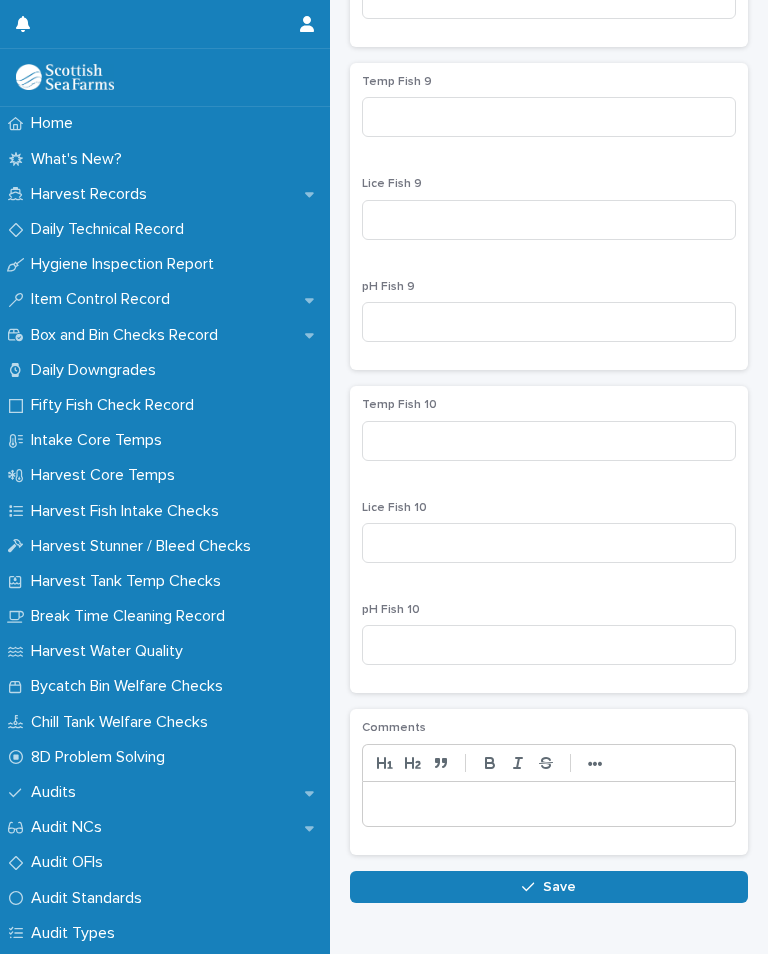 scroll, scrollTop: 3103, scrollLeft: 0, axis: vertical 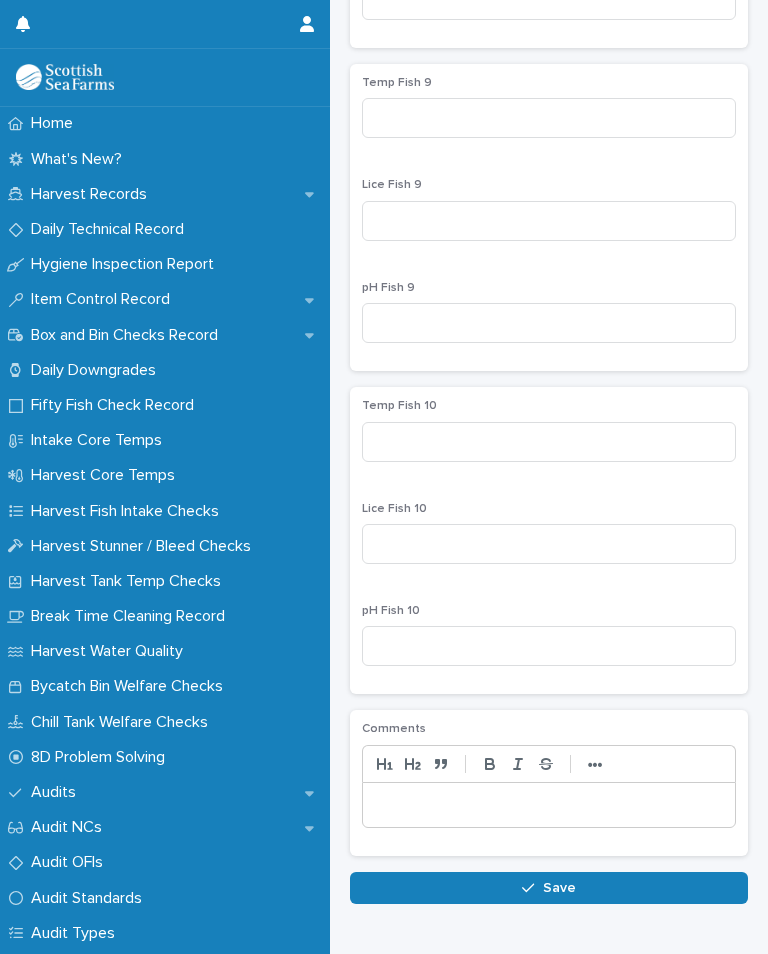 click 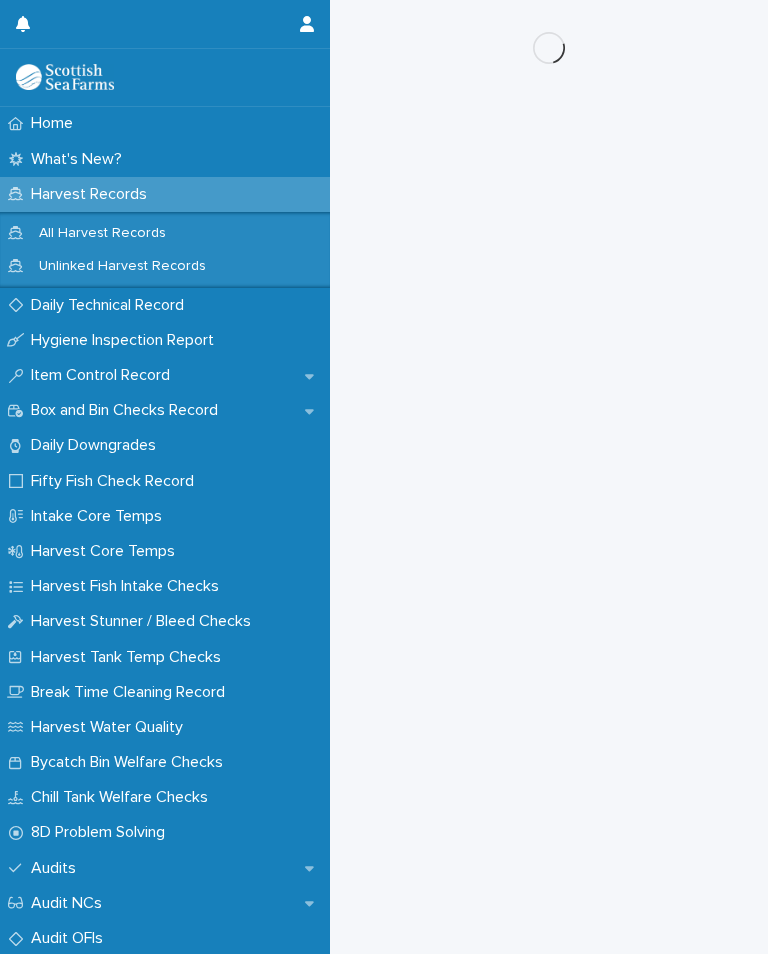 scroll, scrollTop: 0, scrollLeft: 0, axis: both 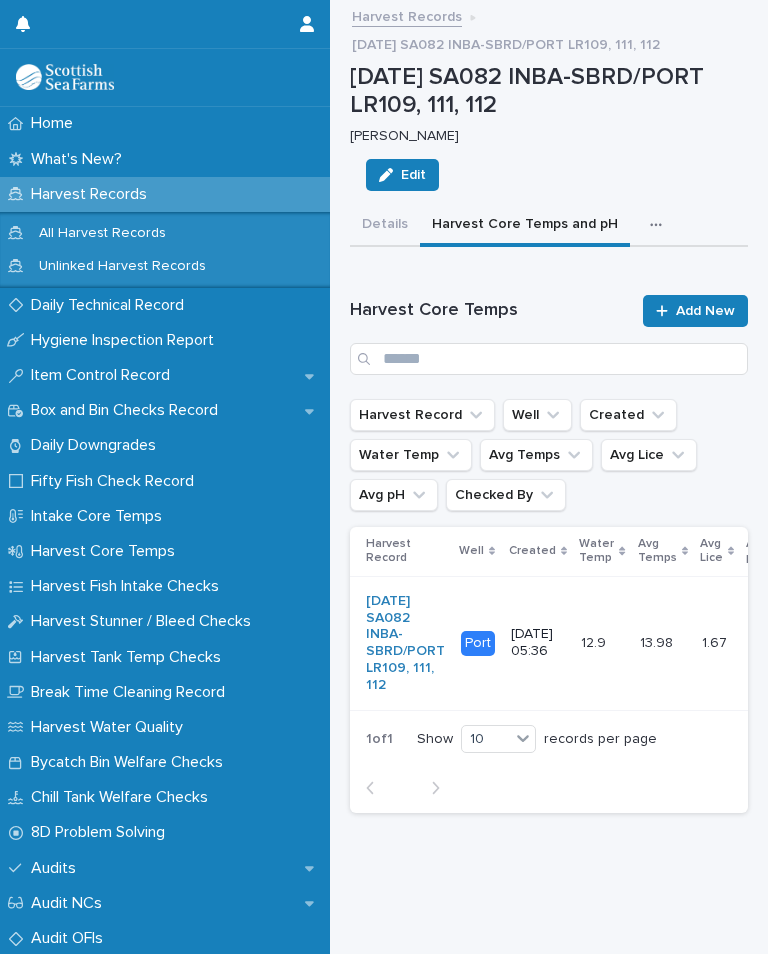 click on "12.9" at bounding box center (595, 641) 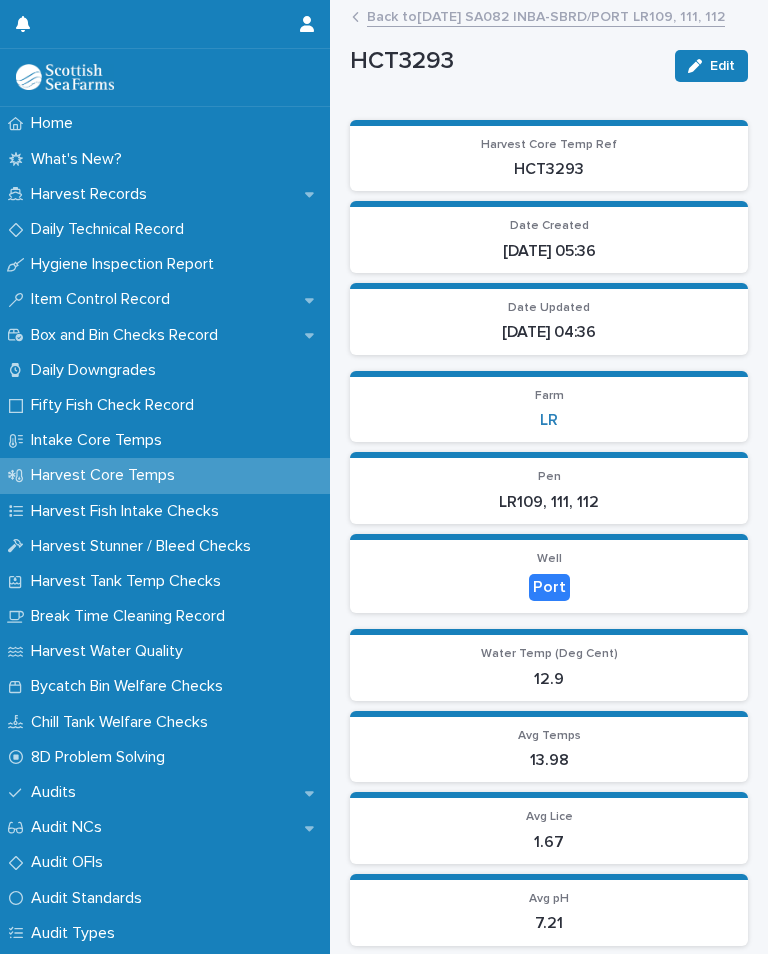 click on "Edit" at bounding box center (722, 66) 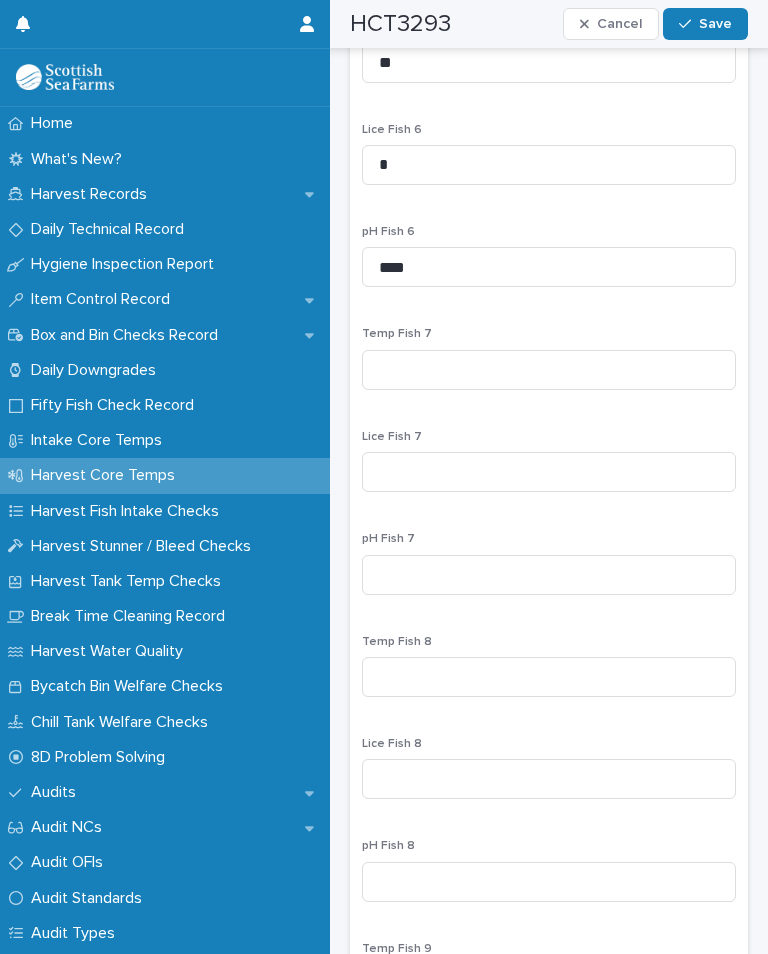 scroll, scrollTop: 2905, scrollLeft: 0, axis: vertical 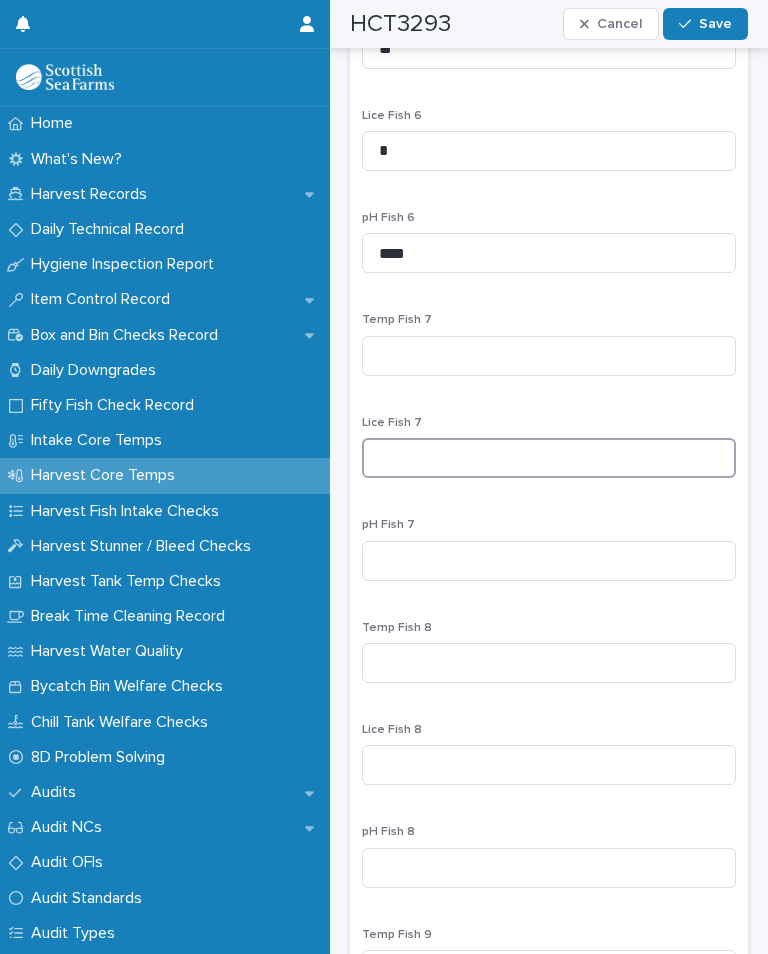 click at bounding box center [549, 458] 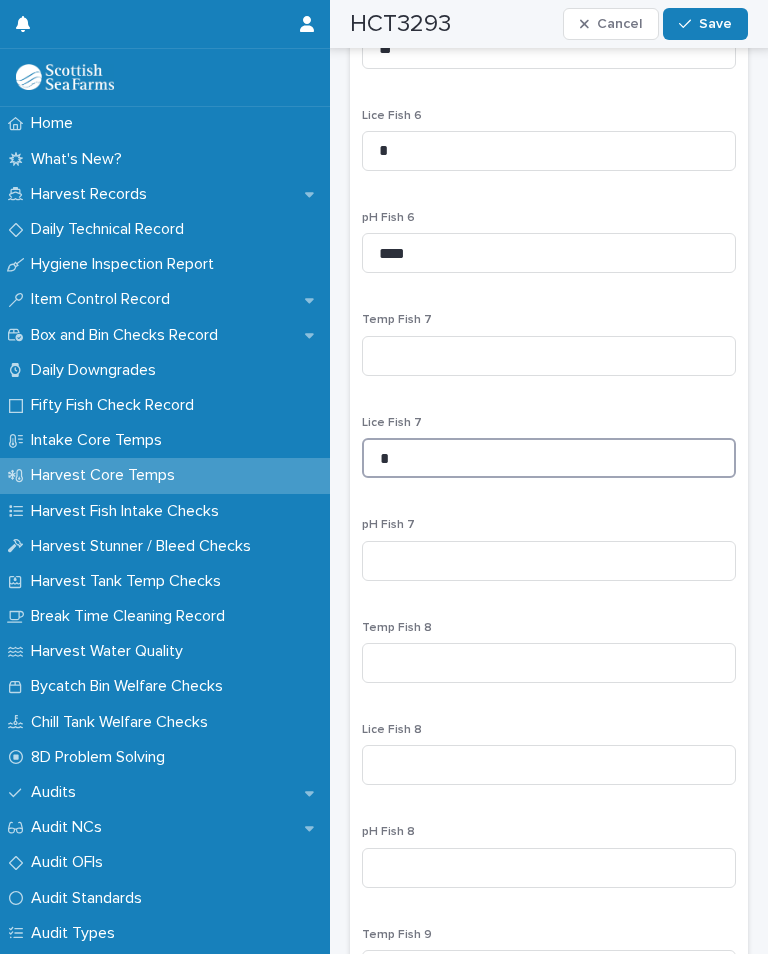 type on "*" 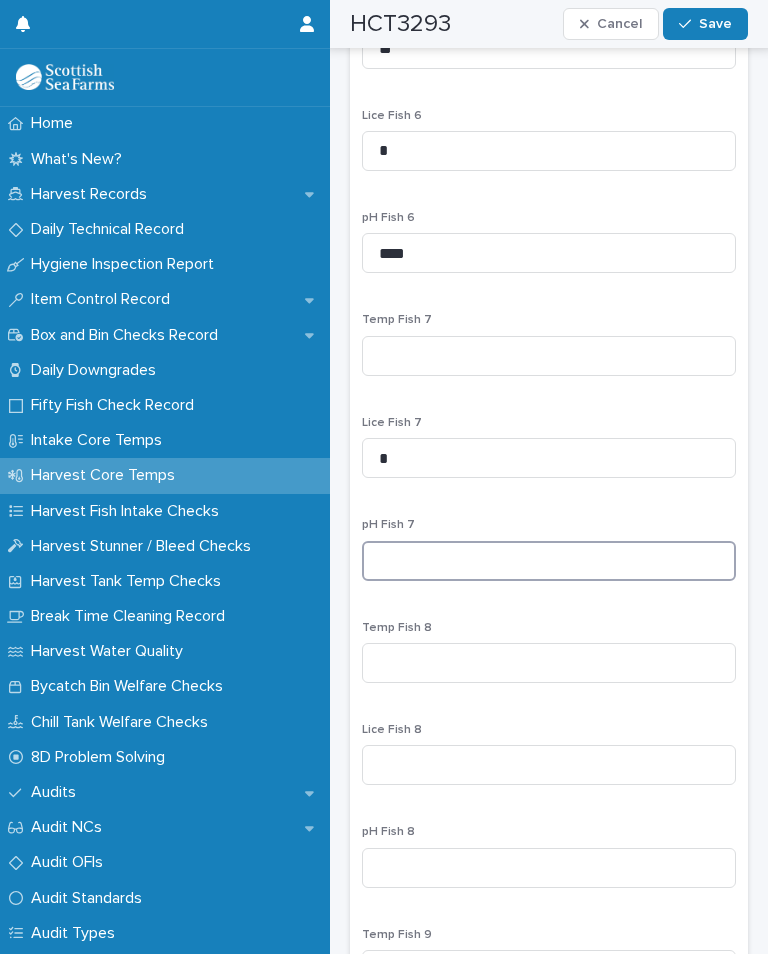 click at bounding box center (549, 561) 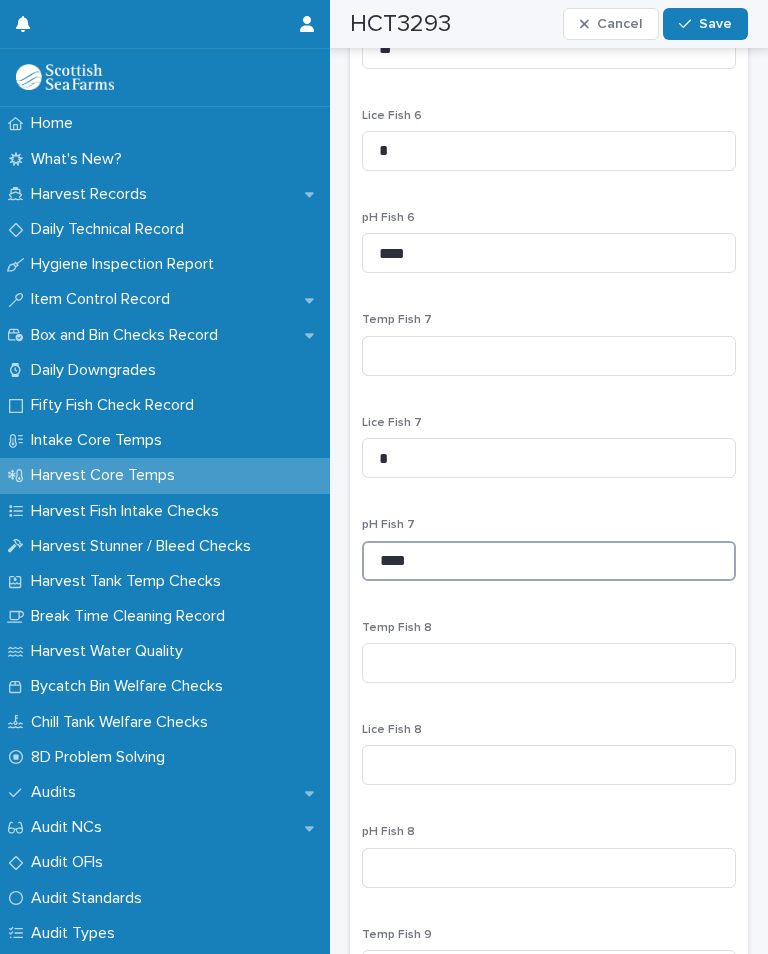 type on "****" 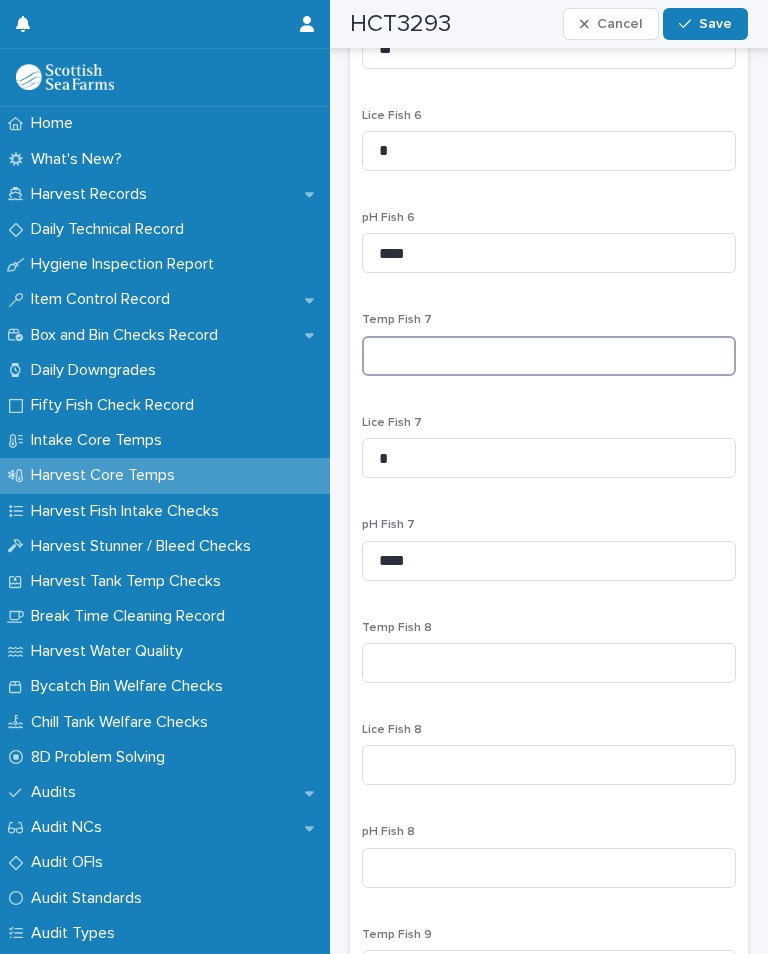click at bounding box center (549, 356) 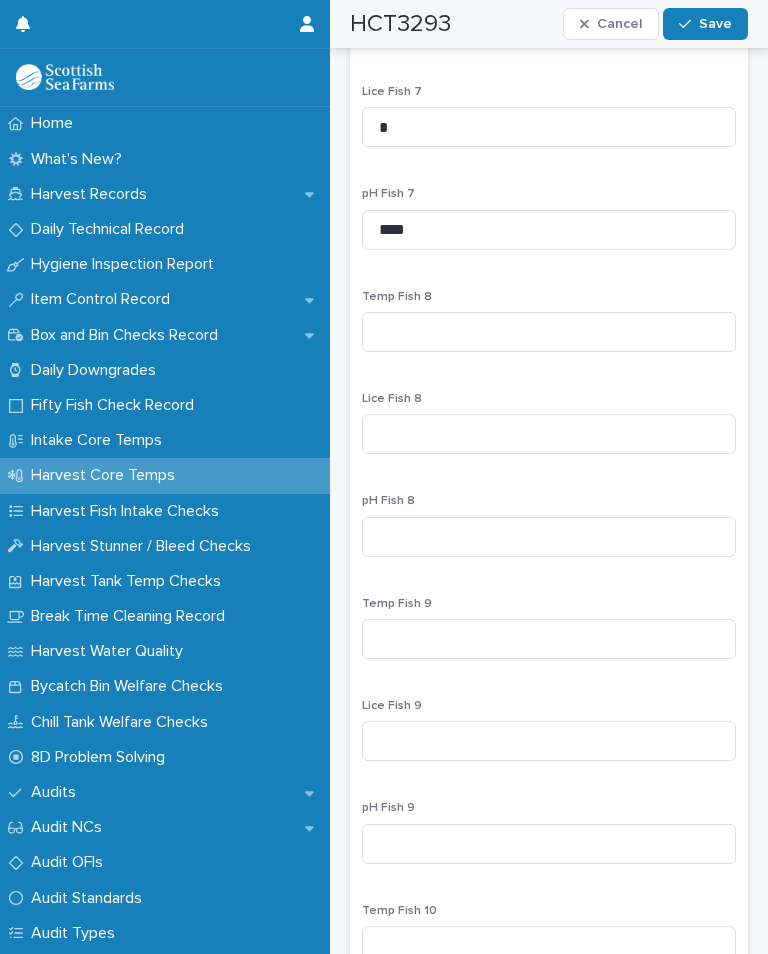 scroll, scrollTop: 3236, scrollLeft: 0, axis: vertical 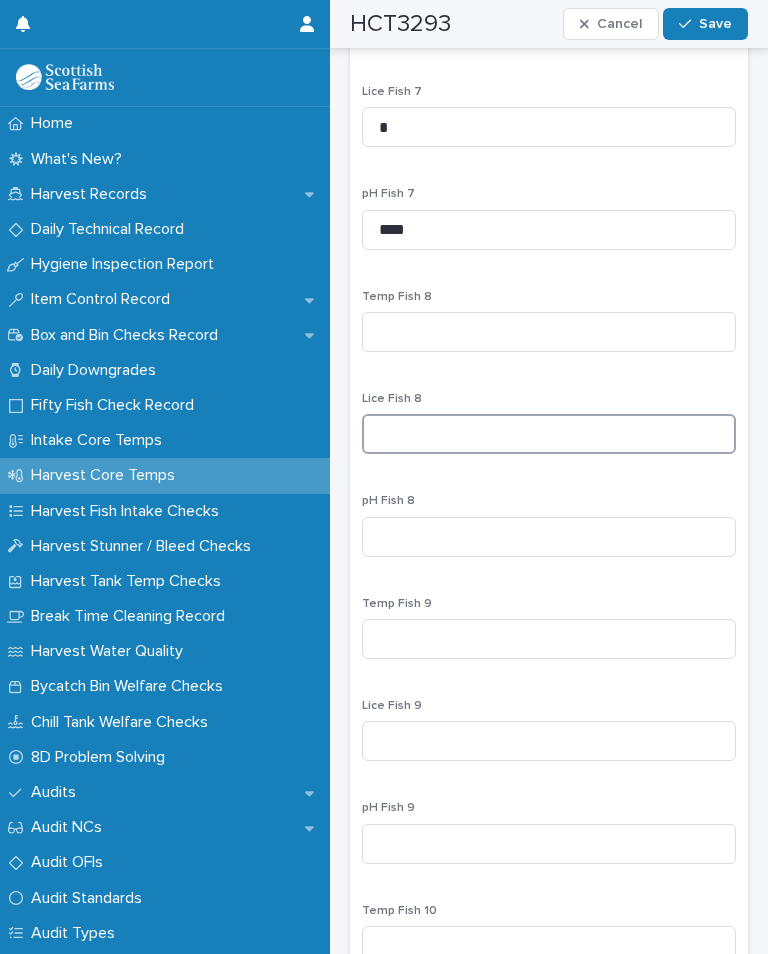 click at bounding box center (549, 434) 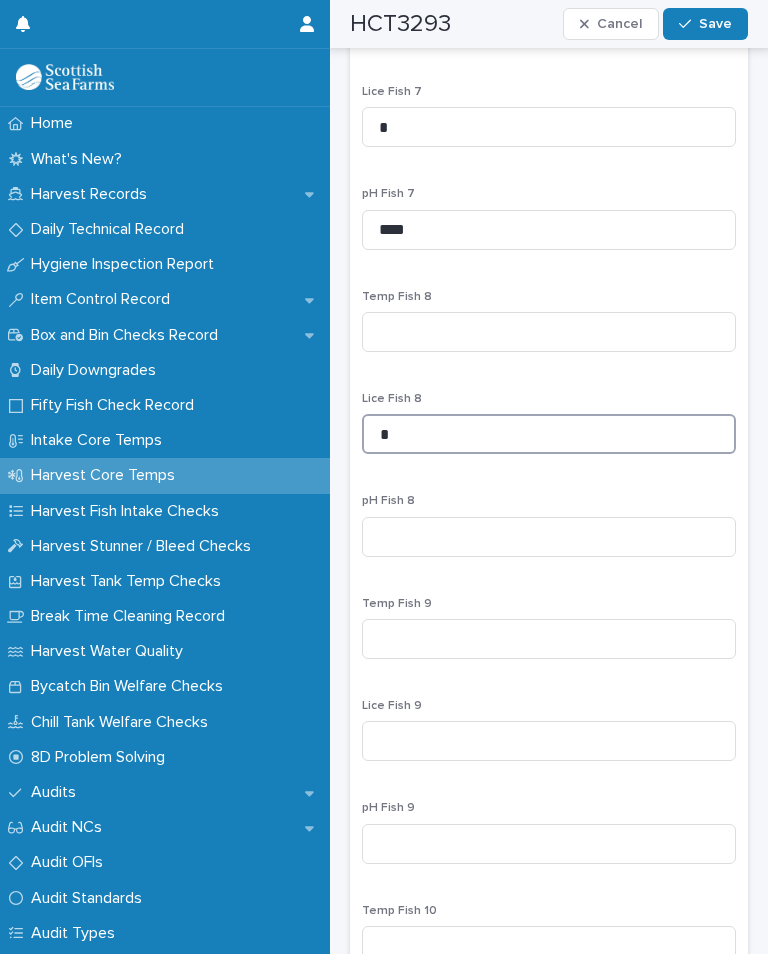 type on "*" 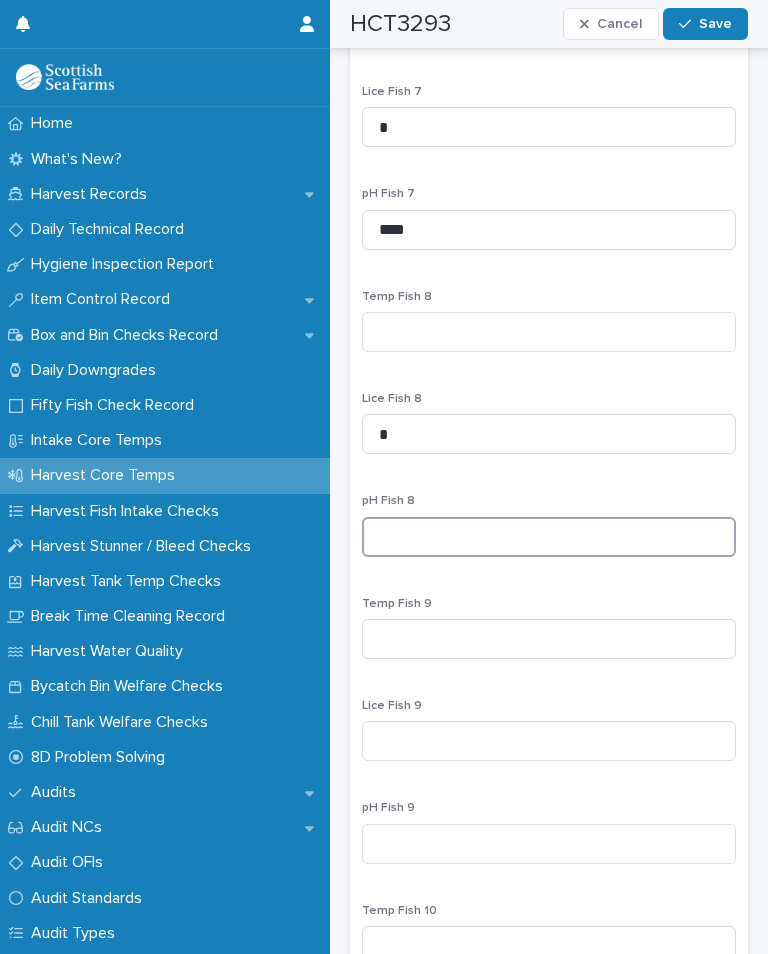 click at bounding box center [549, 537] 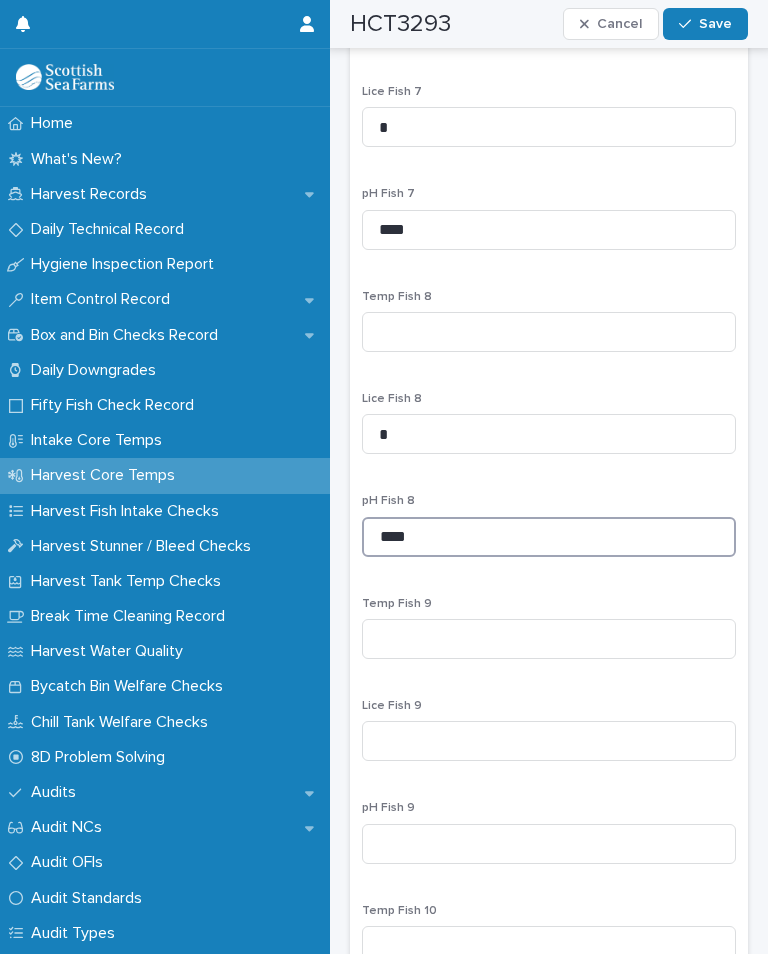 type on "****" 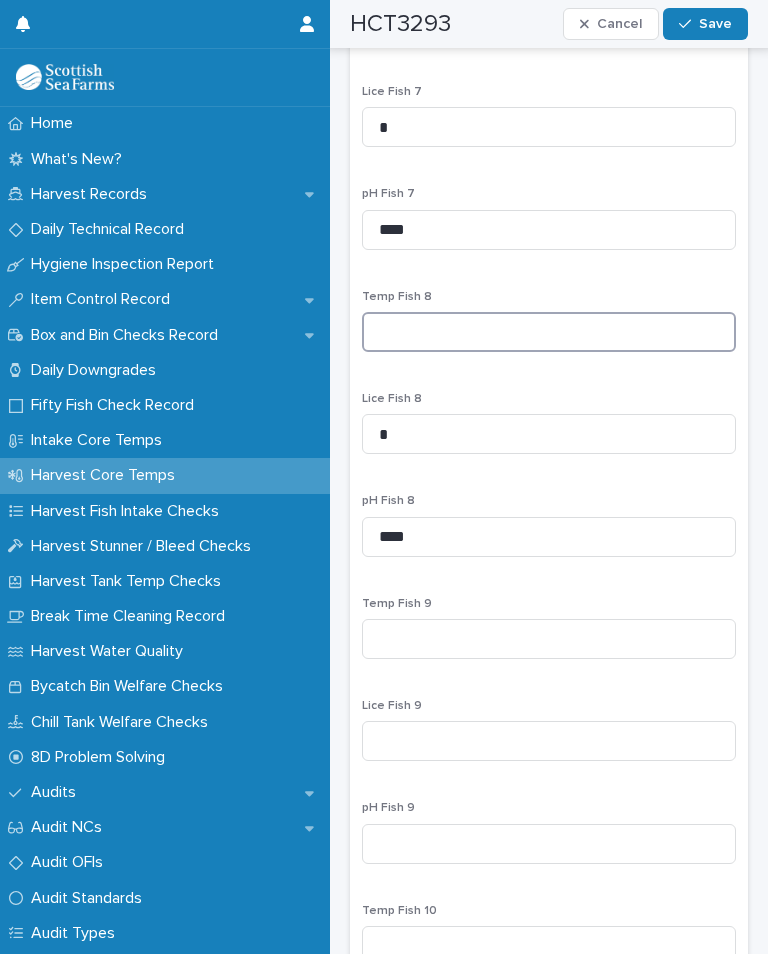 click at bounding box center (549, 332) 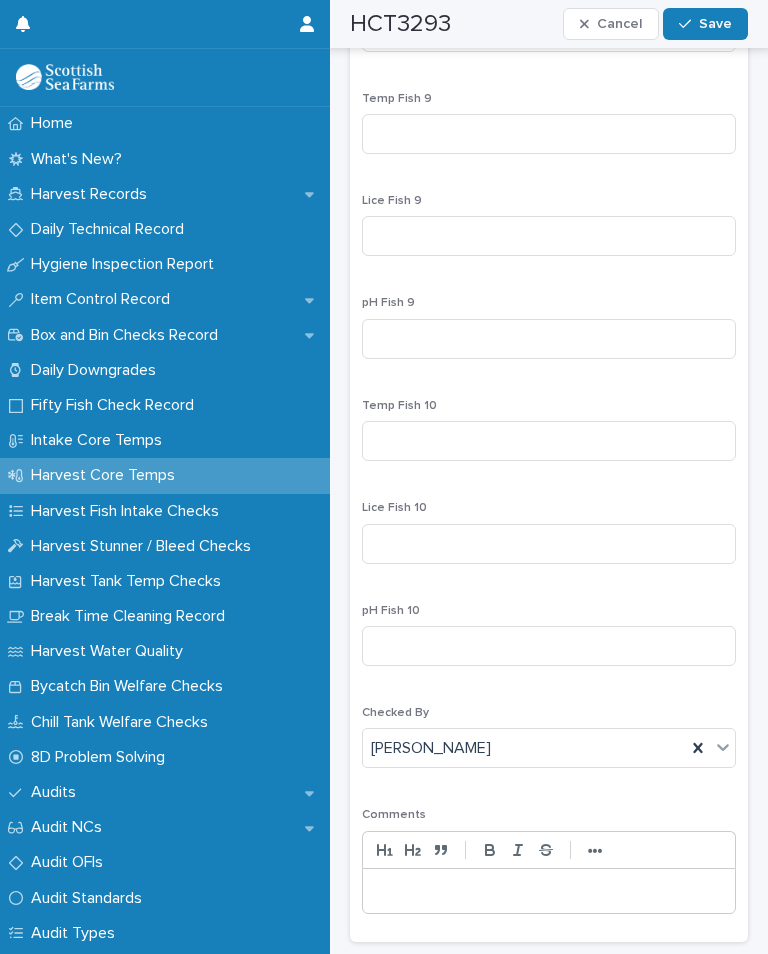 scroll, scrollTop: 3742, scrollLeft: 0, axis: vertical 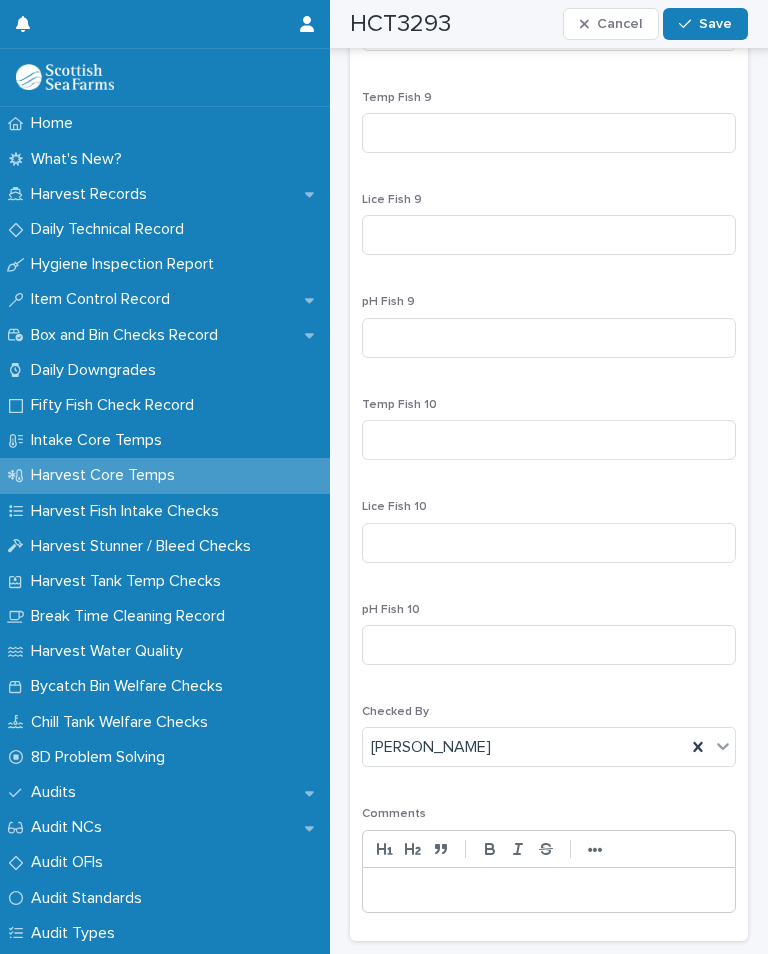type on "****" 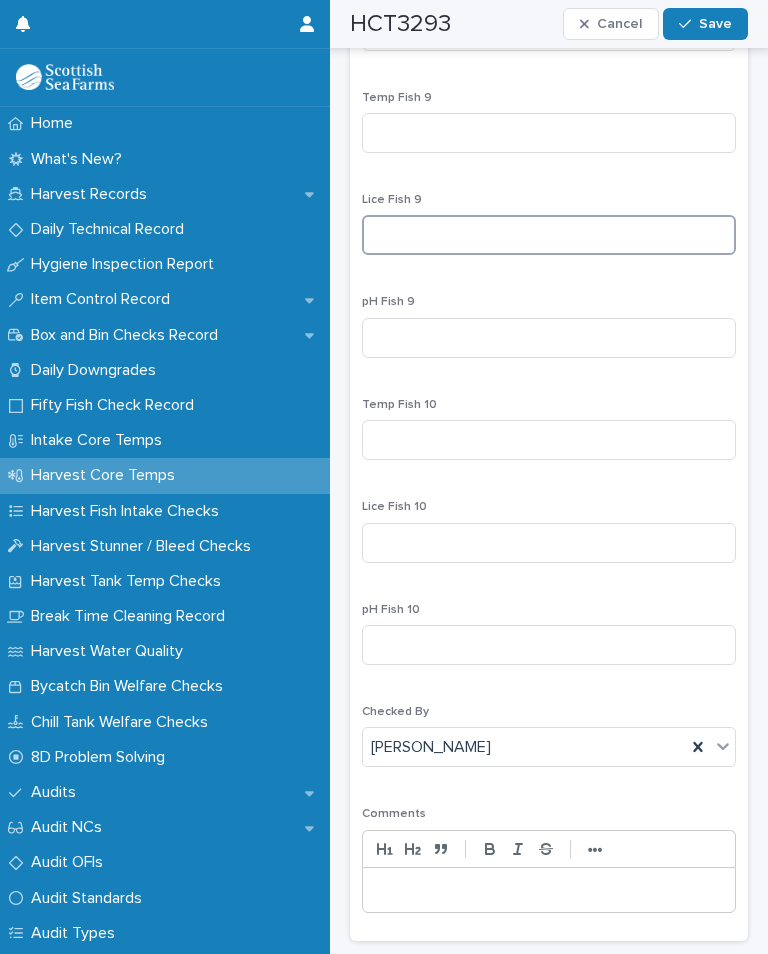 click at bounding box center (549, 235) 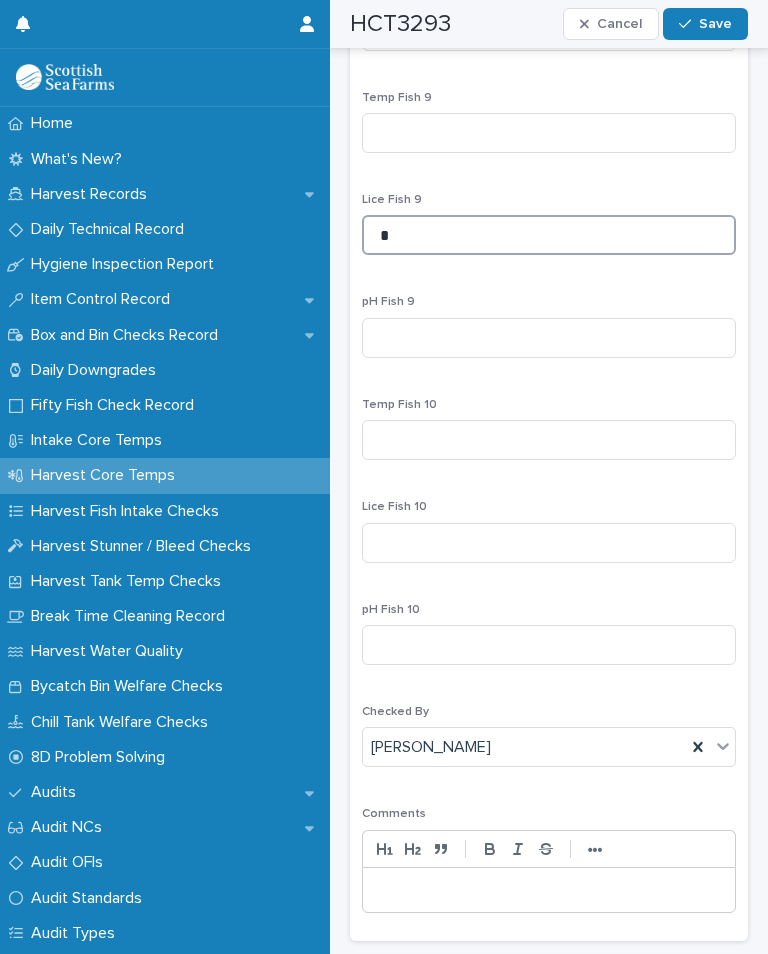 type on "*" 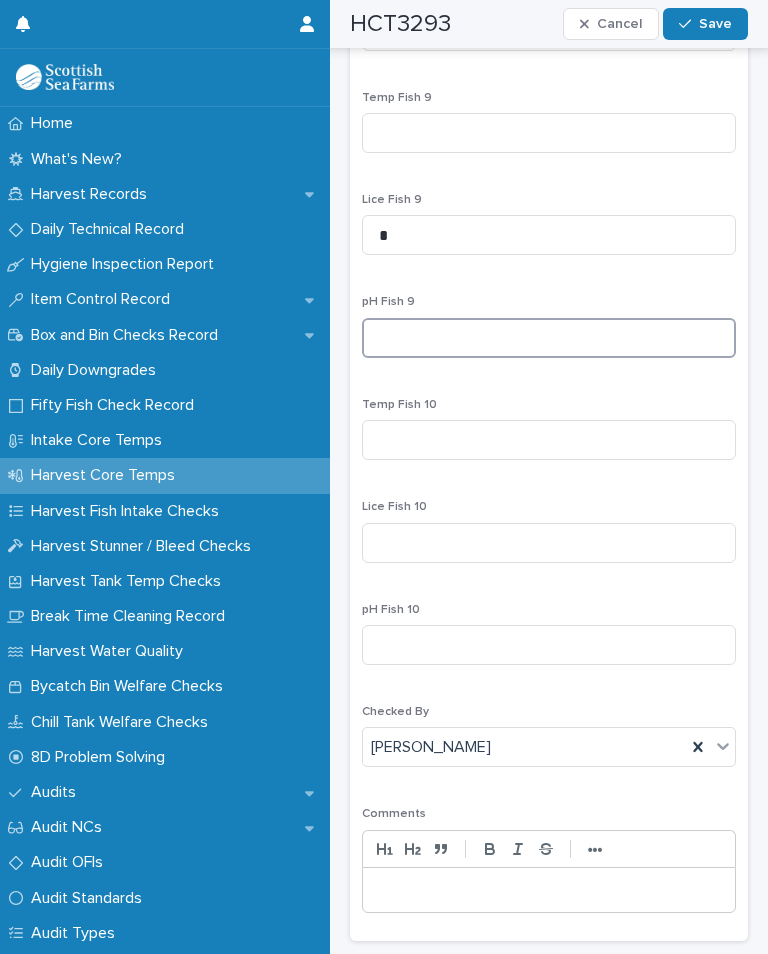 click at bounding box center [549, 338] 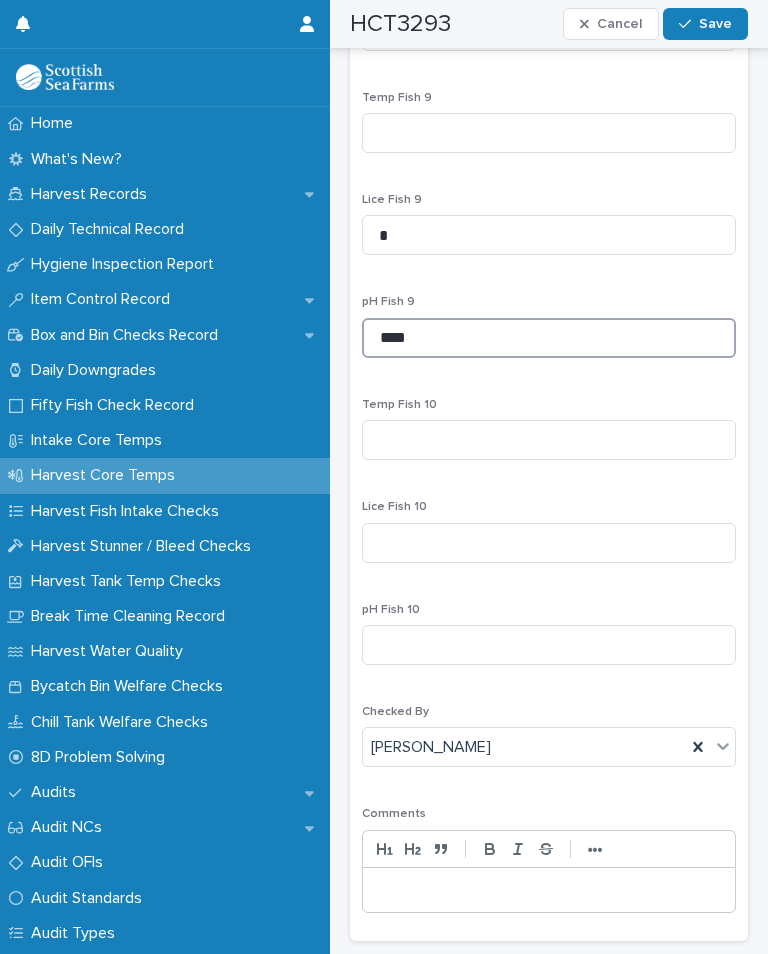 type on "****" 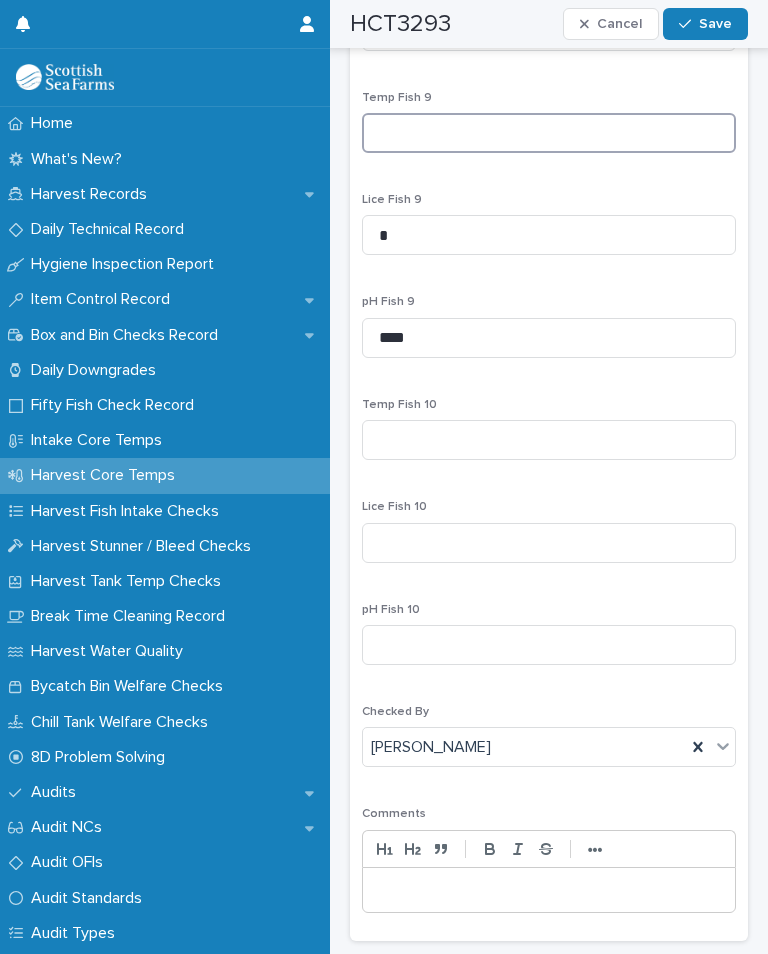 click at bounding box center [549, 133] 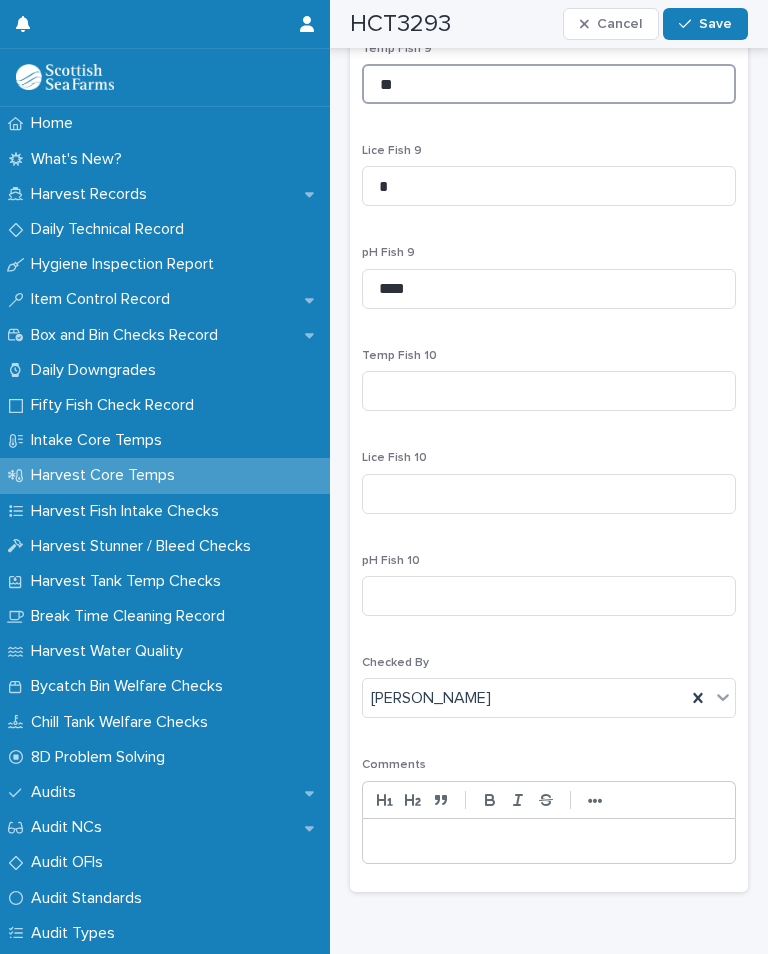 scroll, scrollTop: 3790, scrollLeft: 0, axis: vertical 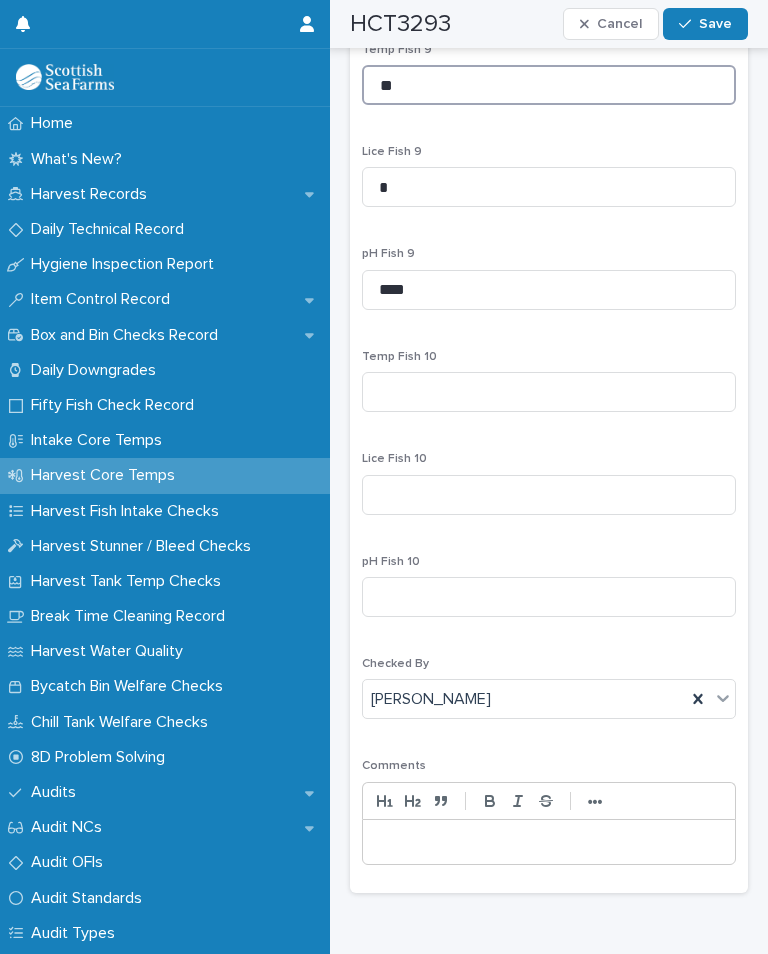 type on "**" 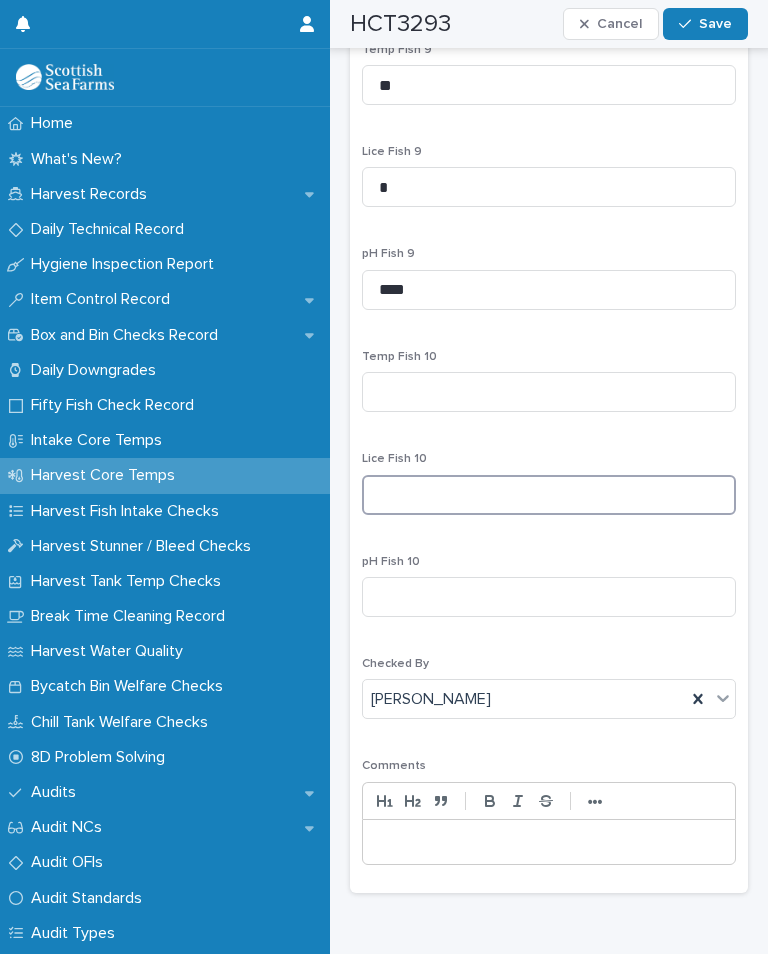 click at bounding box center [549, 495] 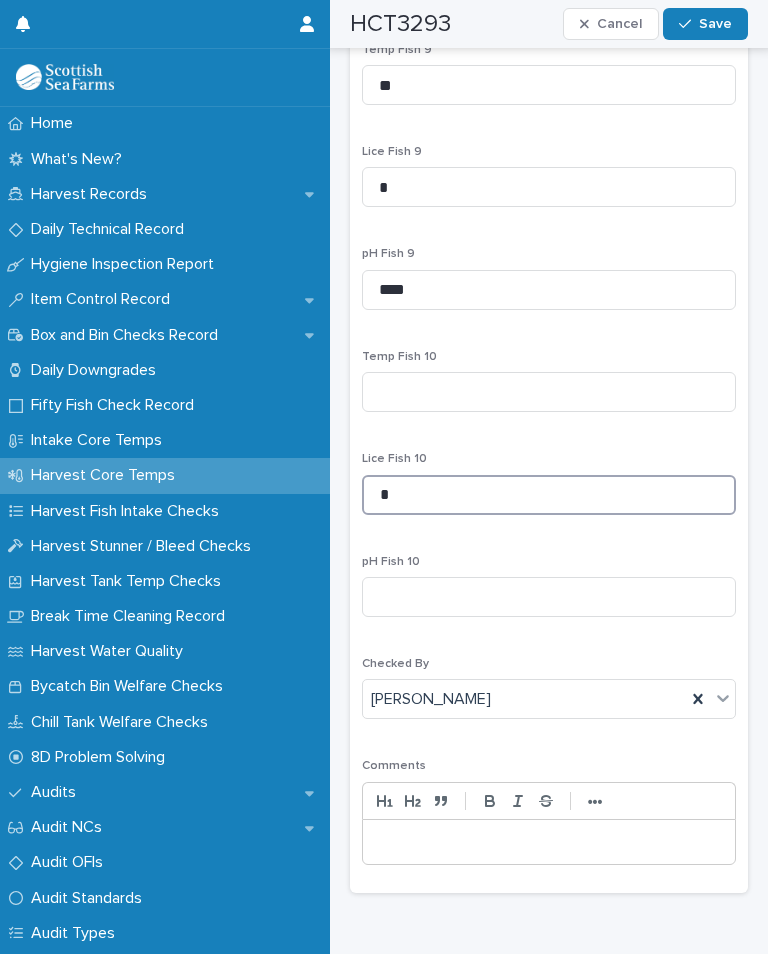 type on "*" 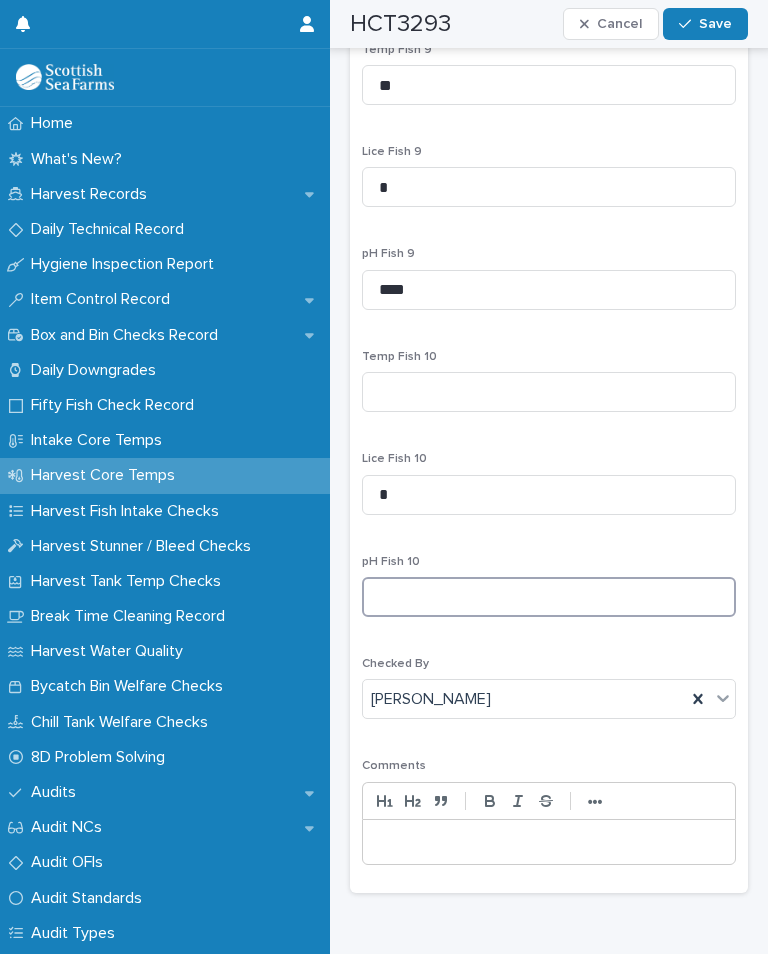 click at bounding box center (549, 597) 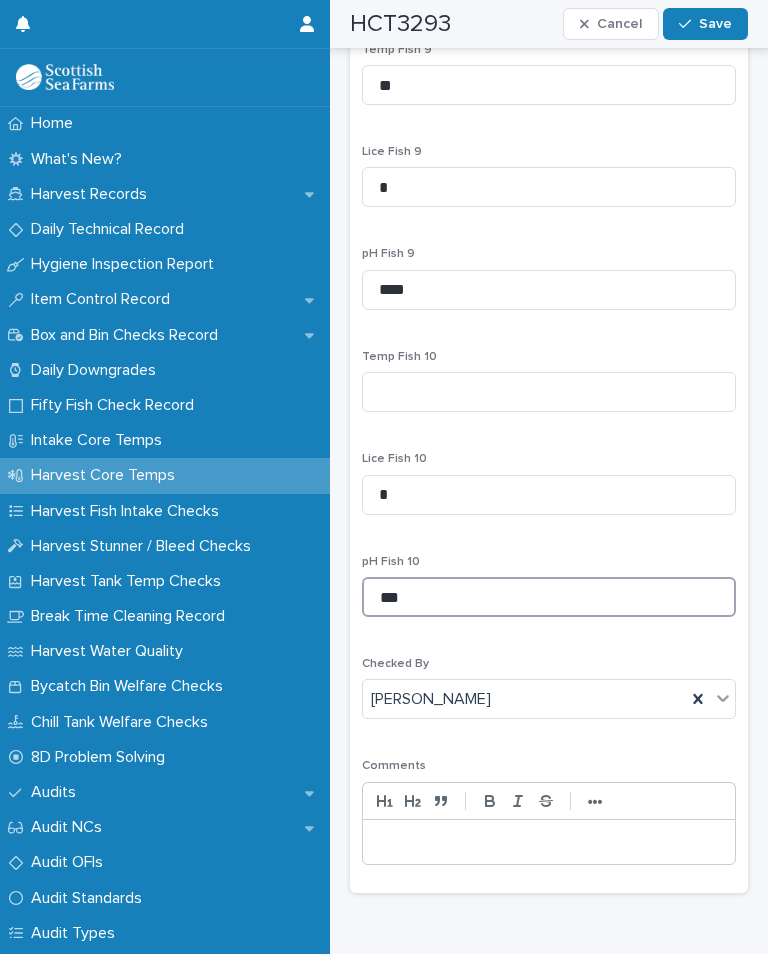 type on "***" 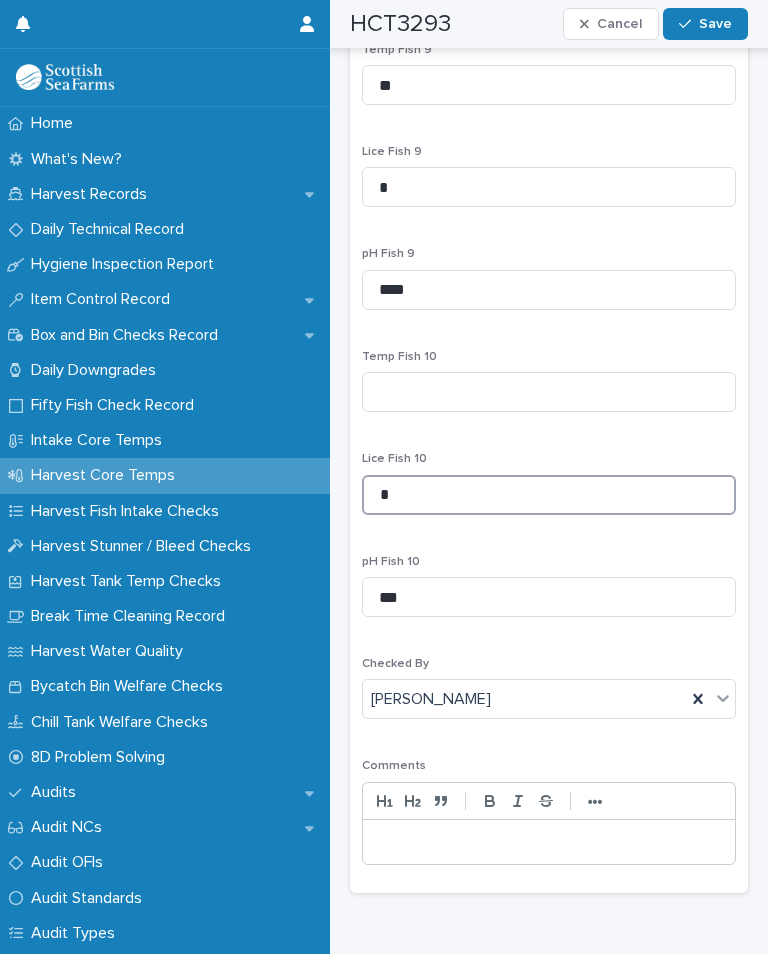 click on "*" at bounding box center (549, 495) 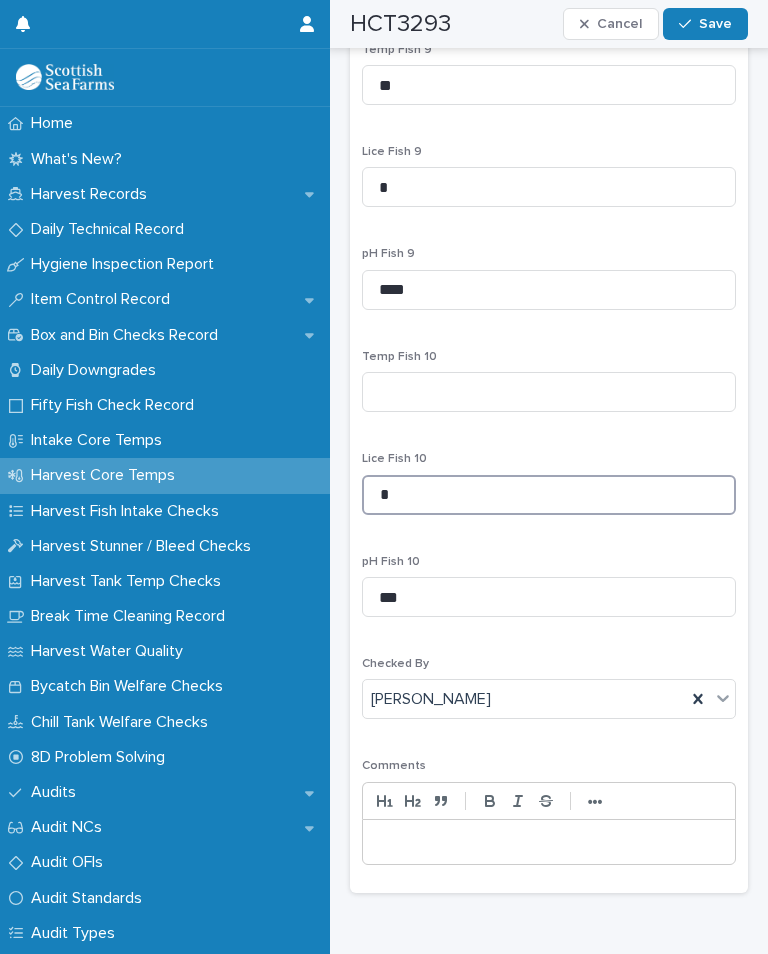 type on "*" 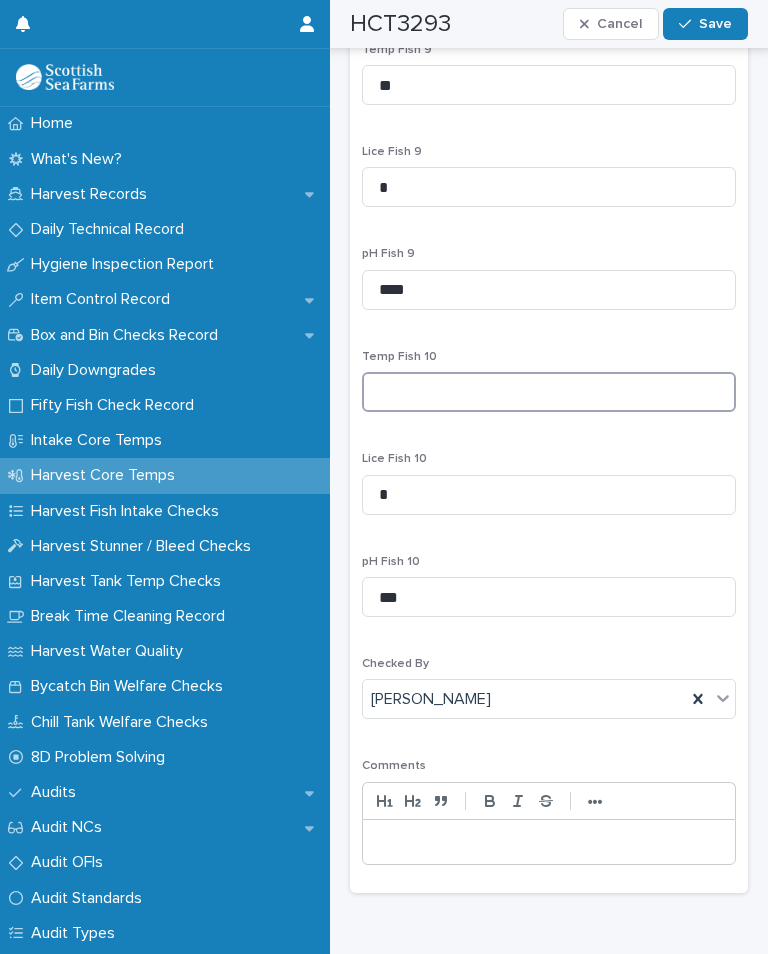 click at bounding box center (549, 392) 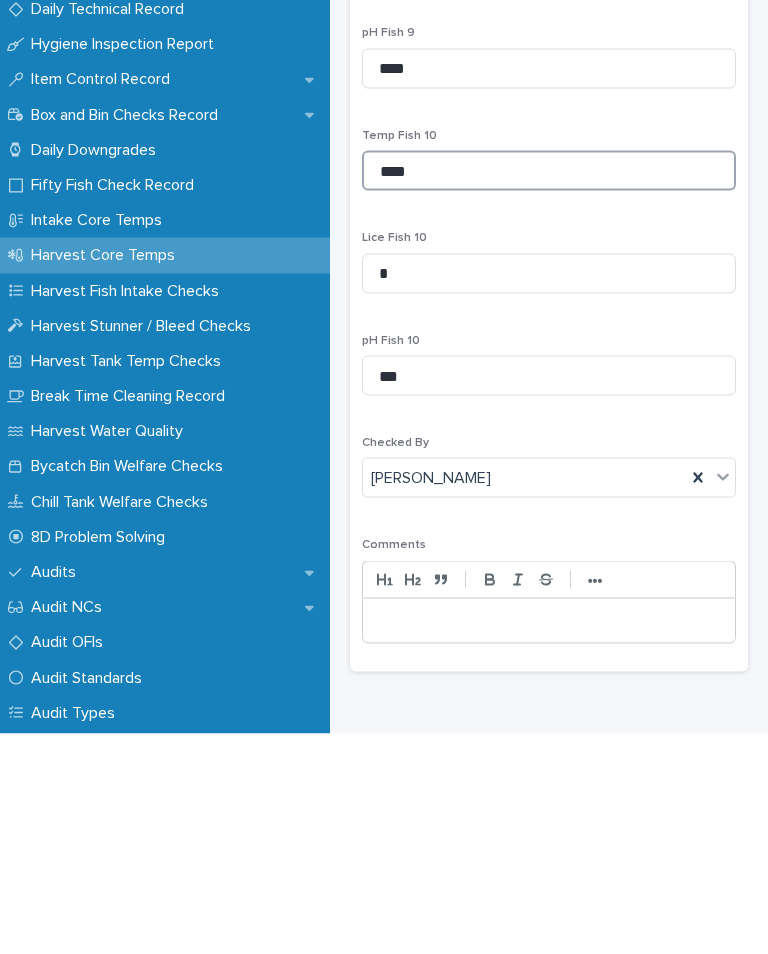 scroll, scrollTop: 3790, scrollLeft: 0, axis: vertical 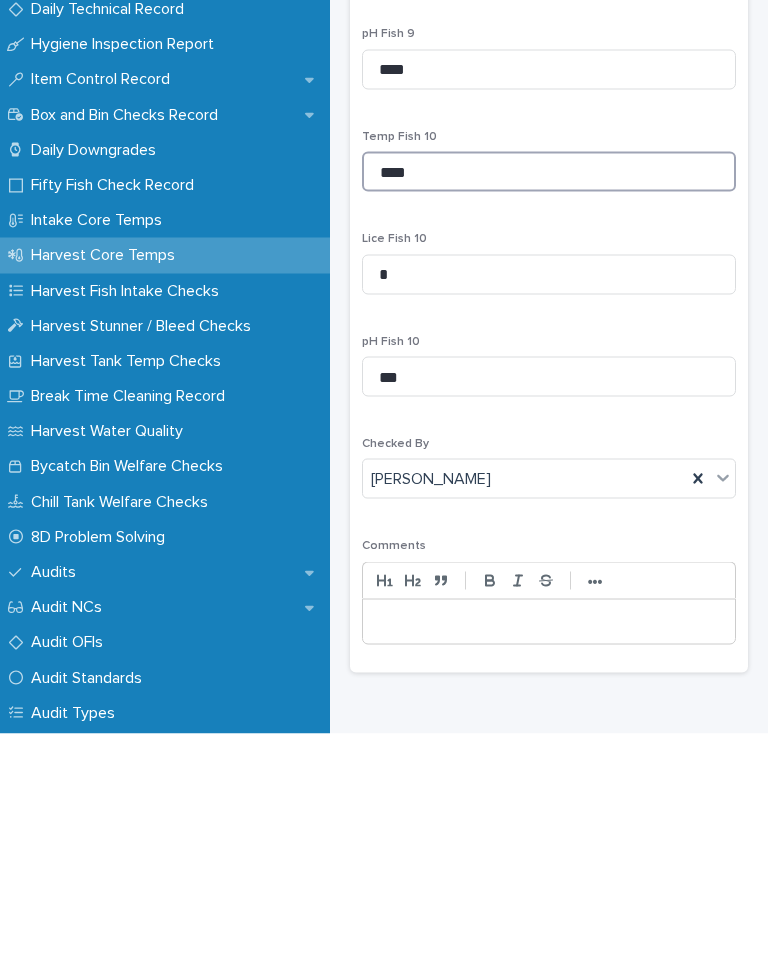 type on "****" 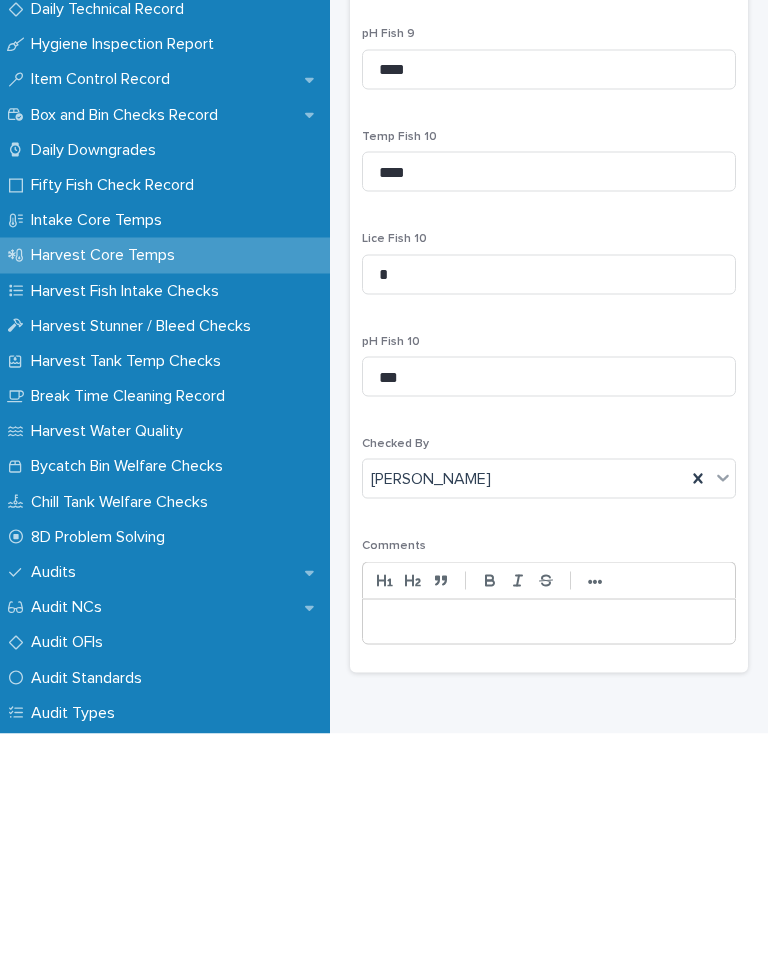 click on "Temp Fish 1 ** Lice Fish 1 * pH Fish 1 **** Temp Fish 2 ** Lice Fish 2 * pH Fish 2 **** Temp Fish 3 **** Lice Fish 3 * pH Fish 3 **** Temp Fish 4 **** Lice Fish 4 * pH Fish 4 **** Temp Fish 5 ** Lice Fish 5 * pH Fish 5 **** Temp Fish 6 ** Lice Fish 6 * pH Fish 6 **** Temp Fish 7 ** Lice Fish 7 * pH Fish 7 **** Temp Fish 8 **** Lice Fish 8 * pH Fish 8 **** Temp Fish 9 ** Lice Fish 9 * pH Fish 9 **** Temp Fish 10 **** Lice Fish 10 * pH Fish 10 *** Checked By Robert Forbes Comments                                         •••" at bounding box center (549, -768) 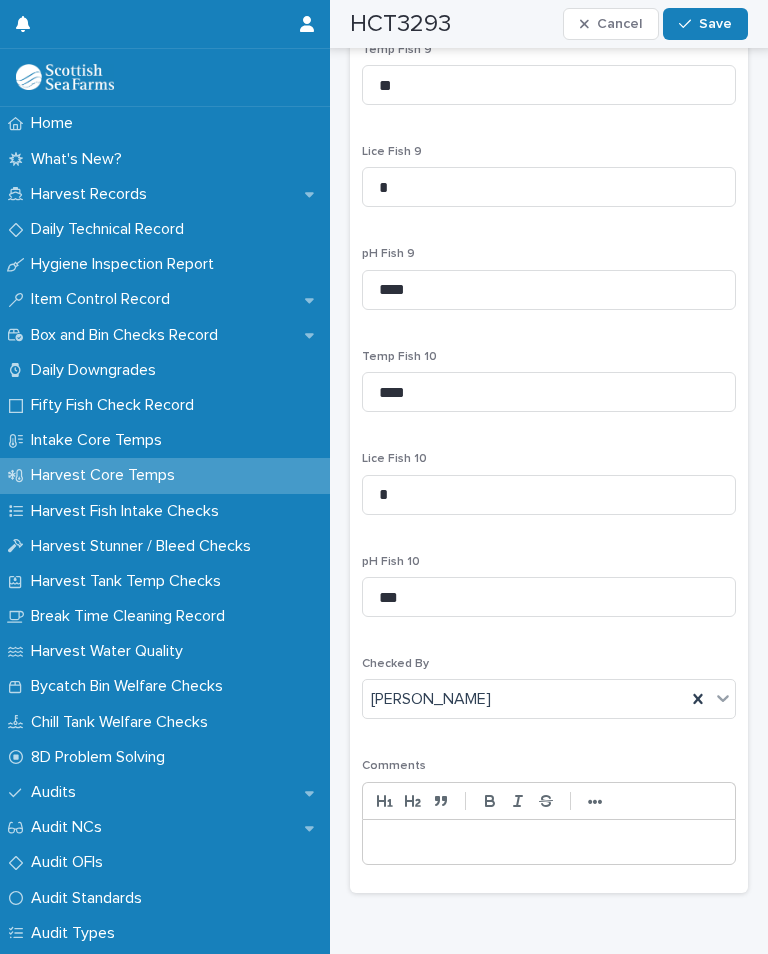 click on "Save" at bounding box center [705, 24] 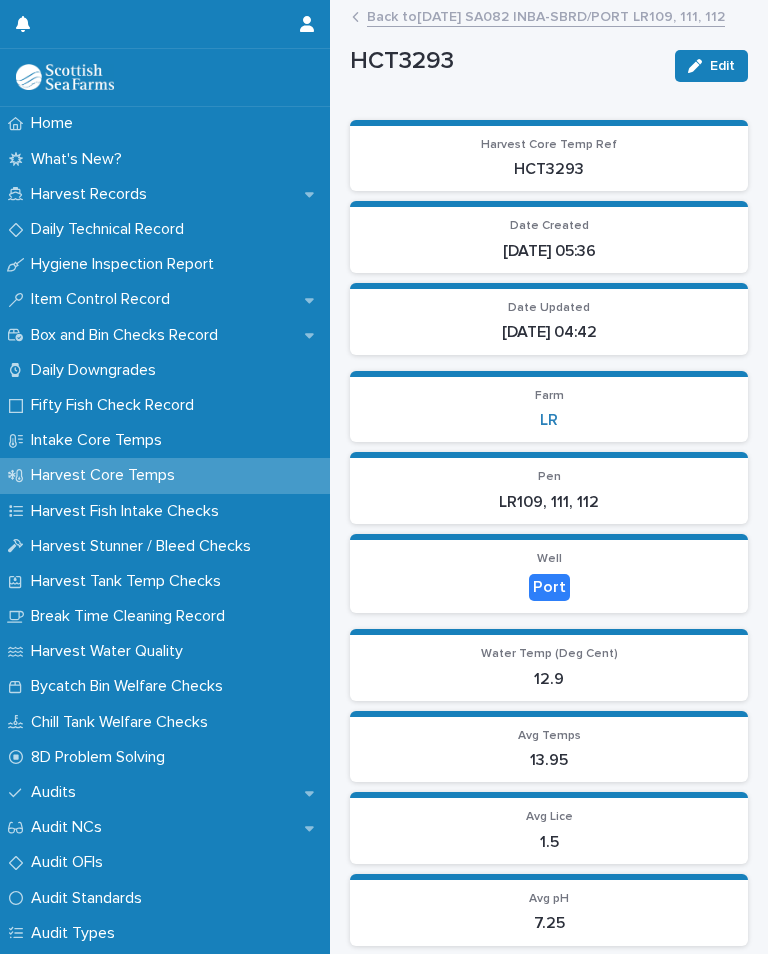 scroll, scrollTop: 0, scrollLeft: 0, axis: both 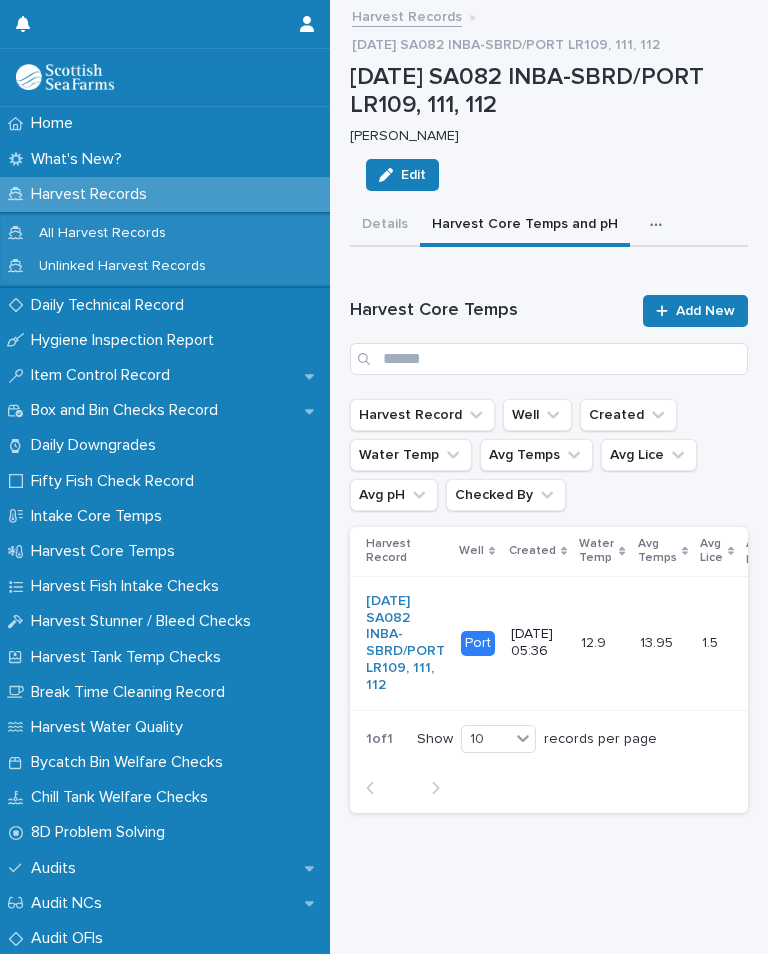 click at bounding box center [660, 225] 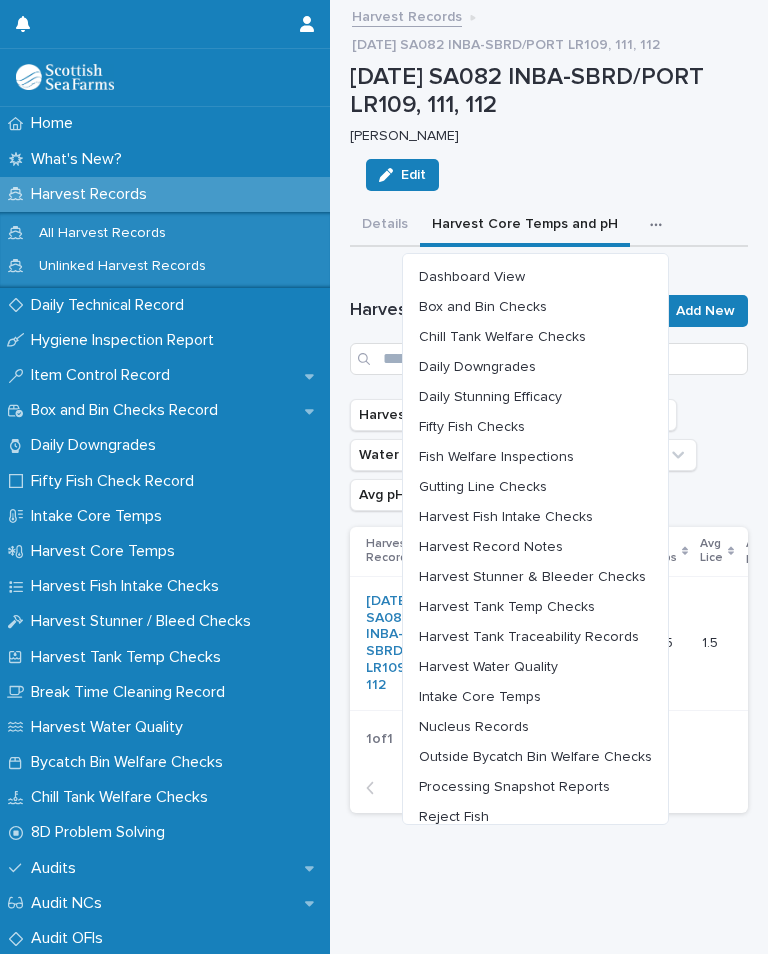 click on "Chill Tank Welfare Checks" at bounding box center [502, 337] 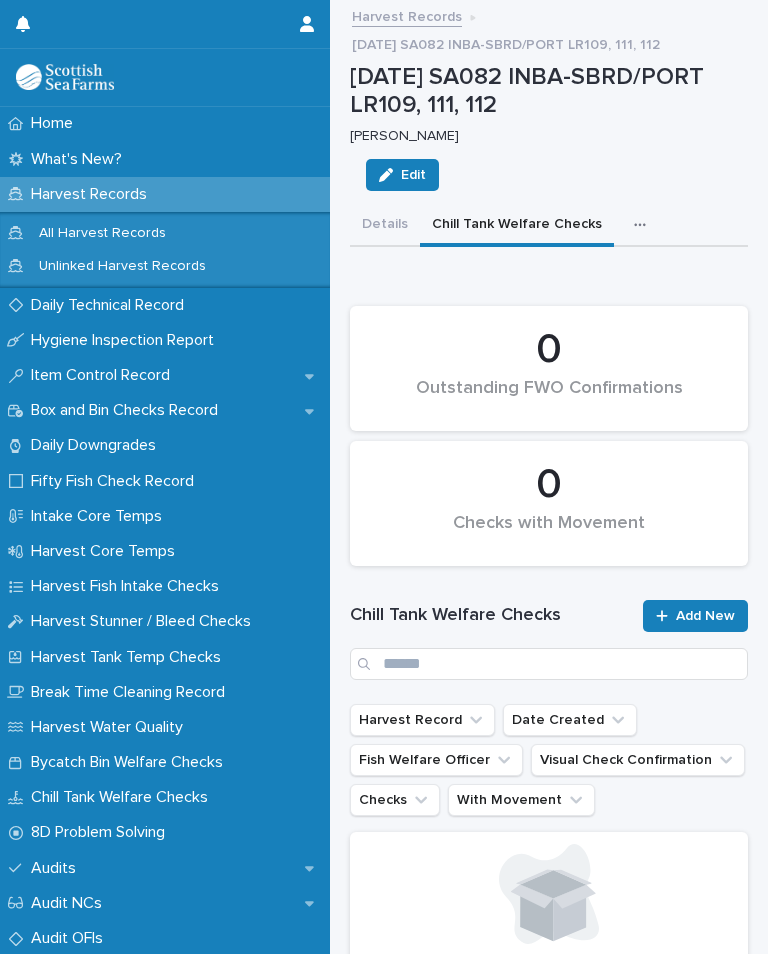 click on "Add New" at bounding box center (705, 616) 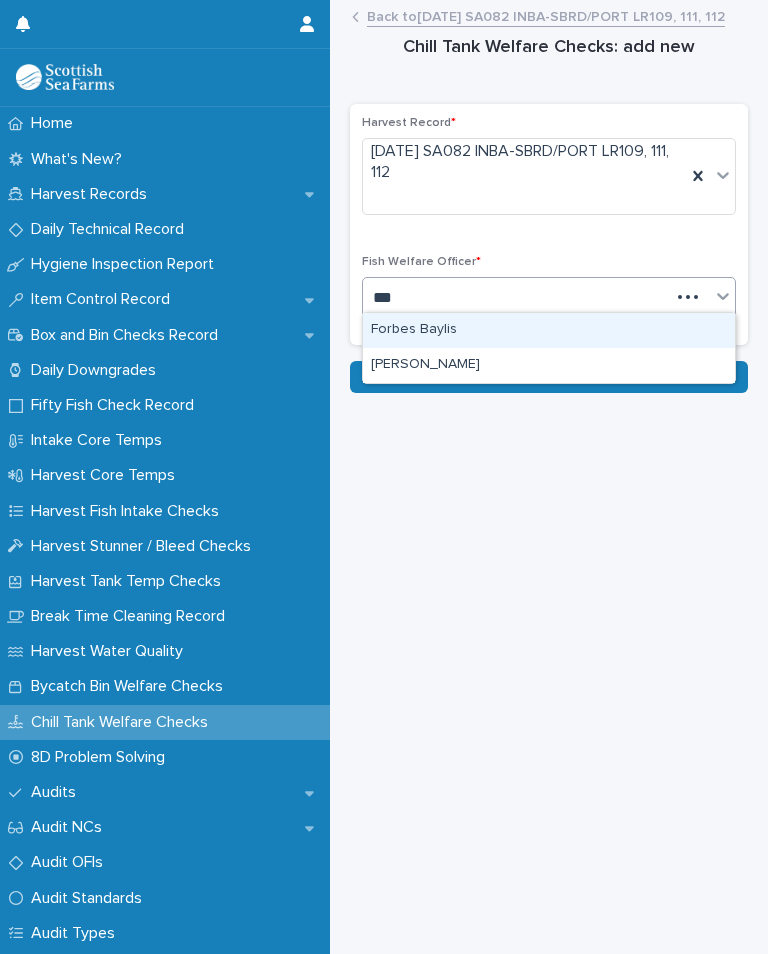 click on "[PERSON_NAME]" at bounding box center [549, 365] 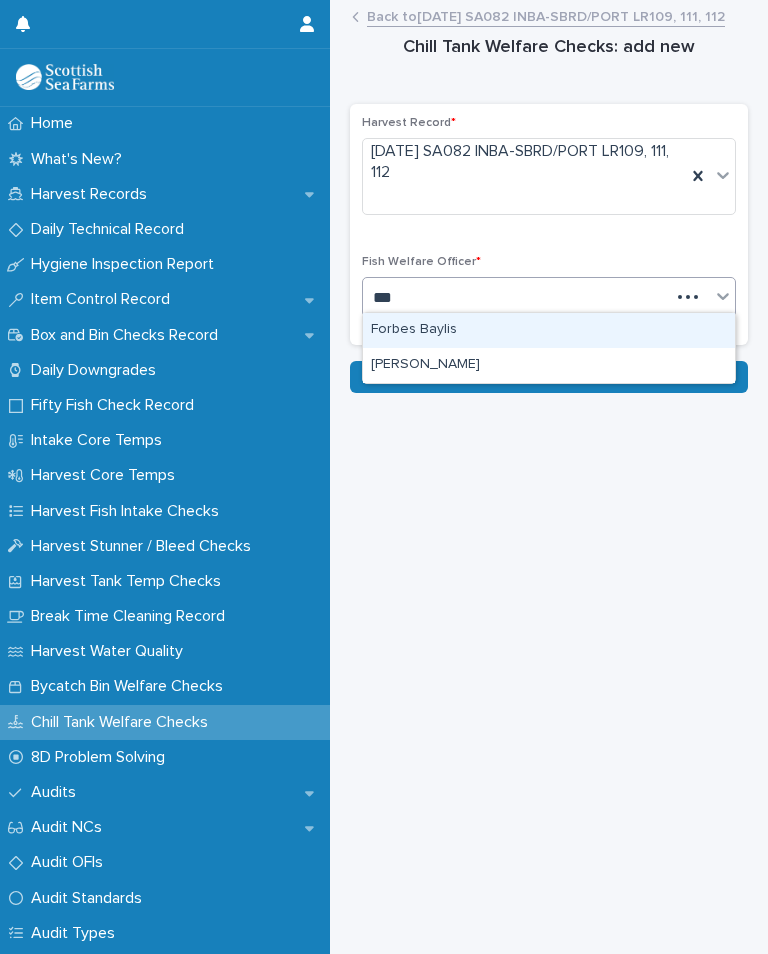 type on "***" 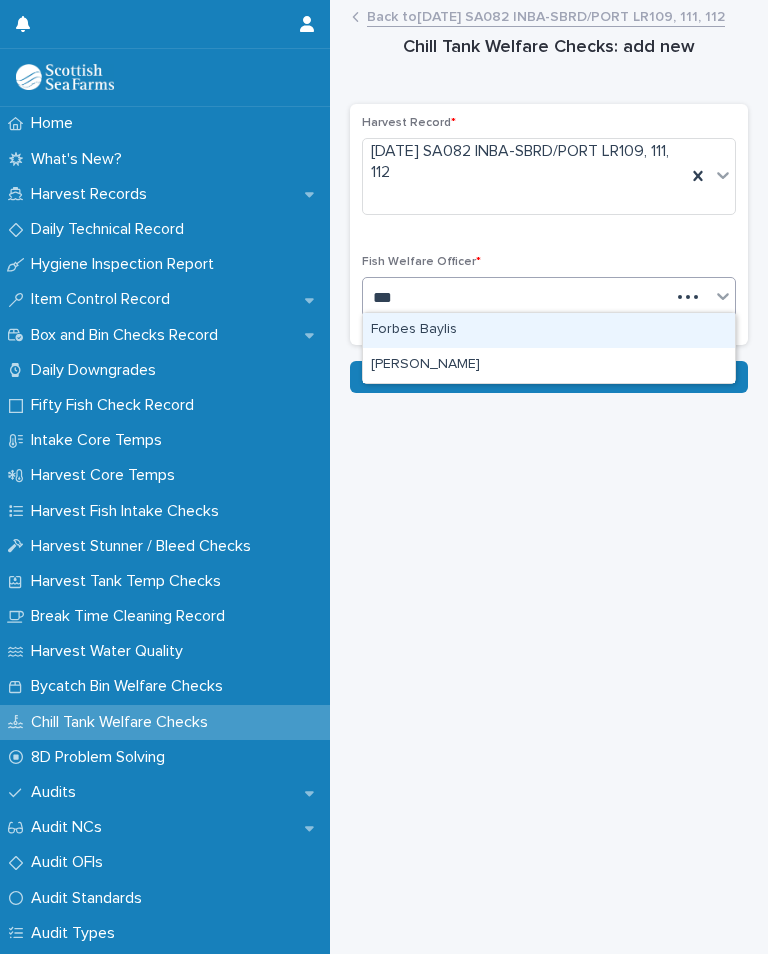 type 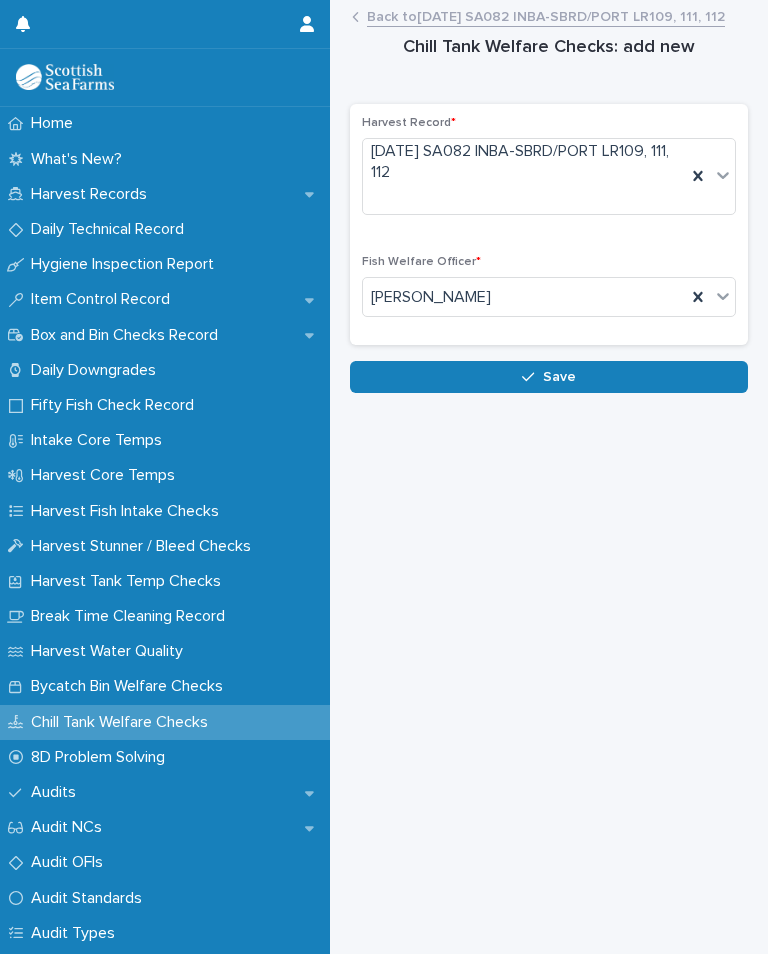 click on "Save" at bounding box center [549, 377] 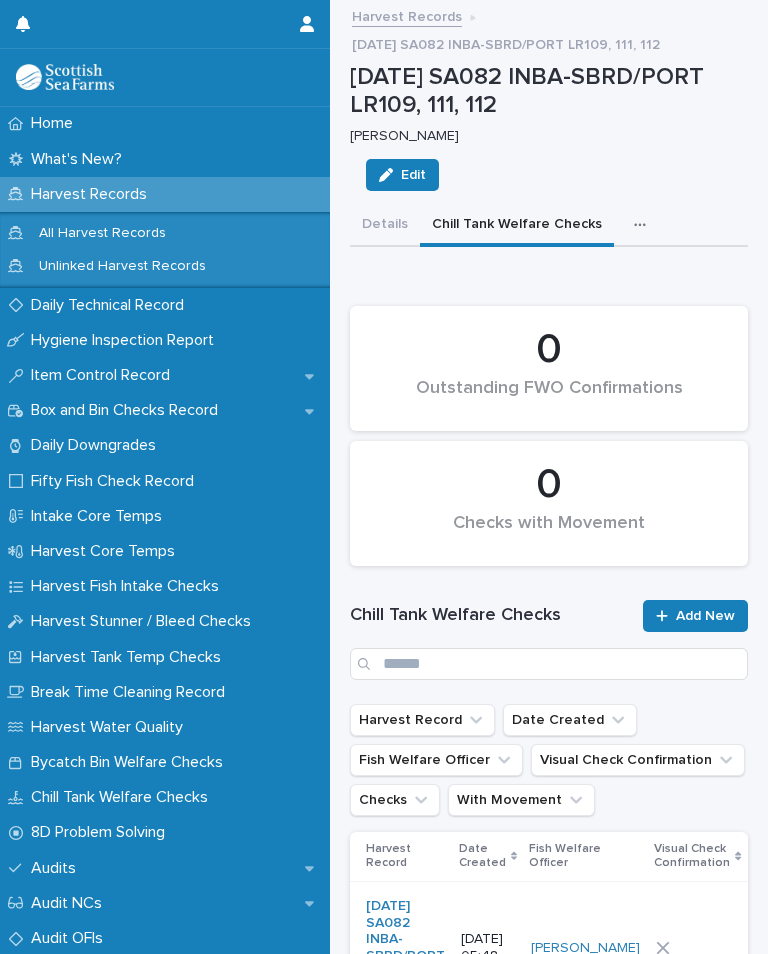 click 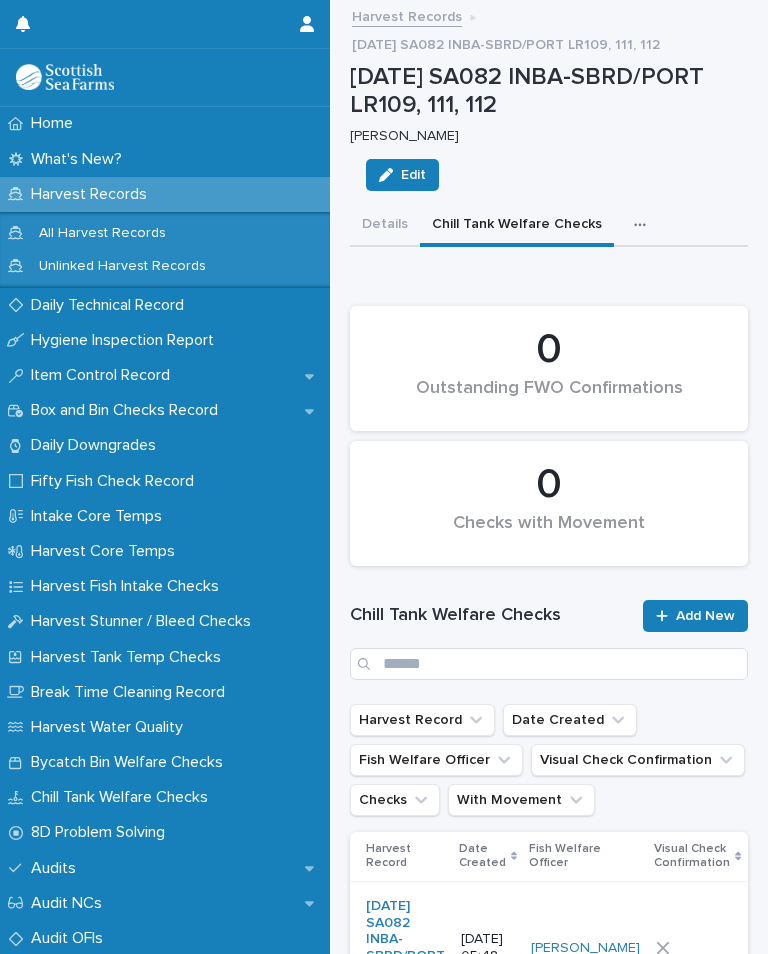 click on "0 Checks with Movement" at bounding box center (549, 503) 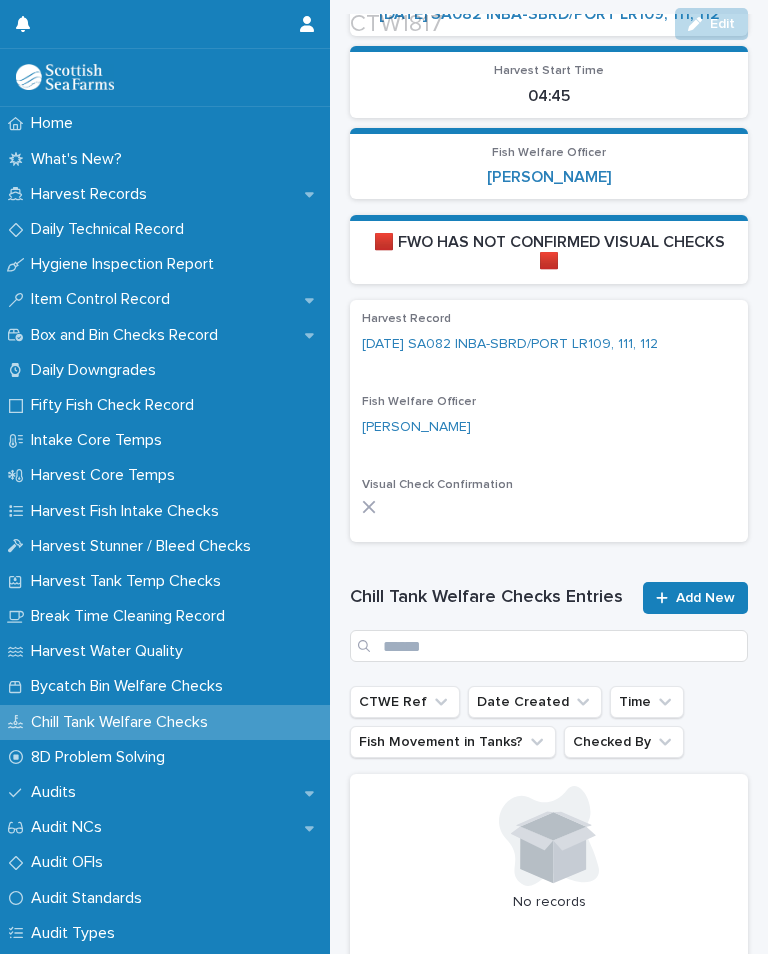 scroll, scrollTop: 407, scrollLeft: 0, axis: vertical 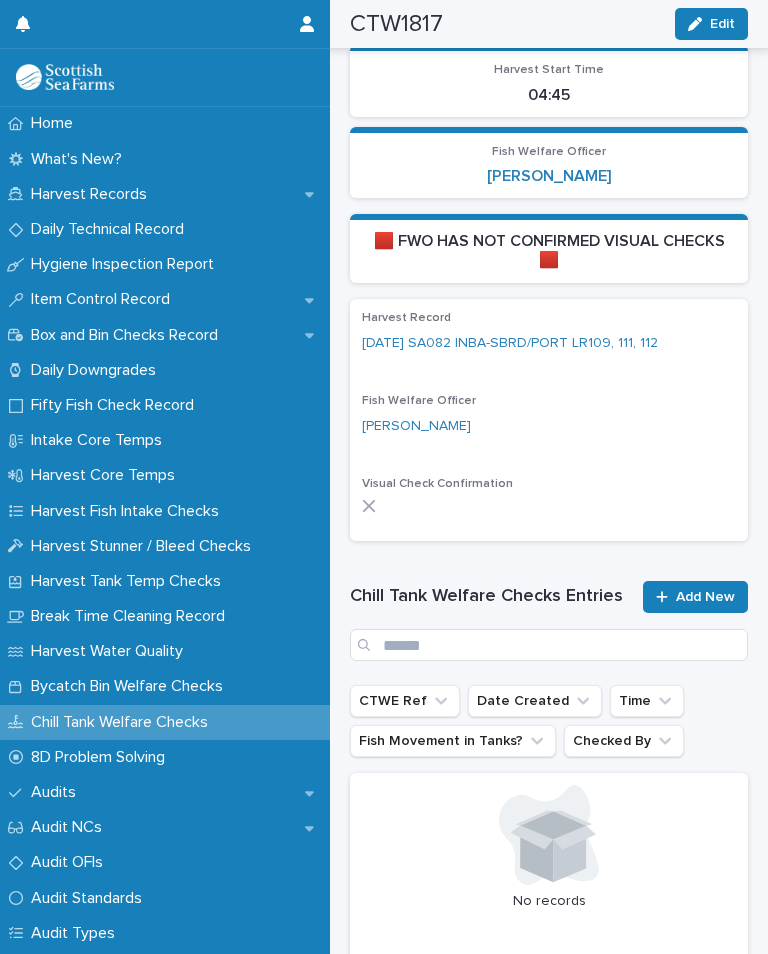 click on "Add New" at bounding box center (705, 597) 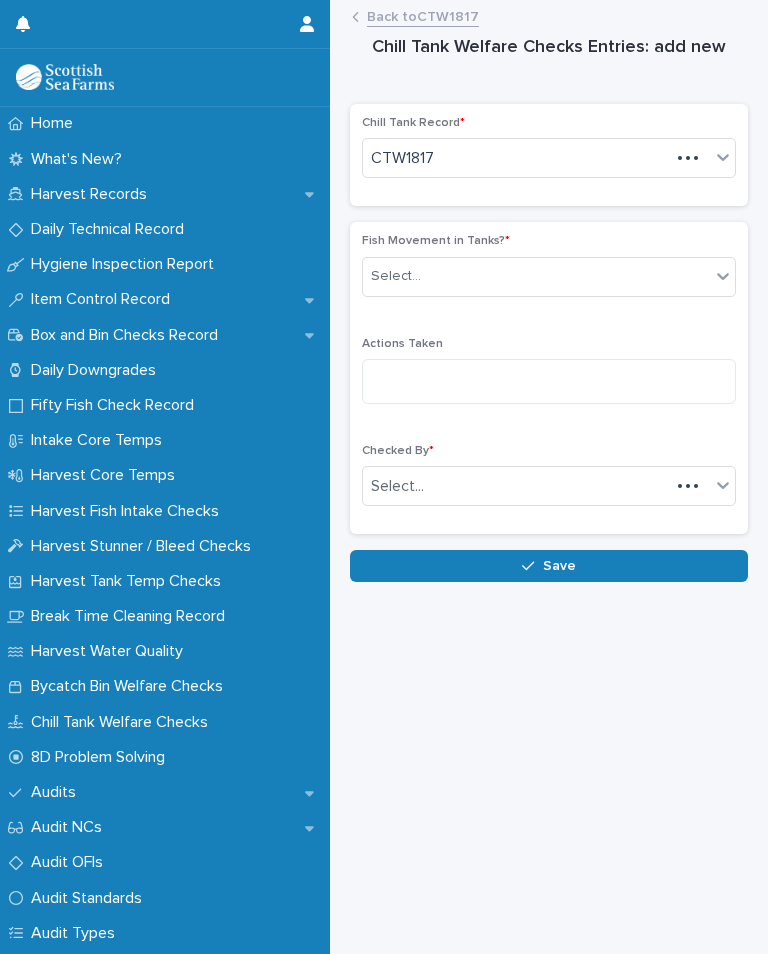 scroll, scrollTop: 0, scrollLeft: 0, axis: both 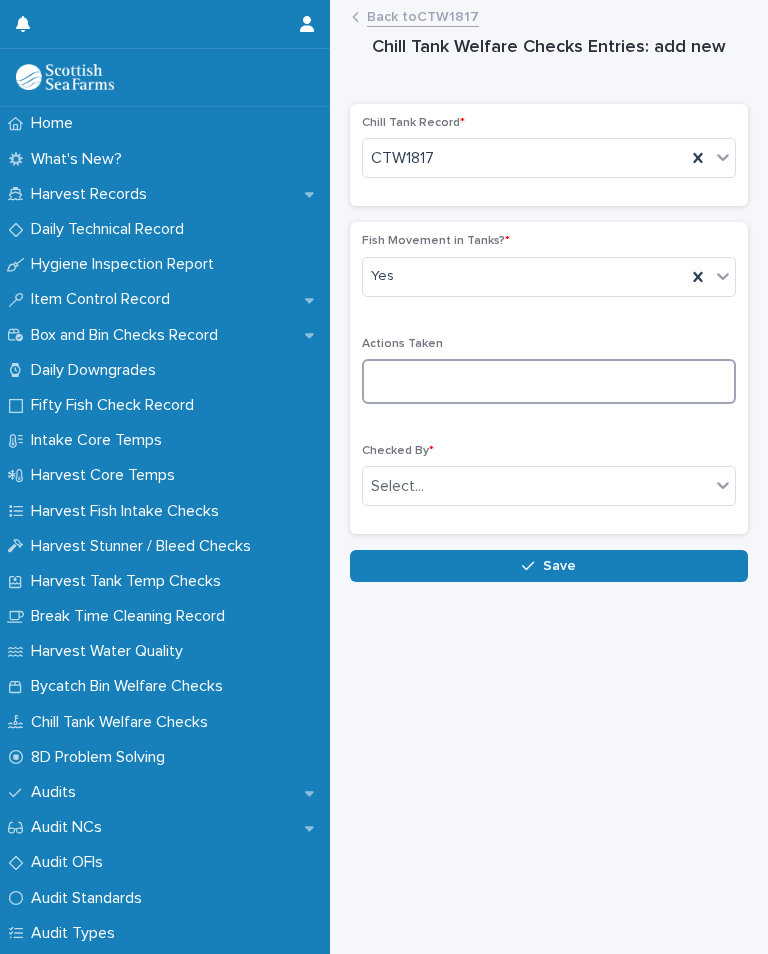 click at bounding box center (549, 381) 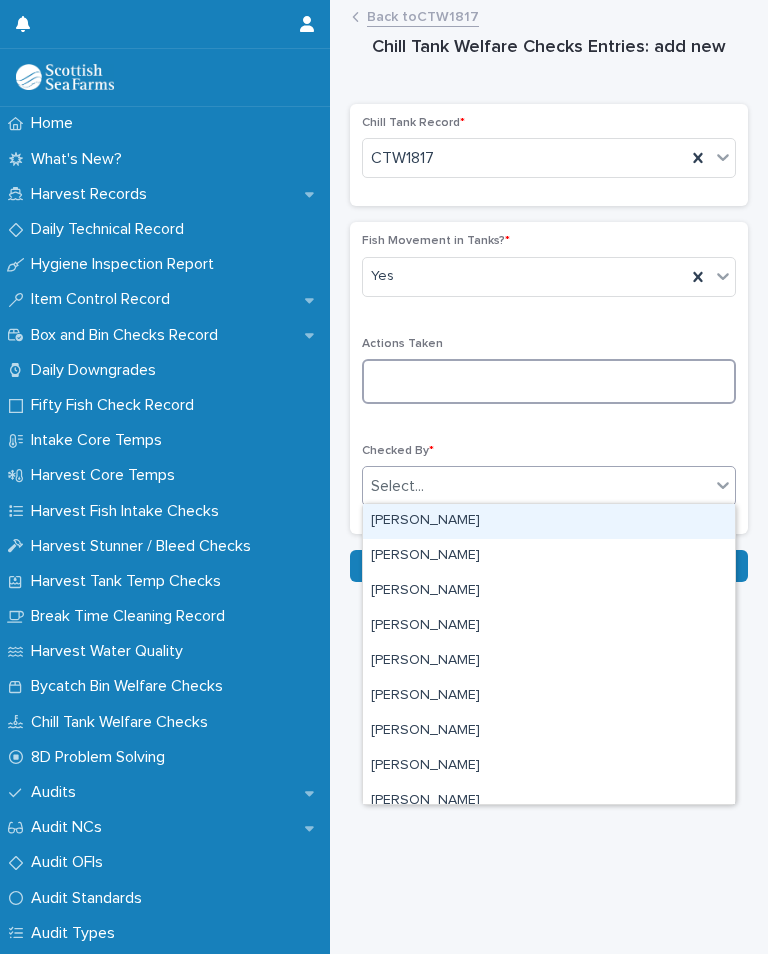 click at bounding box center [549, 381] 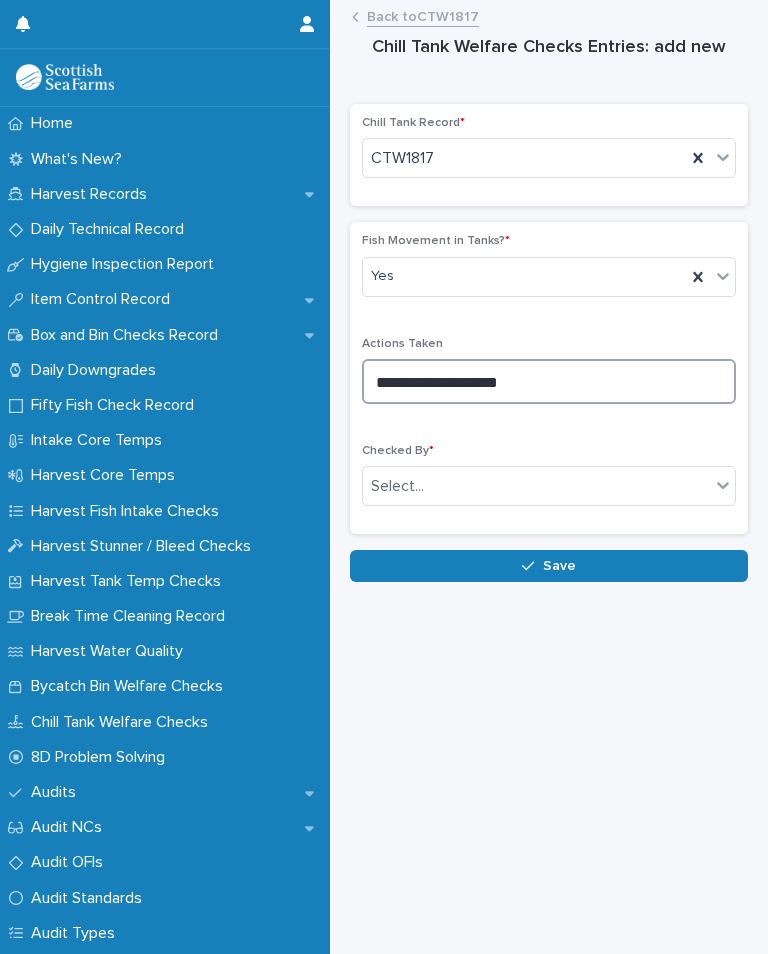 type on "**********" 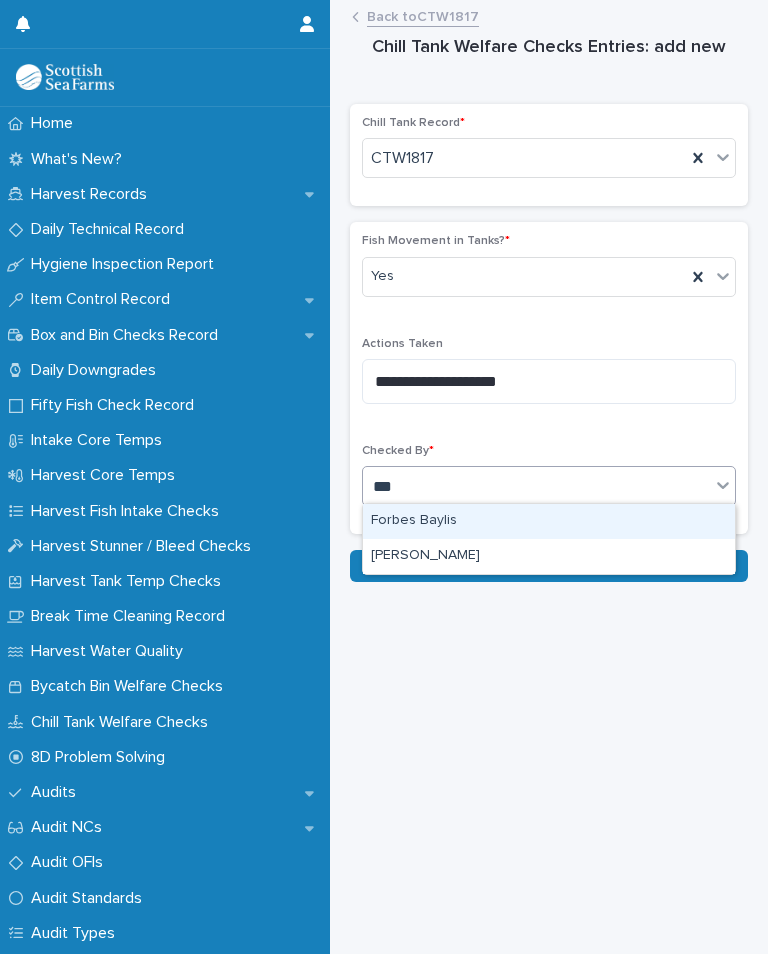 click on "[PERSON_NAME]" at bounding box center (549, 556) 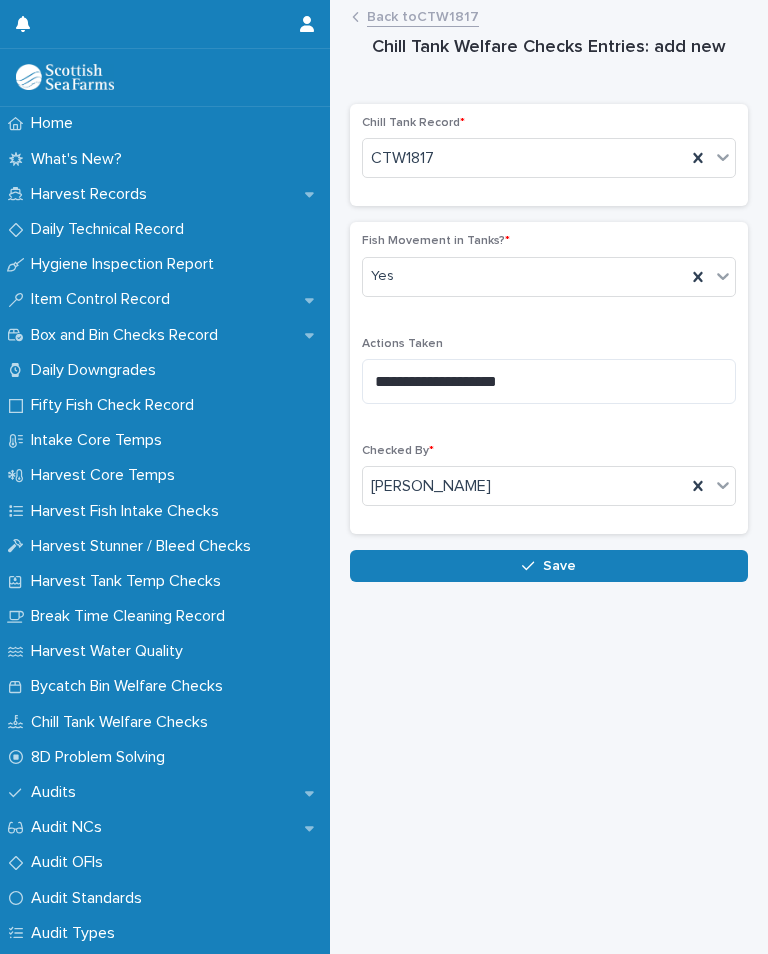 click on "Save" at bounding box center (549, 566) 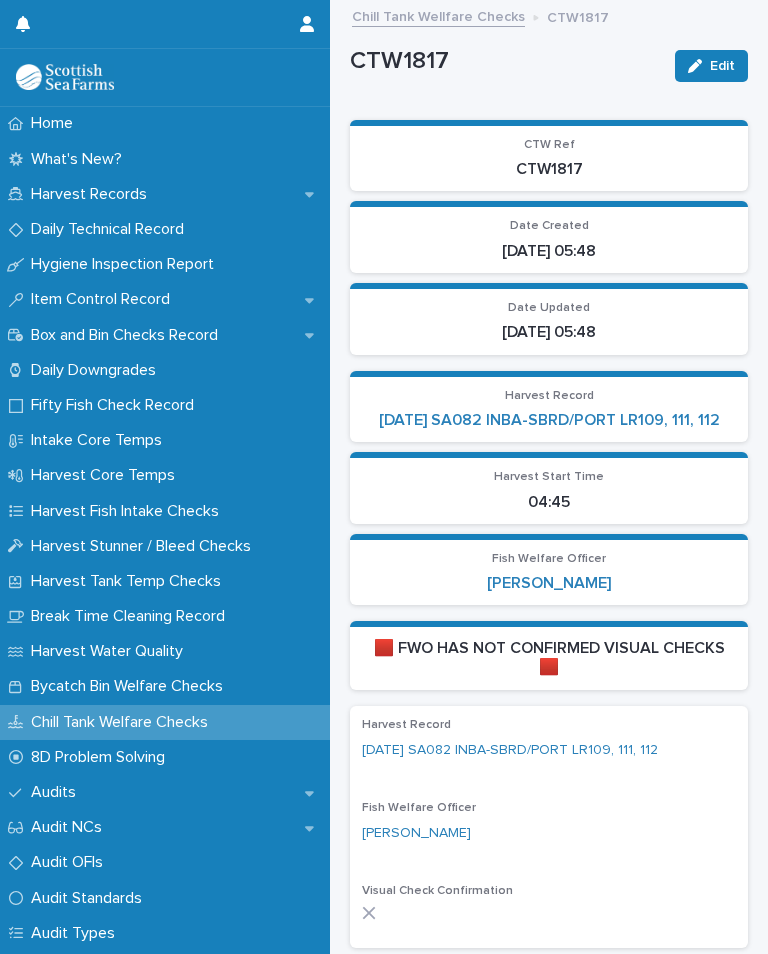 click on "[DATE] SA082 INBA-SBRD/PORT LR109, 111, 112" at bounding box center [549, 420] 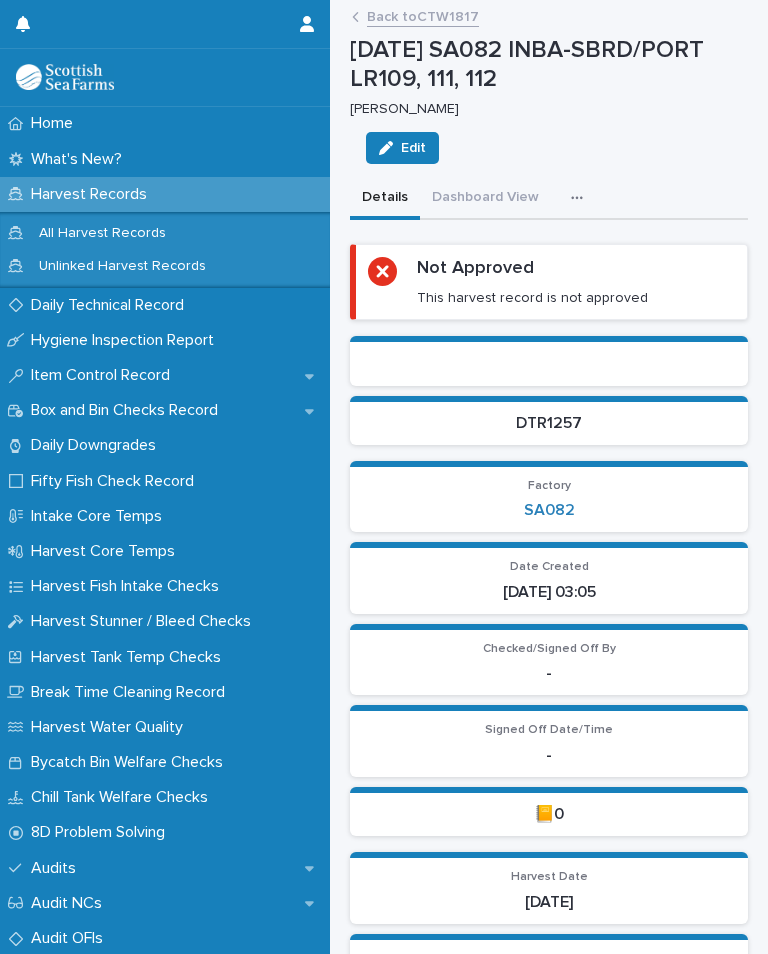 click at bounding box center (581, 198) 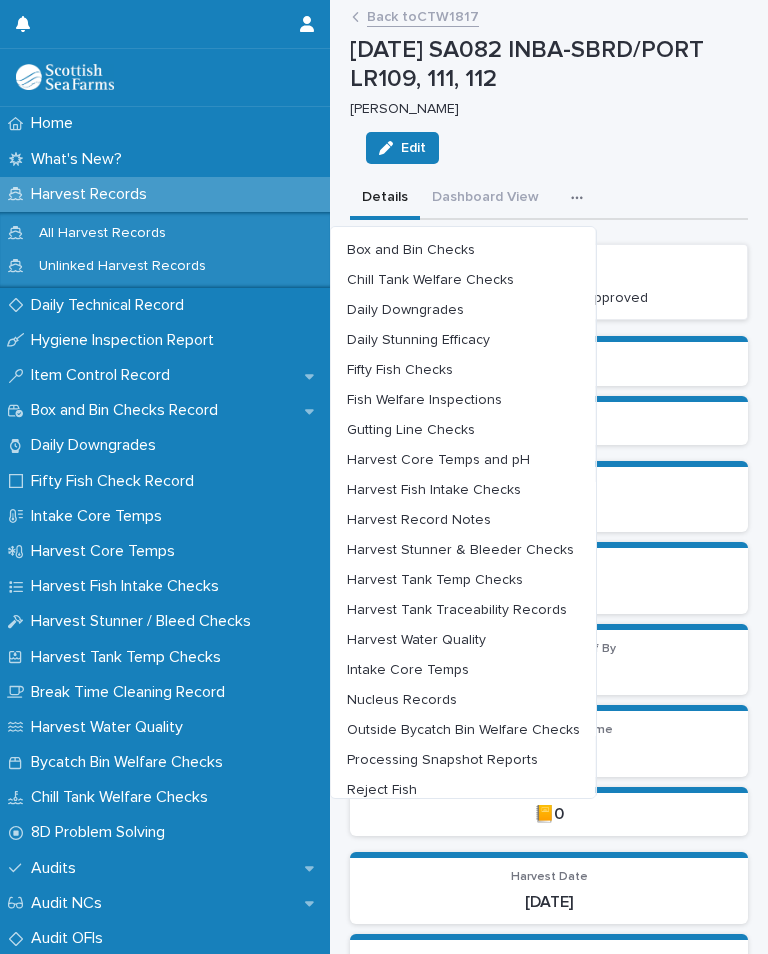 click on "Harvest Tank Temp Checks" at bounding box center [435, 580] 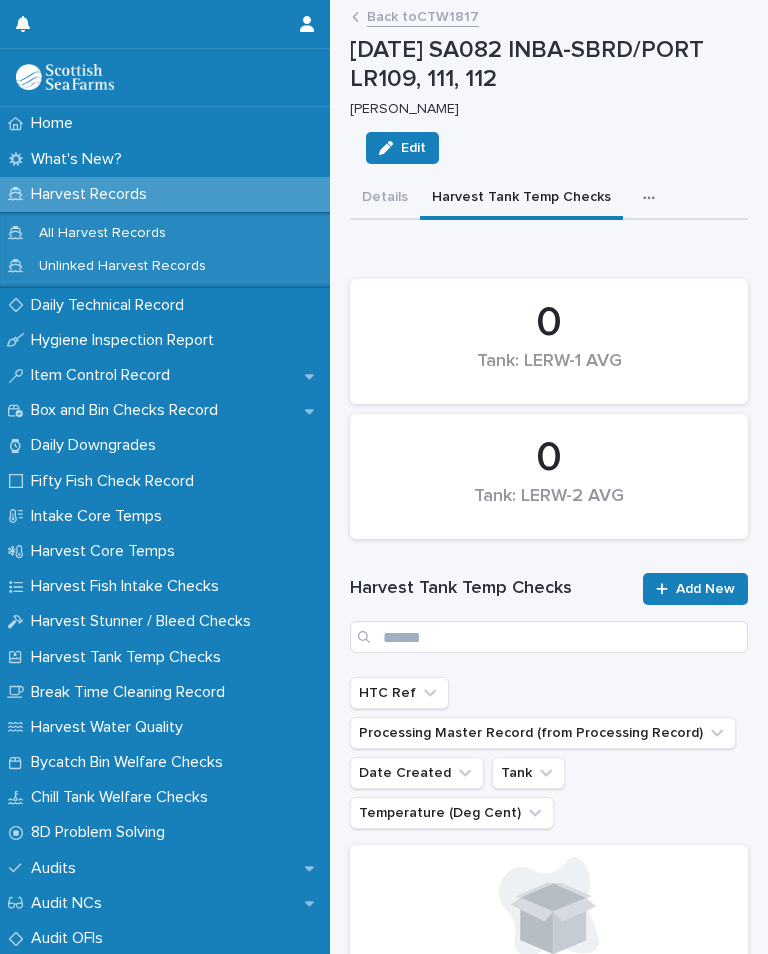 click on "Add New" at bounding box center (705, 589) 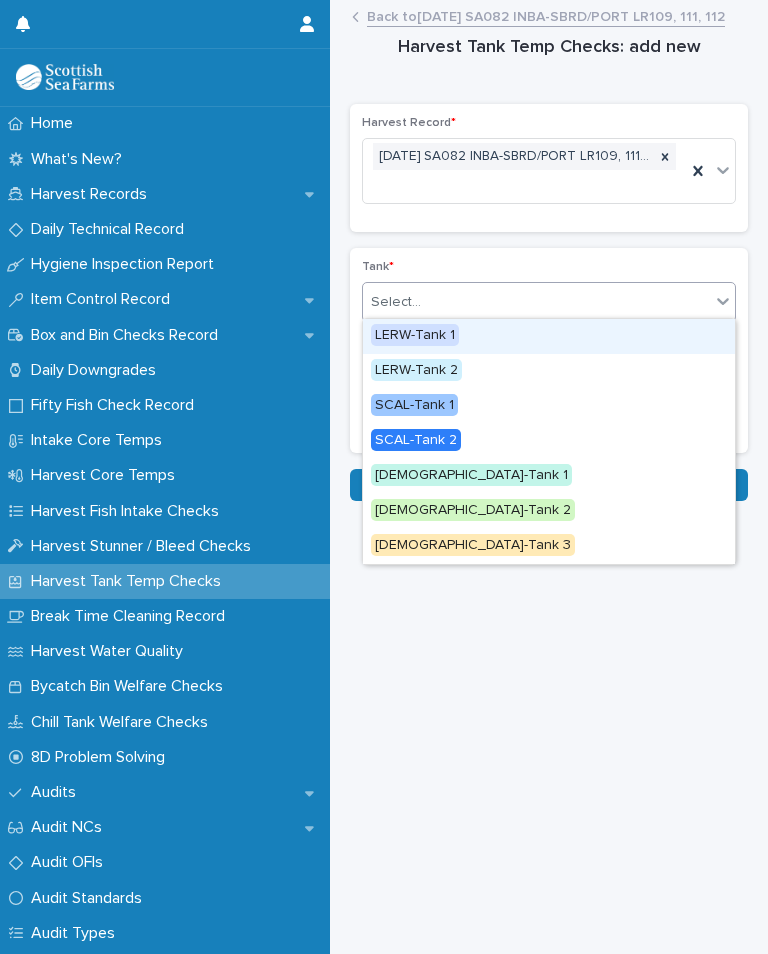 click on "LERW-Tank 1" at bounding box center (549, 336) 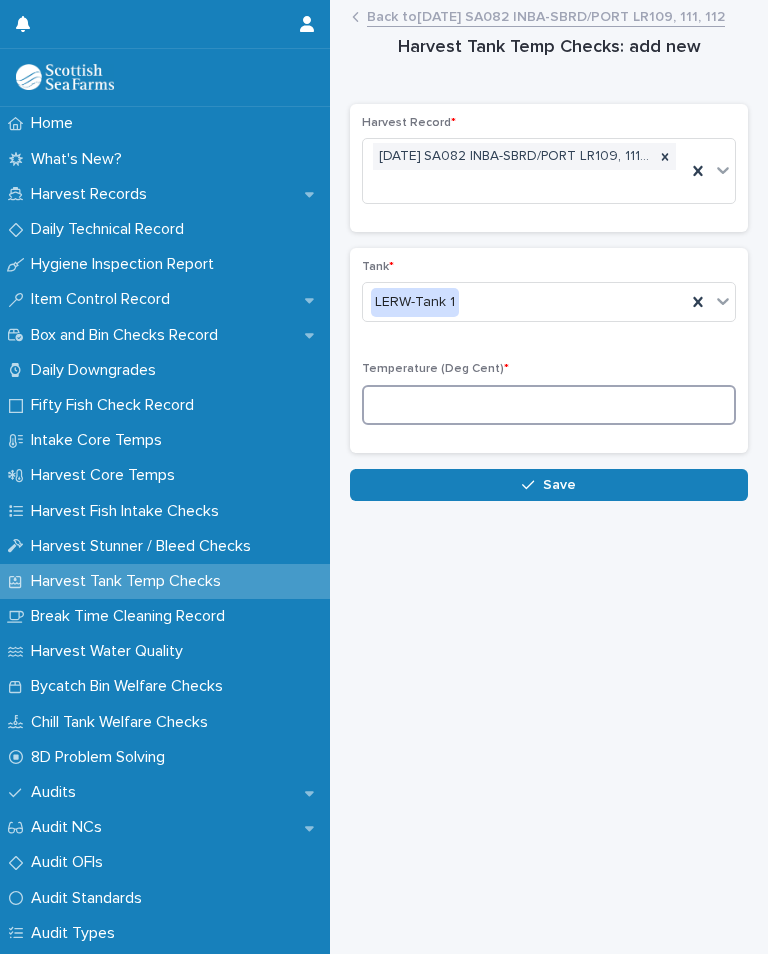 click at bounding box center (549, 405) 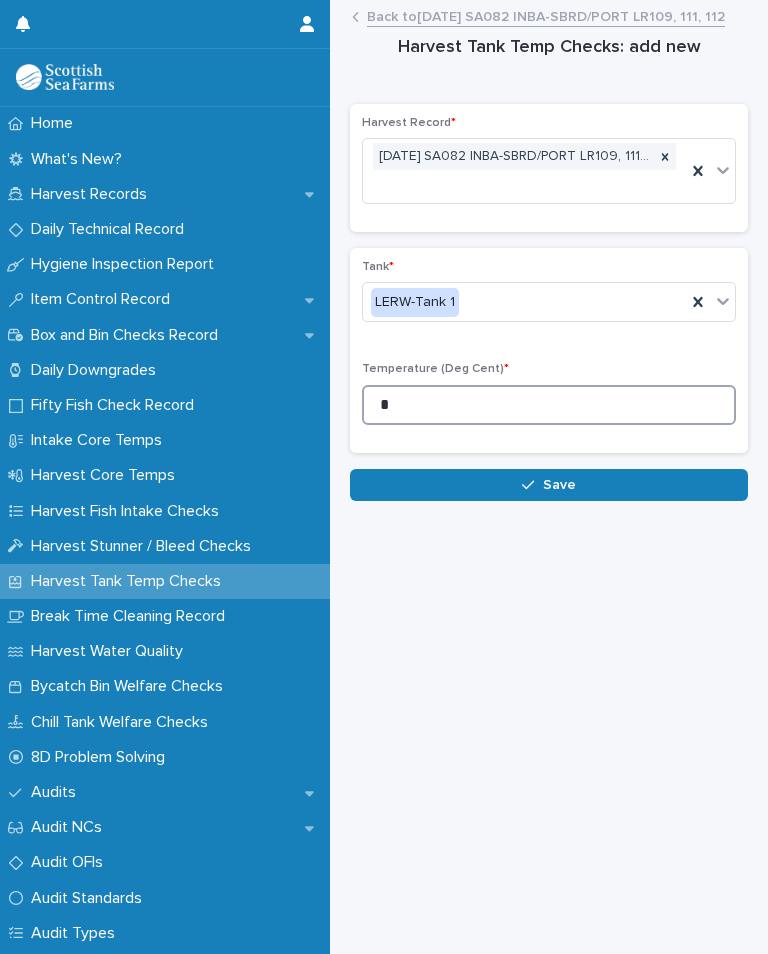 type on "*" 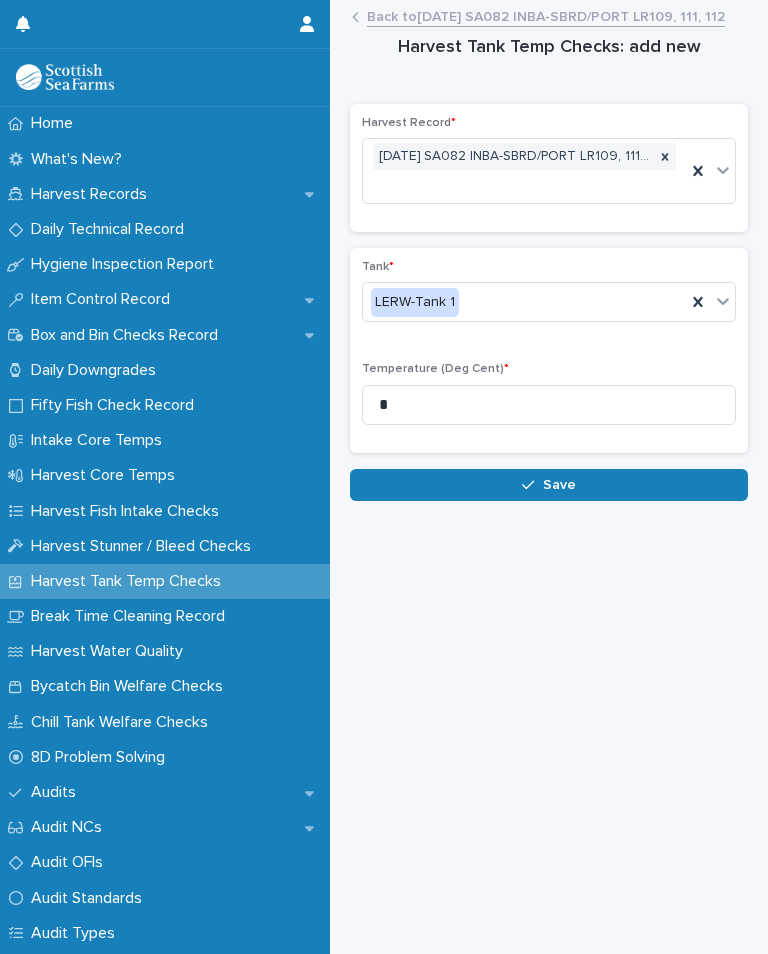 click on "Save" at bounding box center [549, 485] 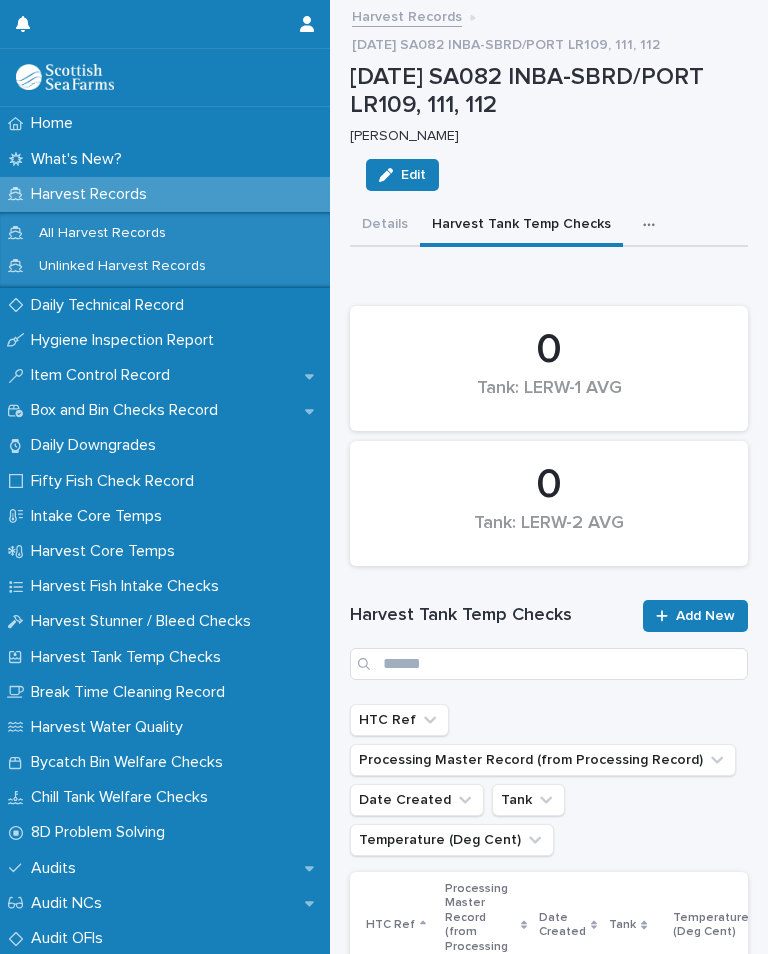 click at bounding box center [653, 225] 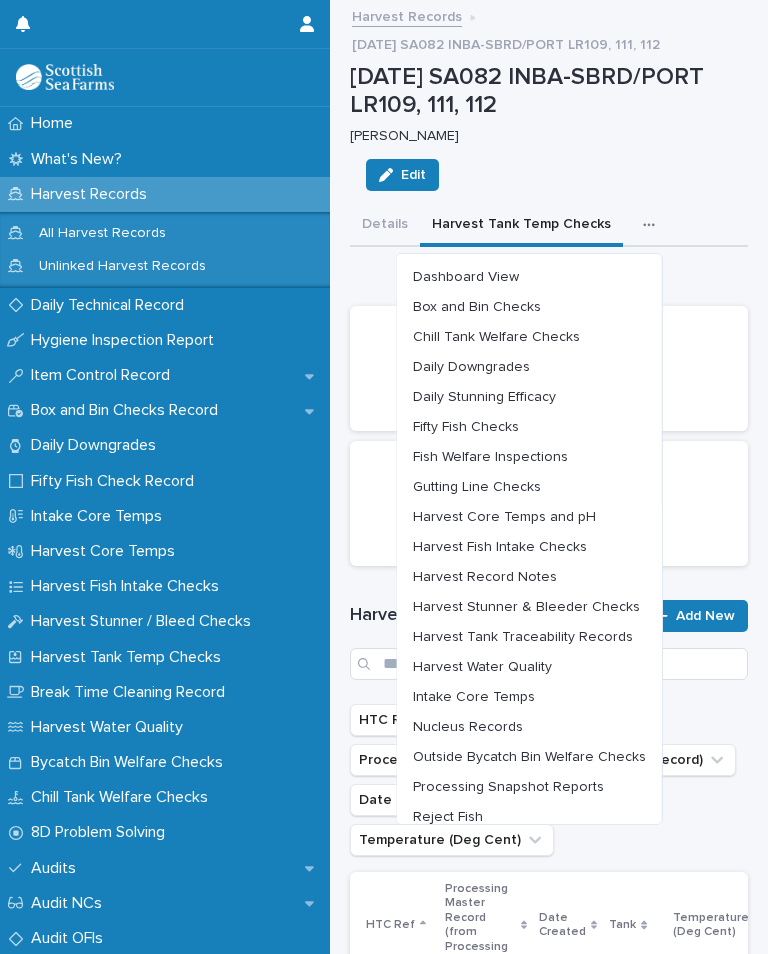 click on "Harvest Water Quality" at bounding box center (482, 667) 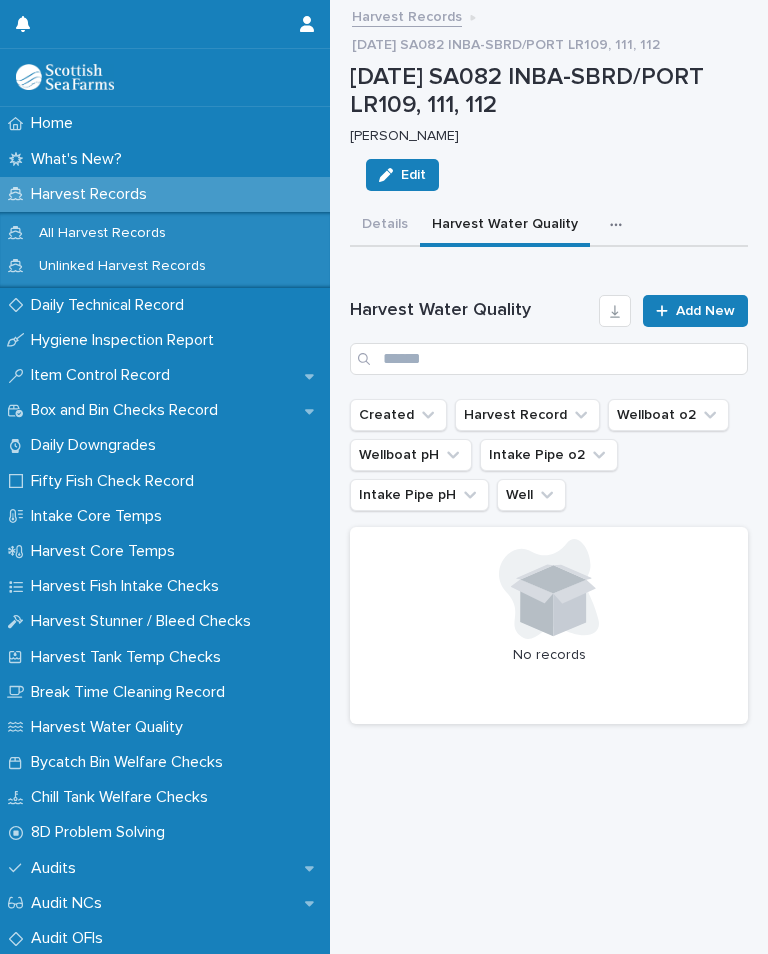 click on "Add New" at bounding box center (705, 311) 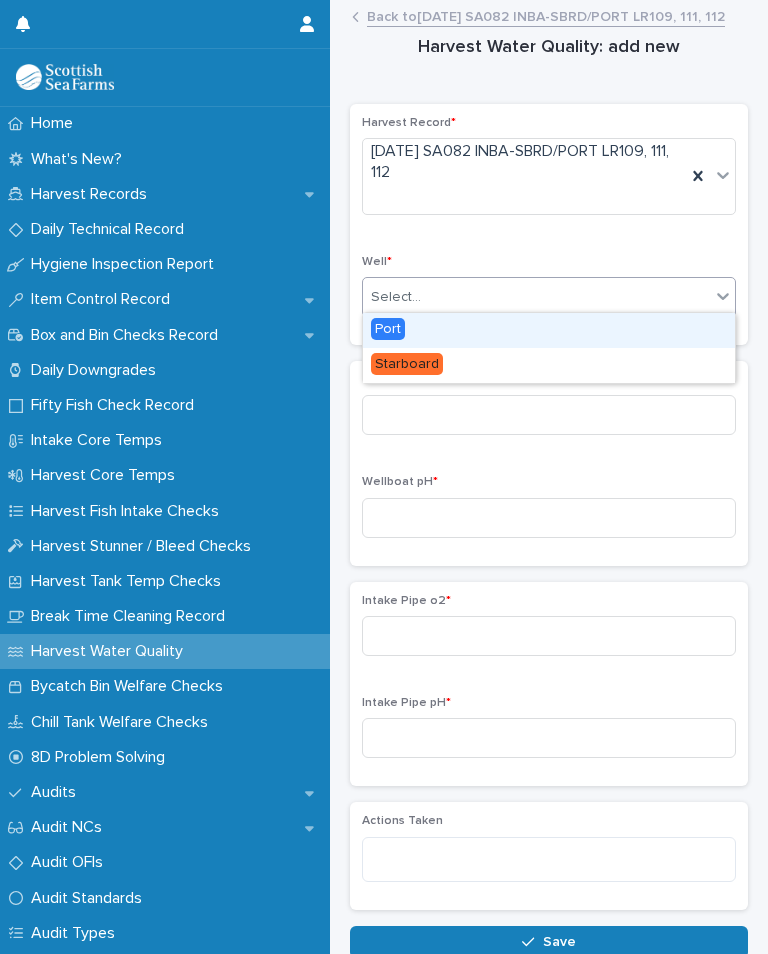 click on "Port" at bounding box center (549, 330) 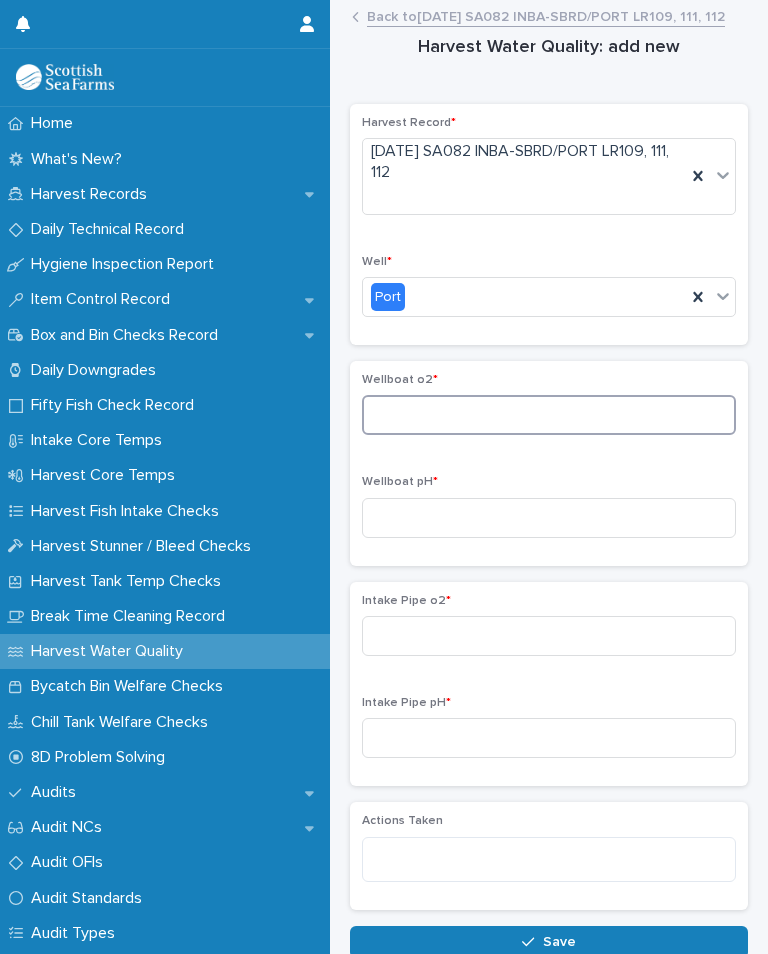 click at bounding box center (549, 415) 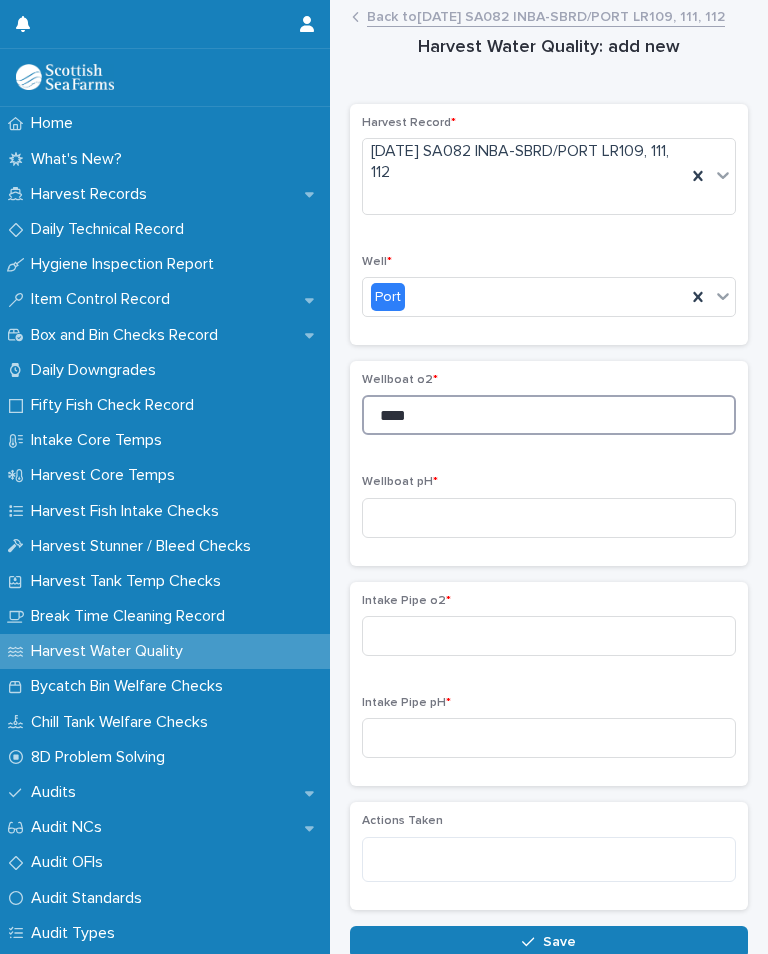 type on "****" 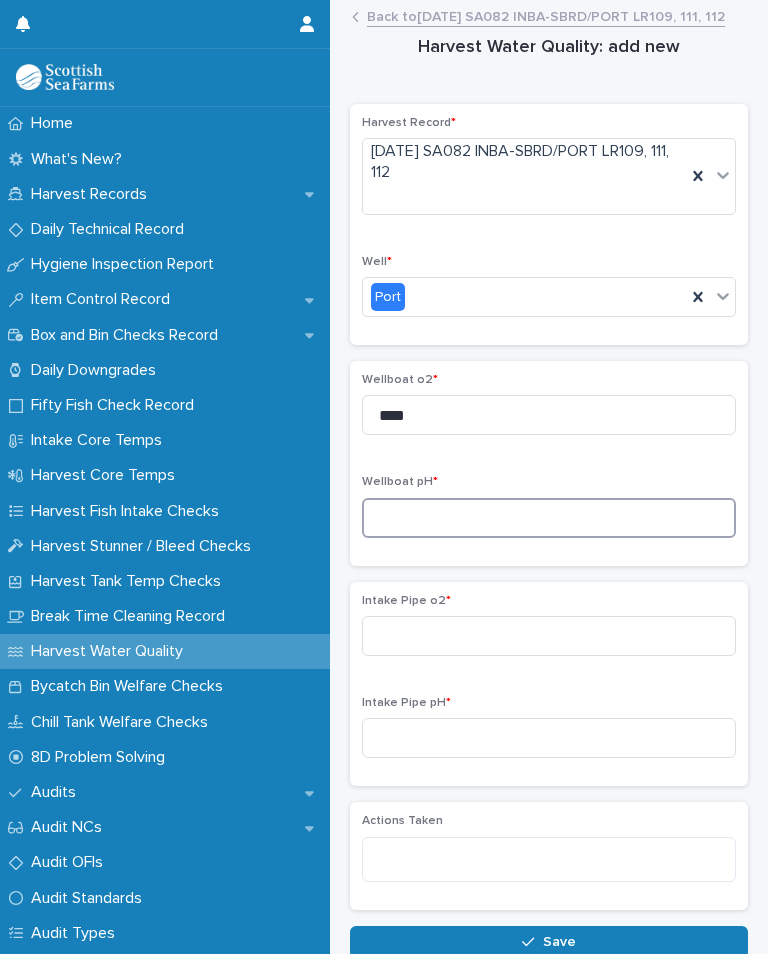click at bounding box center [549, 518] 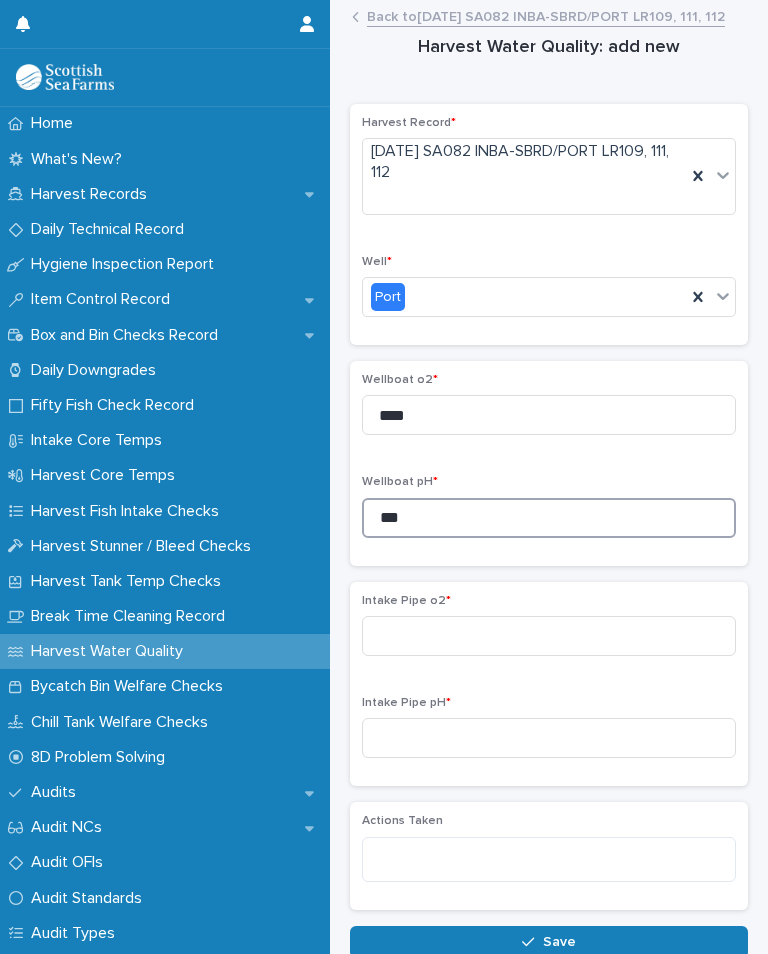 type on "***" 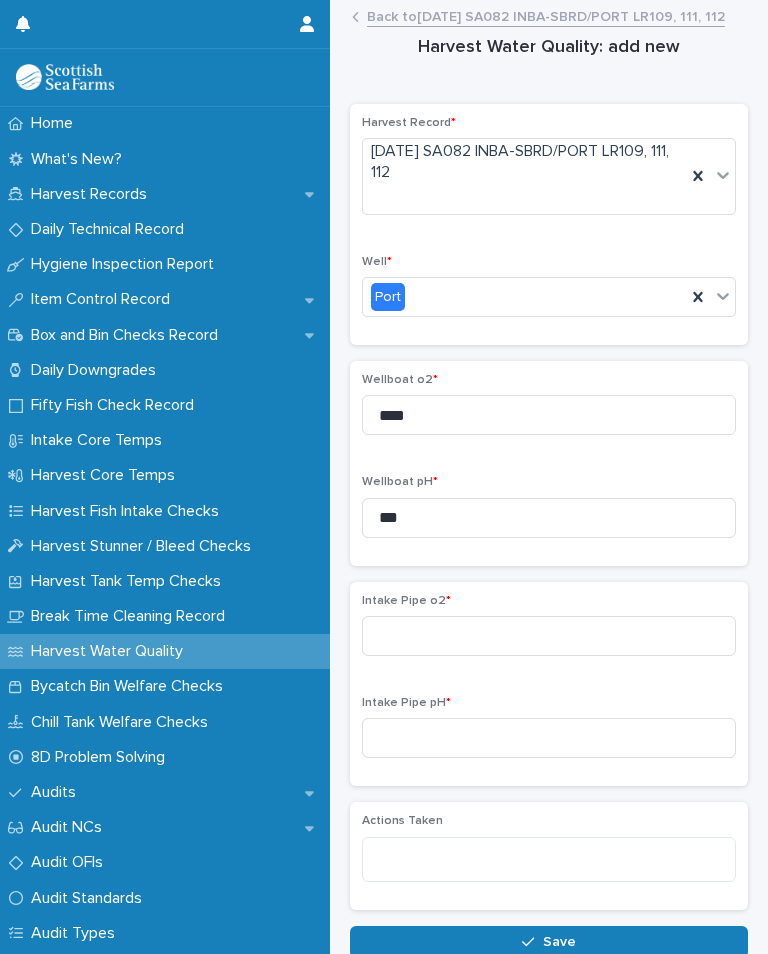 click on "Harvest Record * 10-07-2025 SA082 INBA-SBRD/PORT LR109, 111, 112 Well * Port Wellboat o2 * **** Wellboat pH * *** Intake Pipe o2 * Intake Pipe pH * Actions Taken" at bounding box center [549, 507] 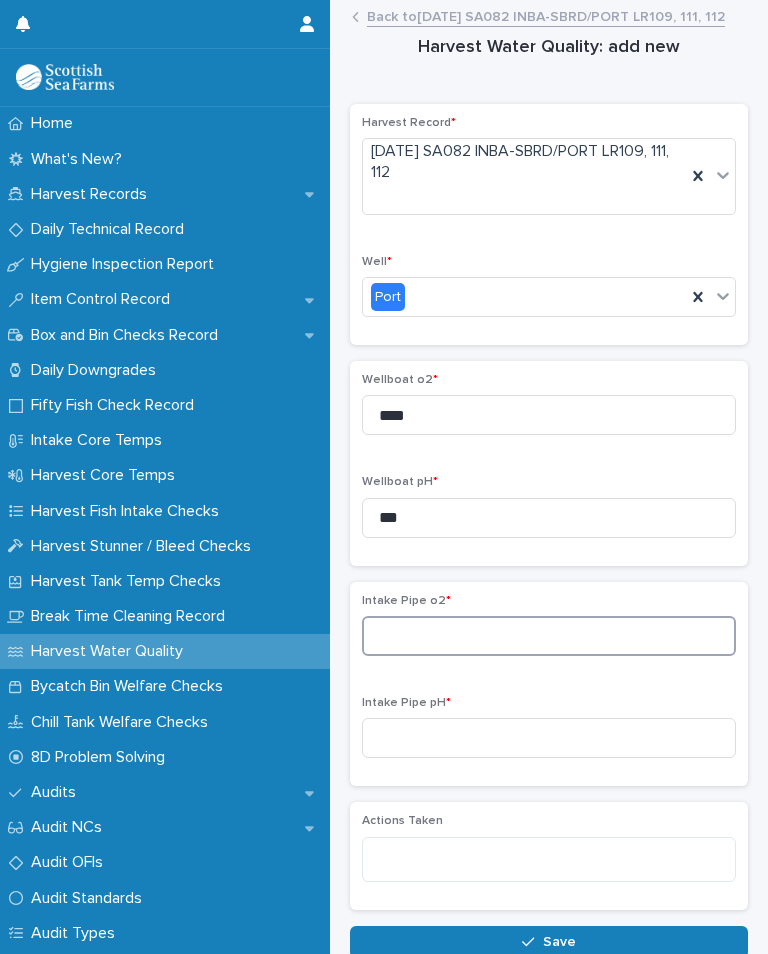 click at bounding box center [549, 636] 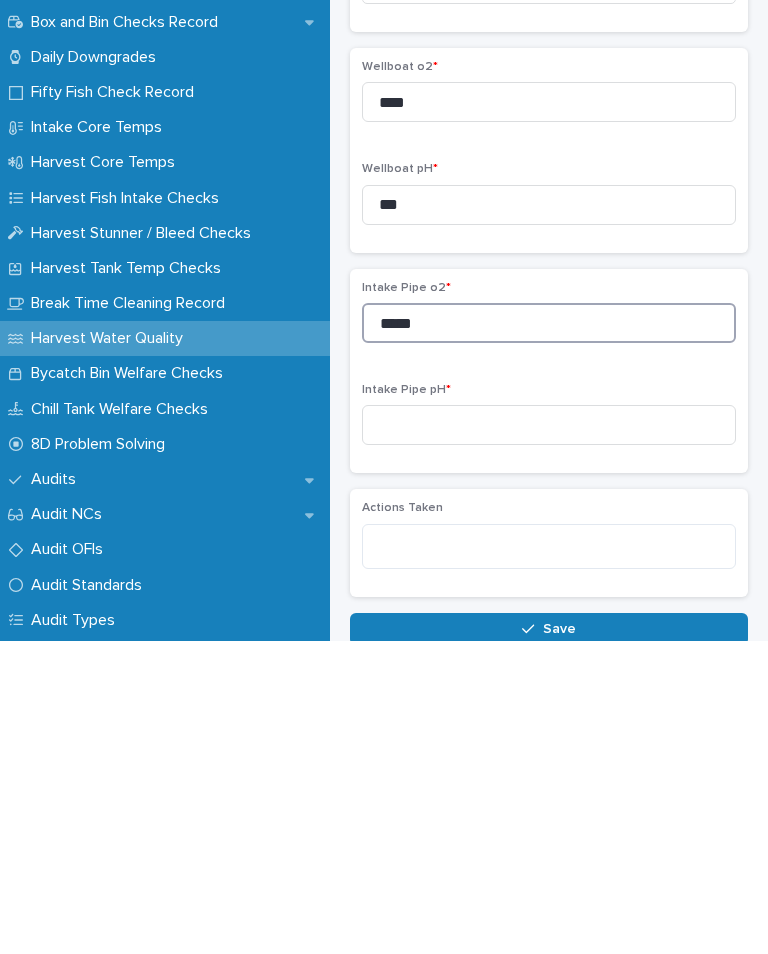 type on "*****" 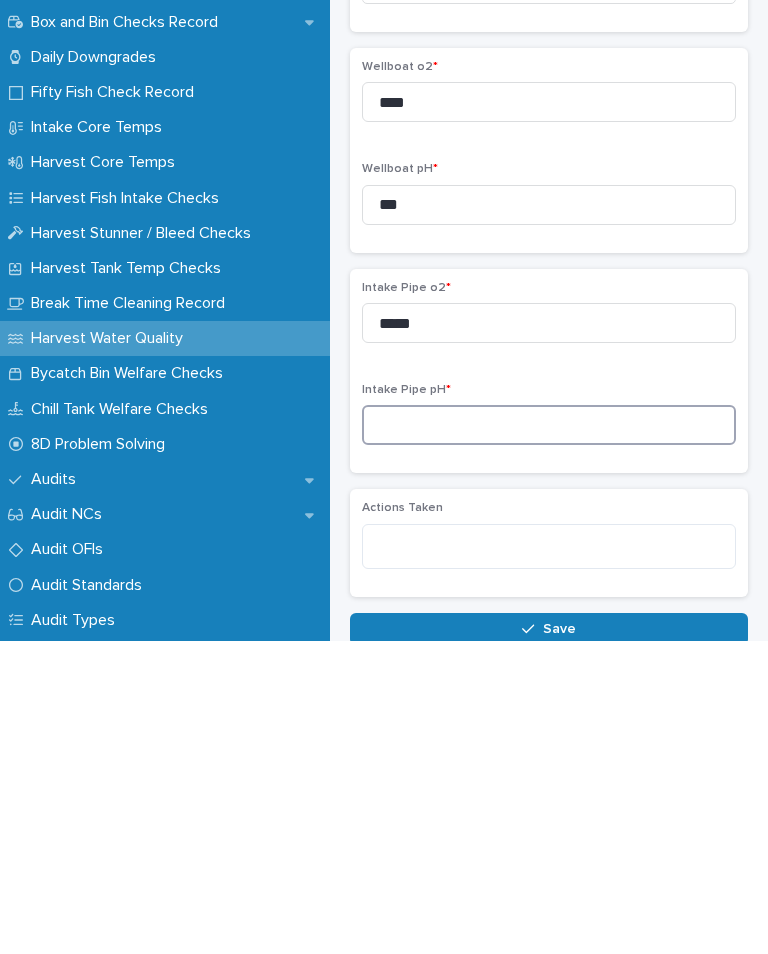click at bounding box center (549, 738) 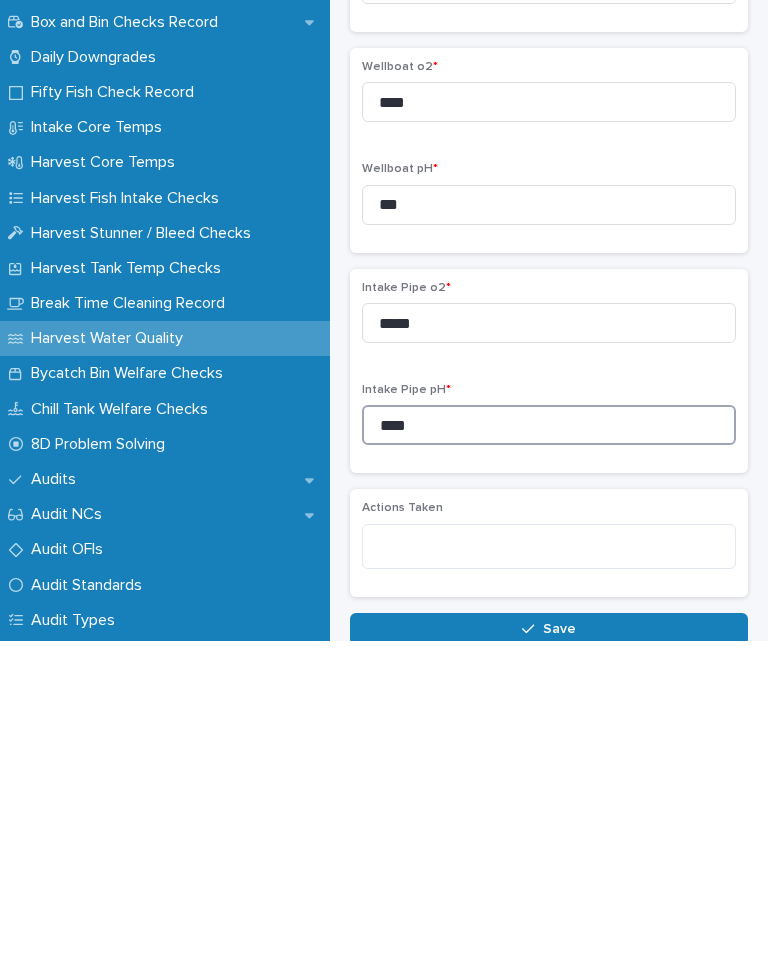 type on "****" 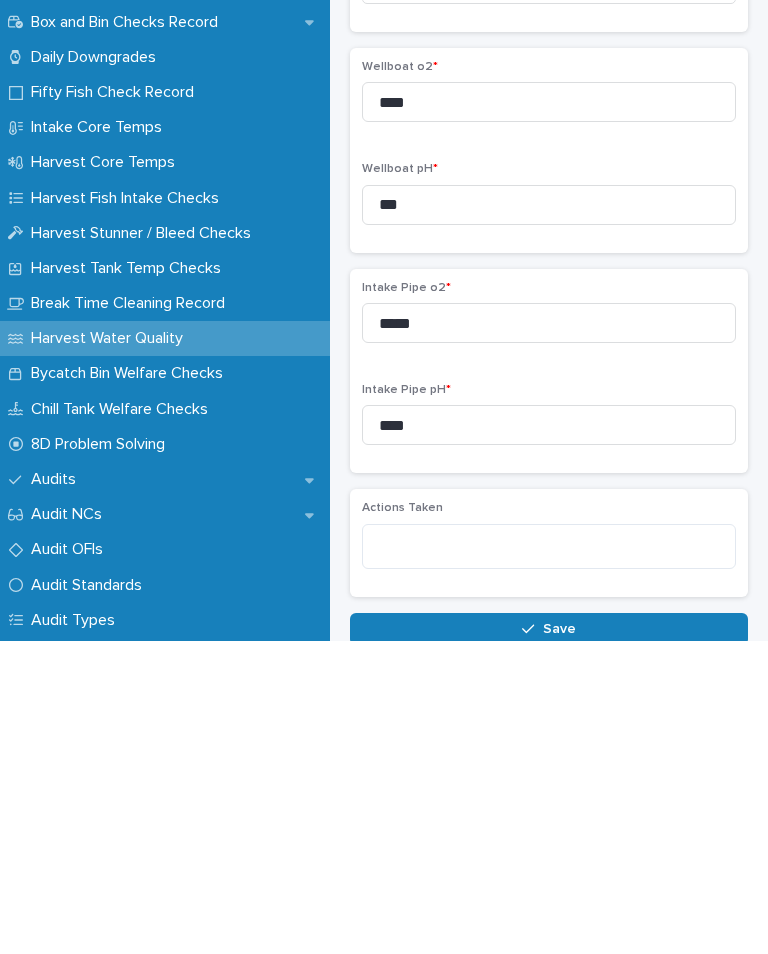 click on "Save" at bounding box center (549, 942) 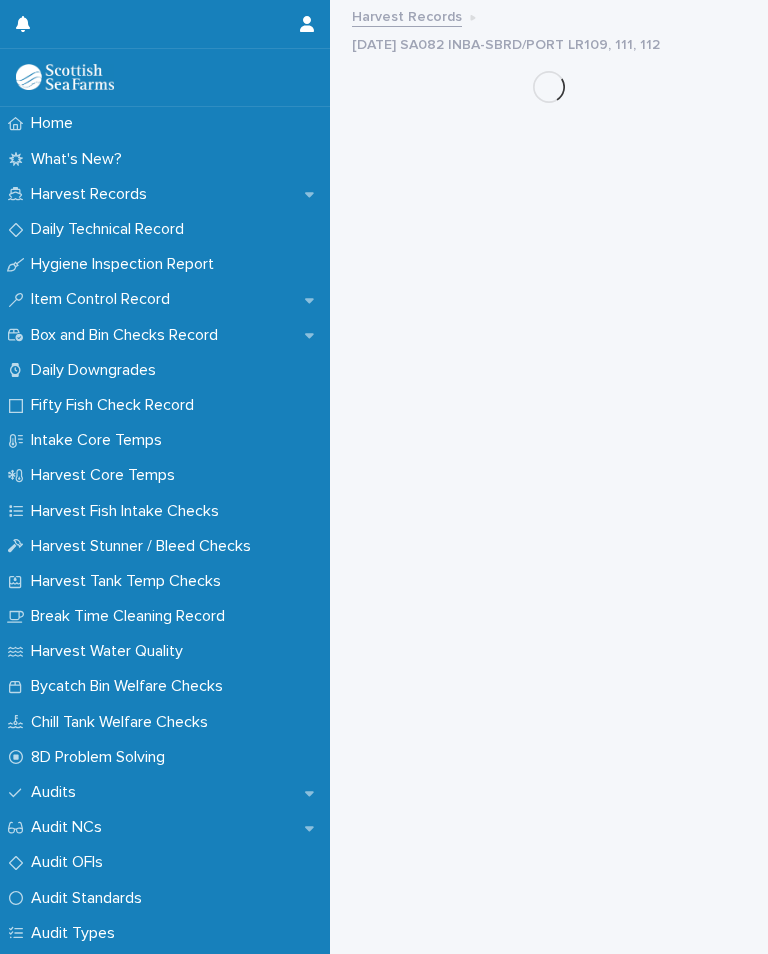 scroll, scrollTop: 0, scrollLeft: 0, axis: both 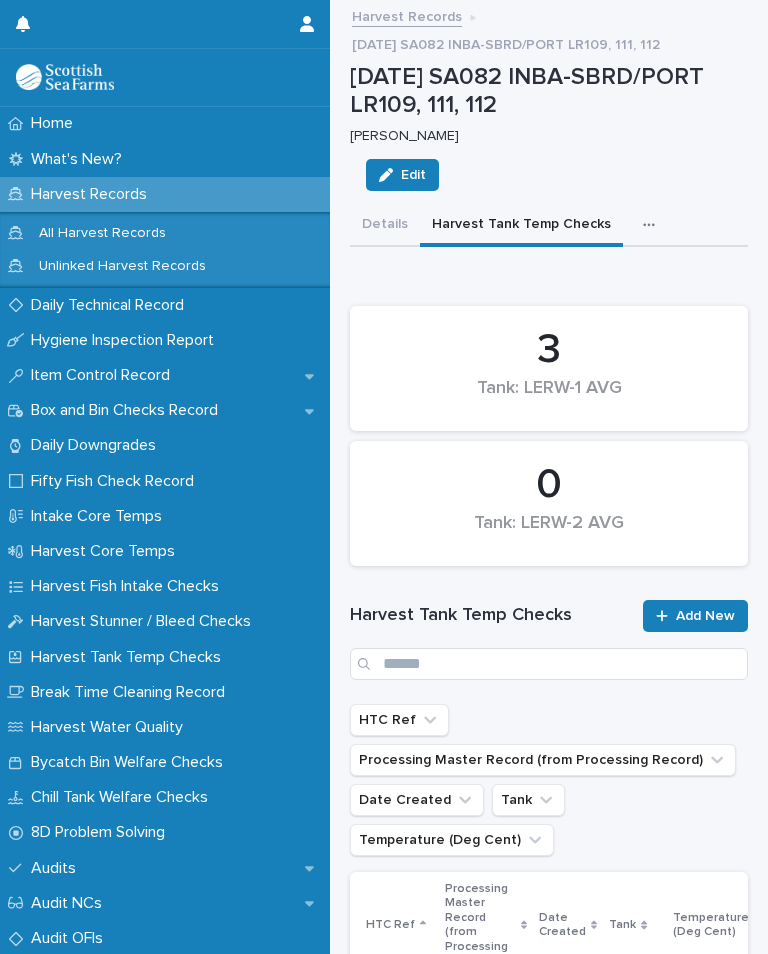 click at bounding box center [653, 225] 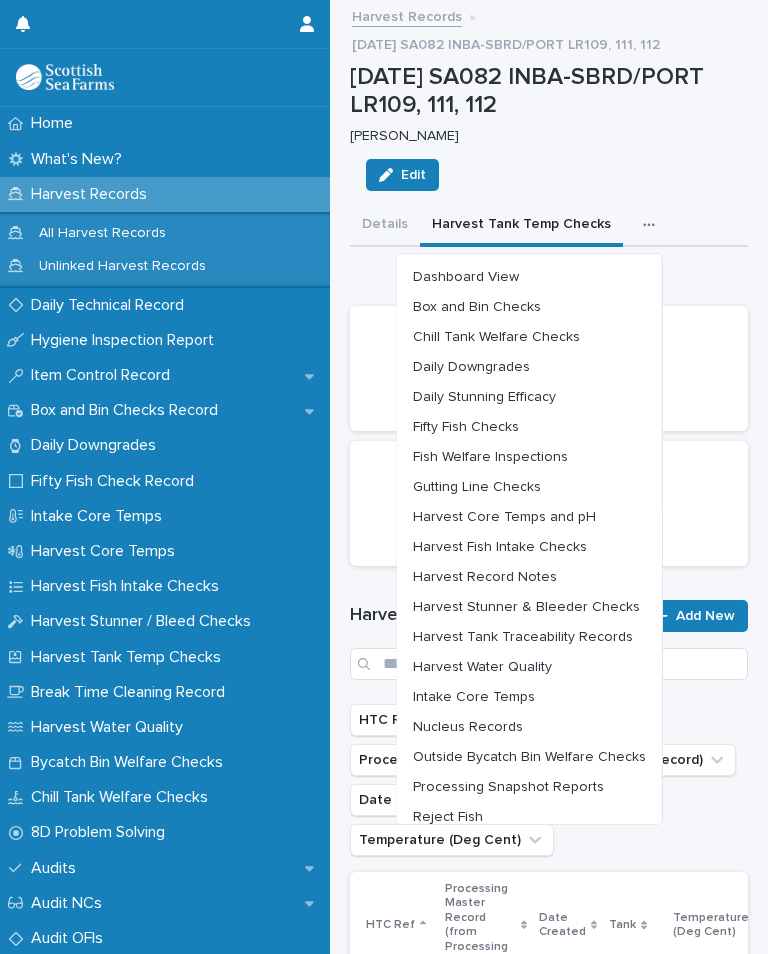 click on "Outside Bycatch Bin Welfare Checks" at bounding box center (529, 757) 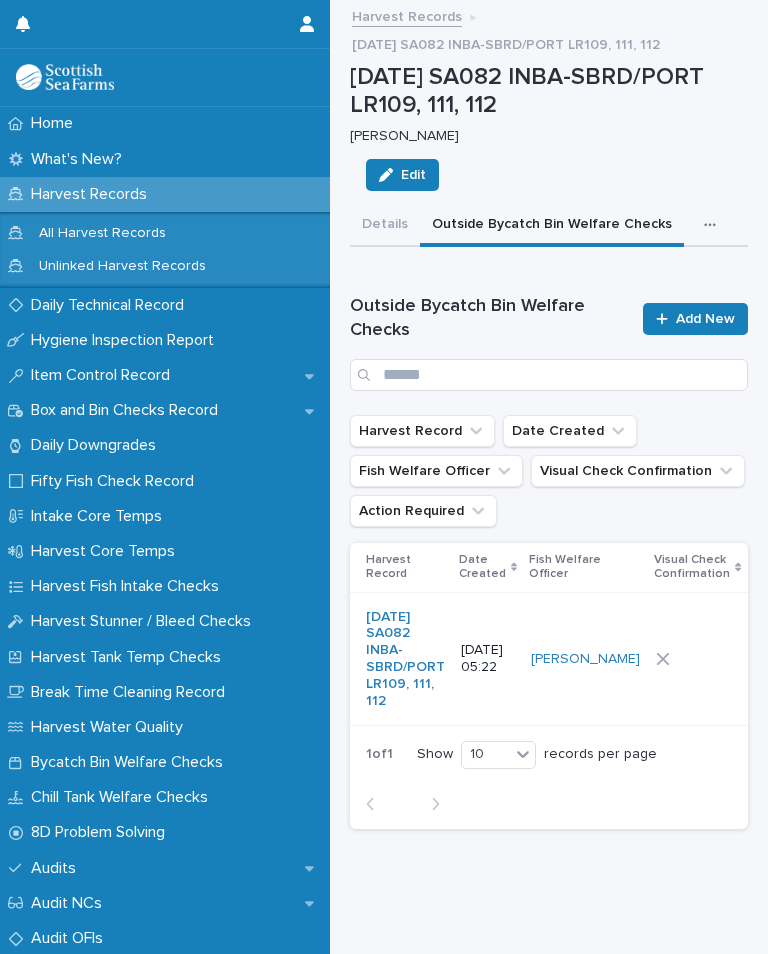 click at bounding box center [697, 659] 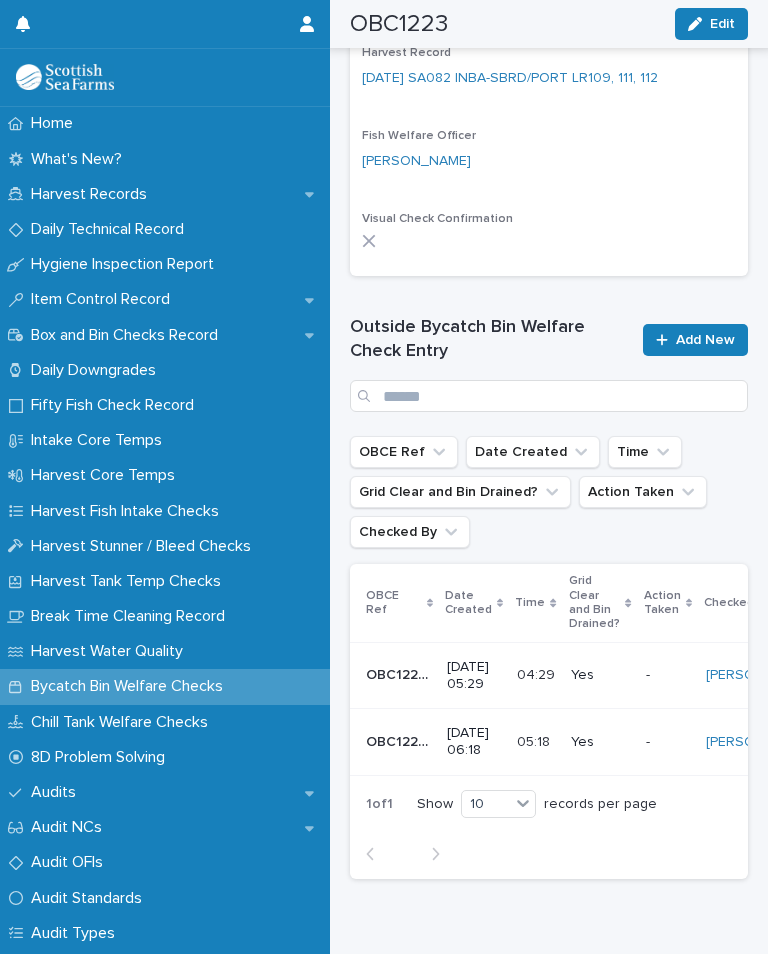 scroll, scrollTop: 720, scrollLeft: 0, axis: vertical 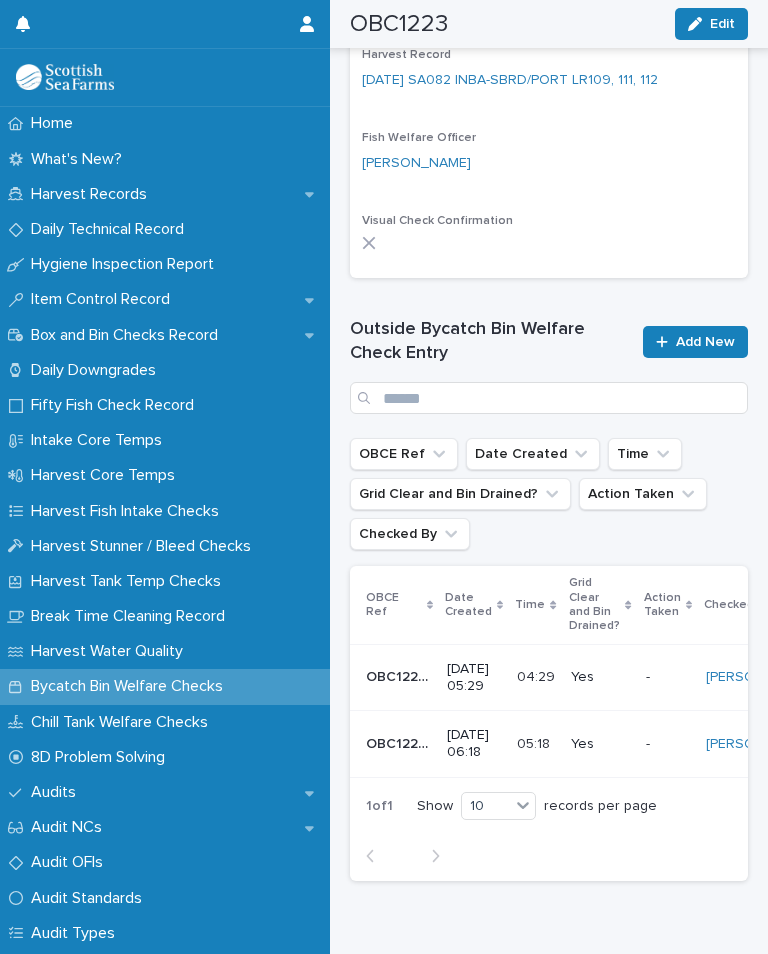 click on "Add New" at bounding box center [695, 342] 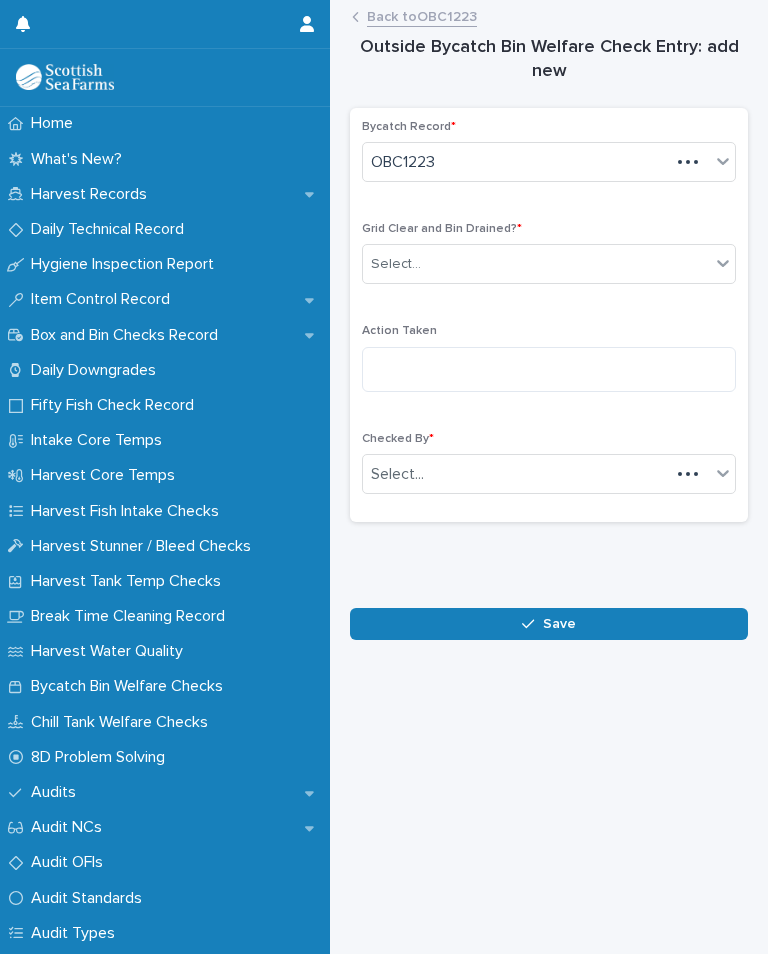 scroll, scrollTop: 0, scrollLeft: 0, axis: both 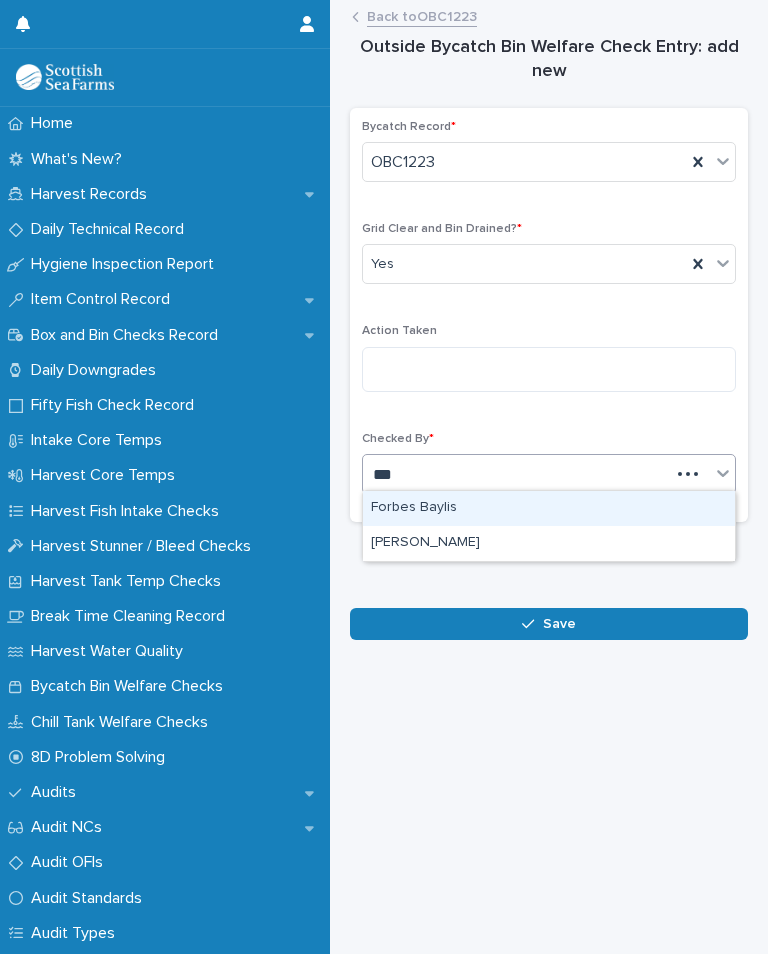 click on "[PERSON_NAME]" at bounding box center (549, 543) 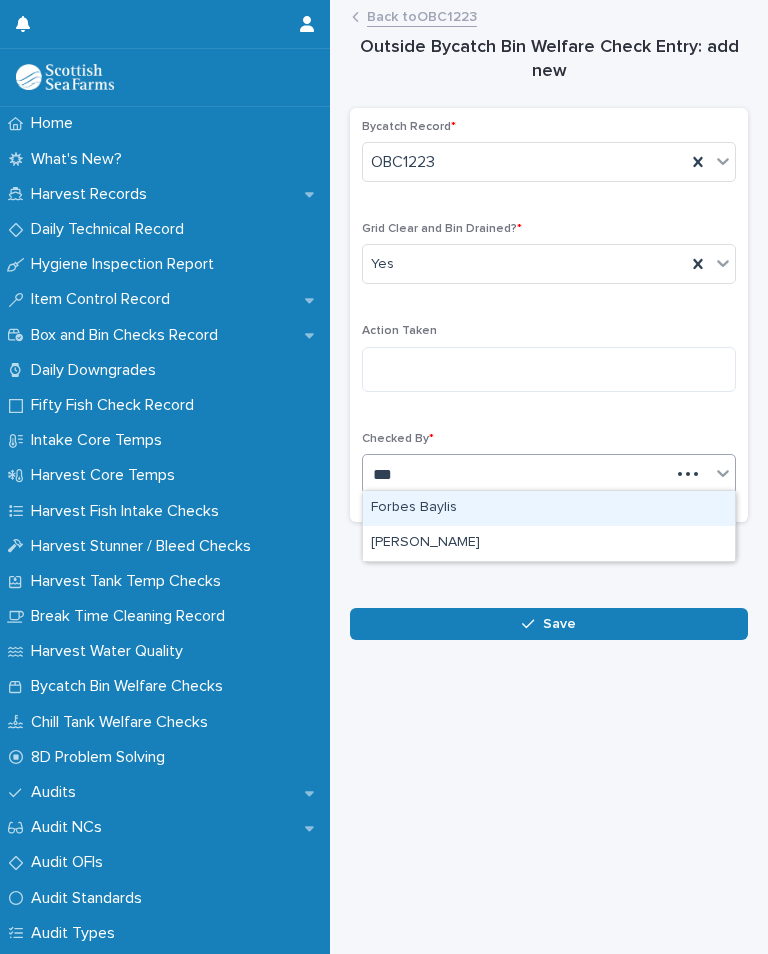 type on "***" 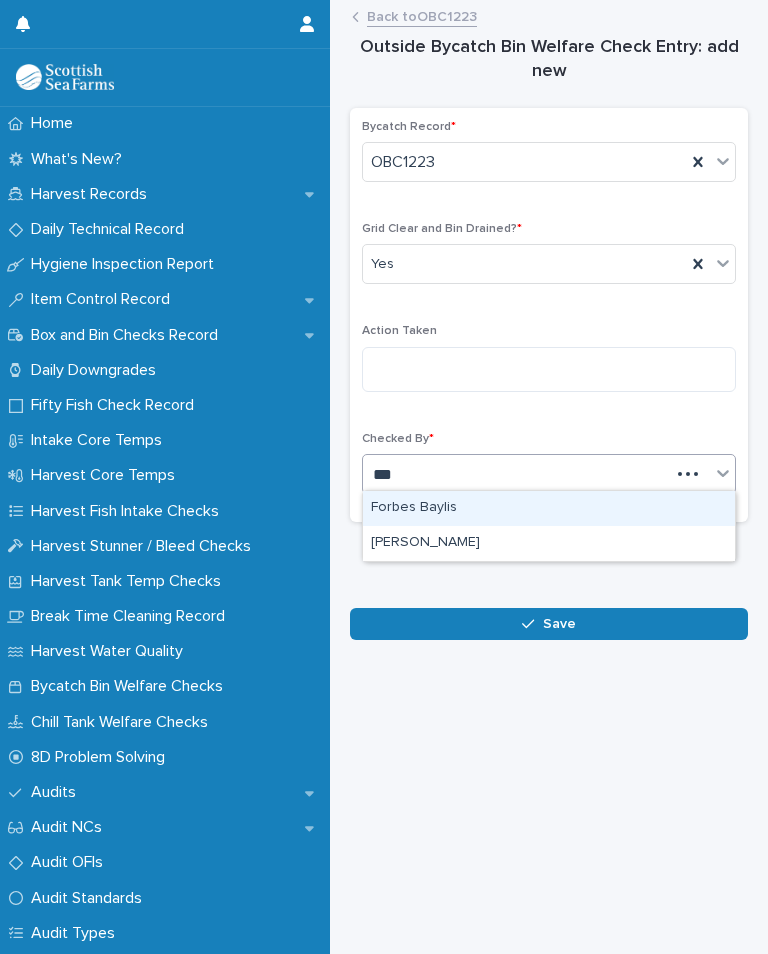 type 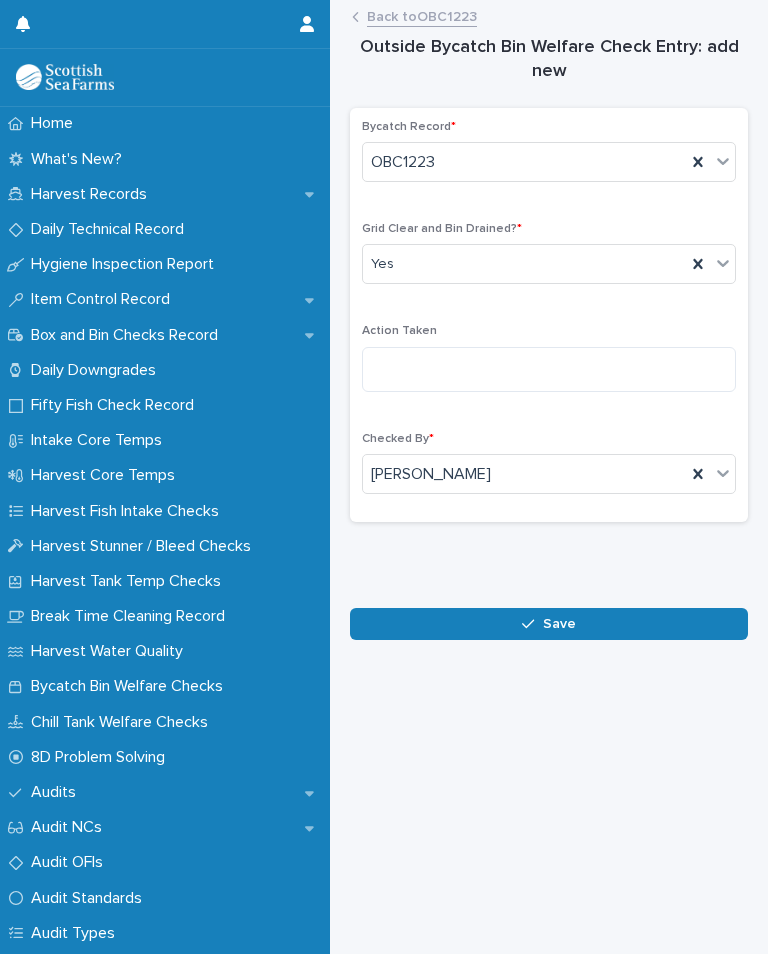 click on "Save" at bounding box center (559, 624) 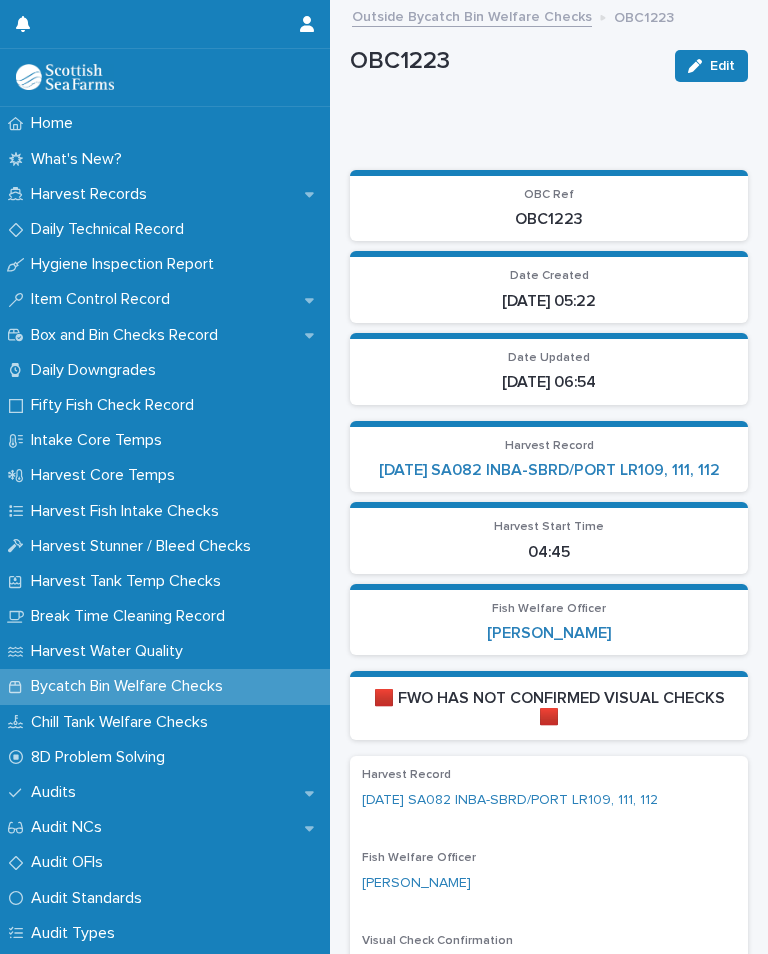 click on "[DATE] SA082 INBA-SBRD/PORT LR109, 111, 112" at bounding box center (549, 470) 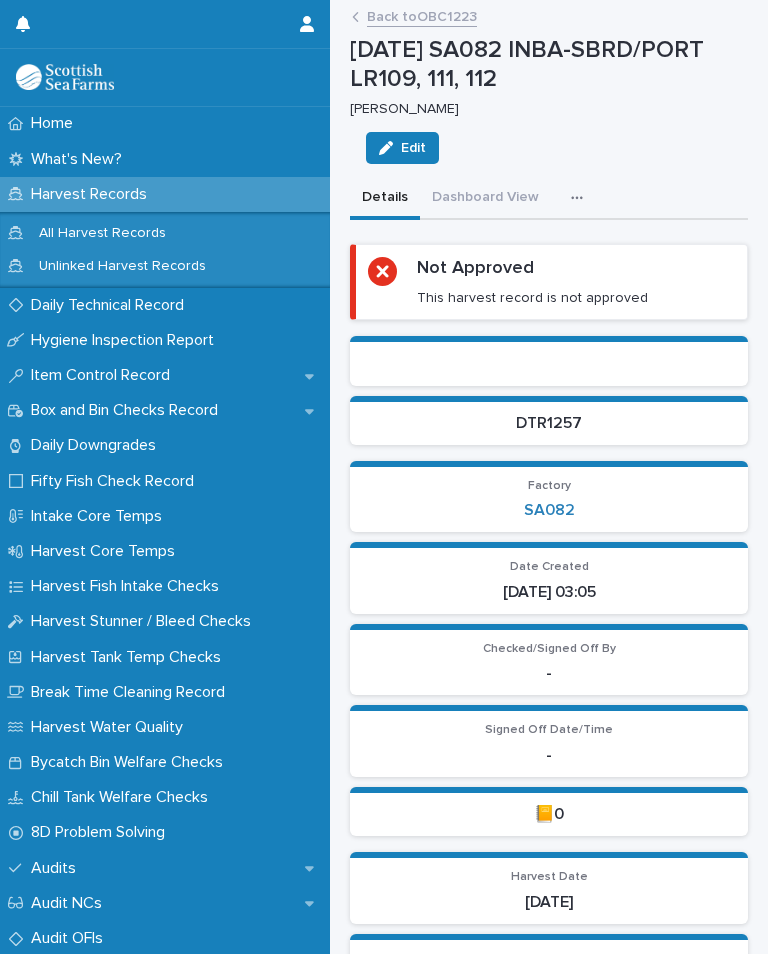 click at bounding box center (581, 198) 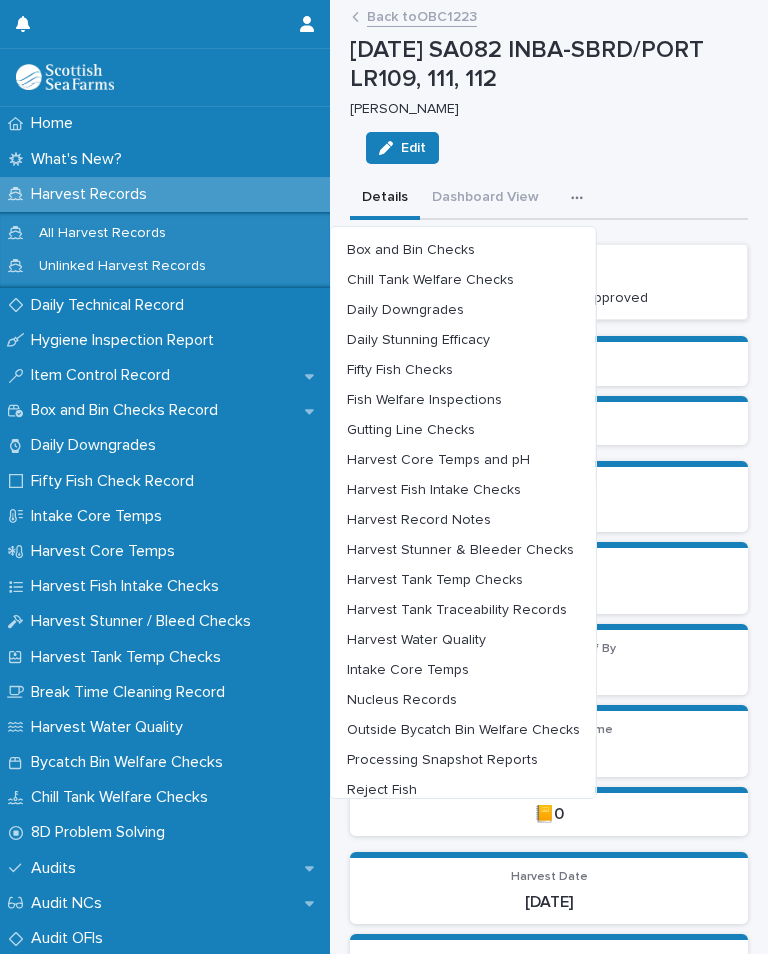 click on "Chill Tank Welfare Checks" at bounding box center [463, 280] 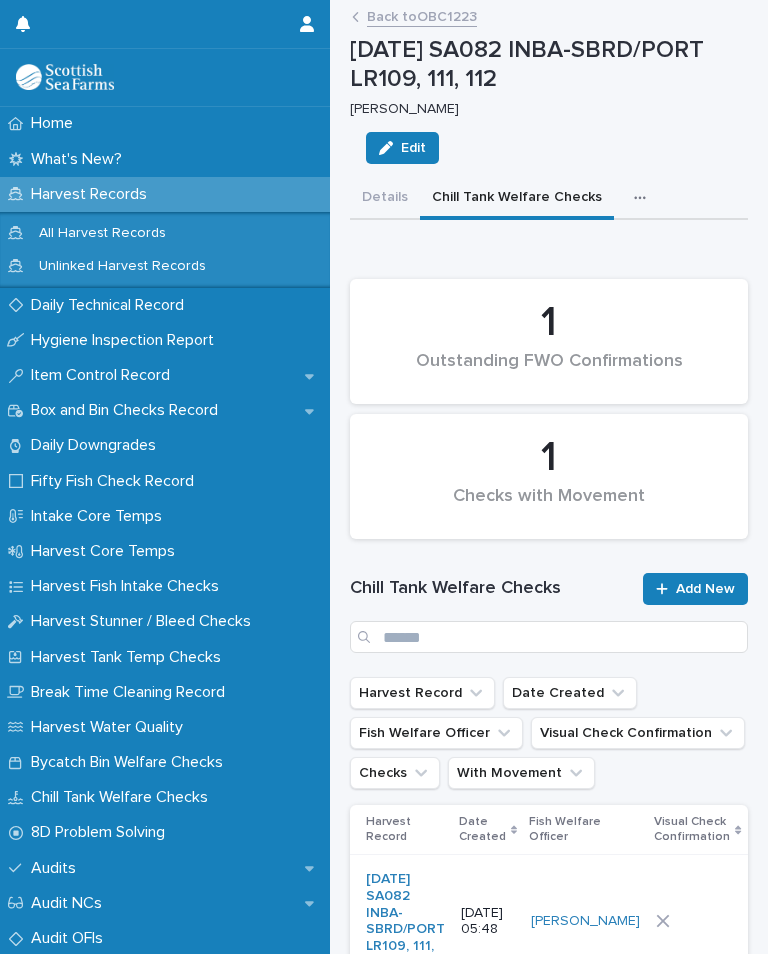 click at bounding box center (697, 921) 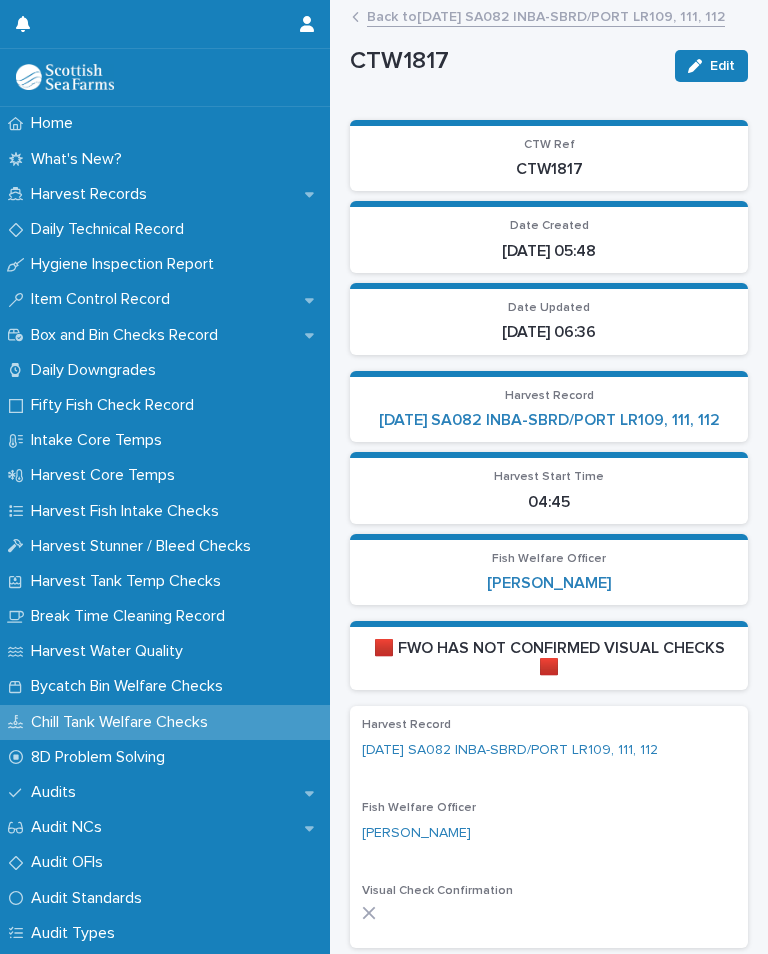 scroll, scrollTop: 0, scrollLeft: 0, axis: both 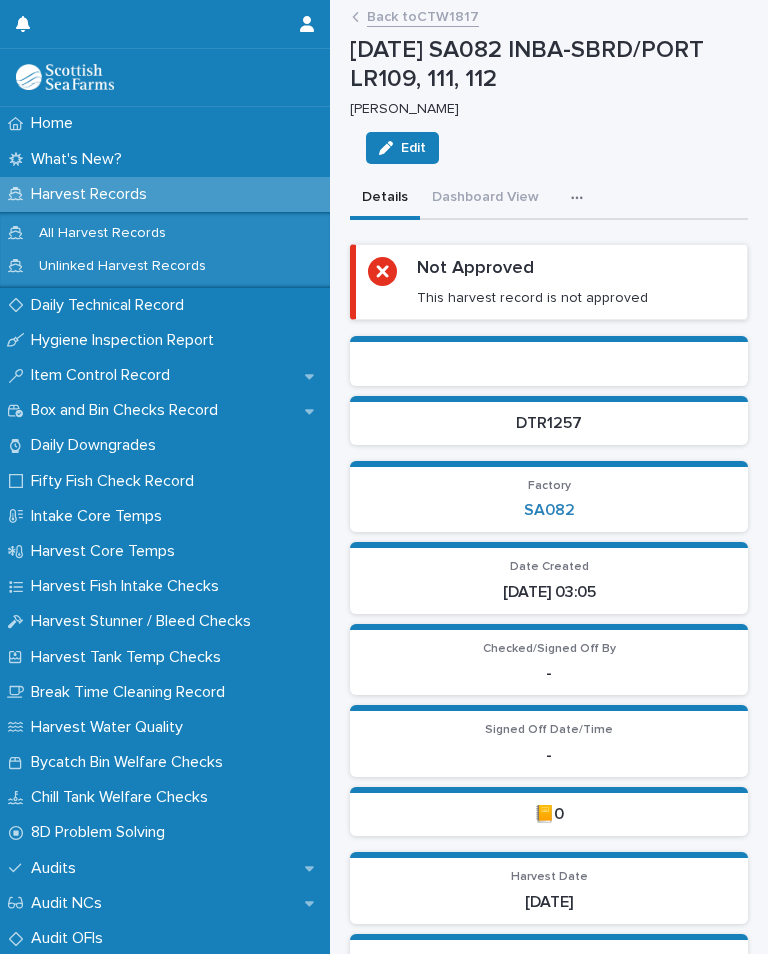 click at bounding box center (581, 198) 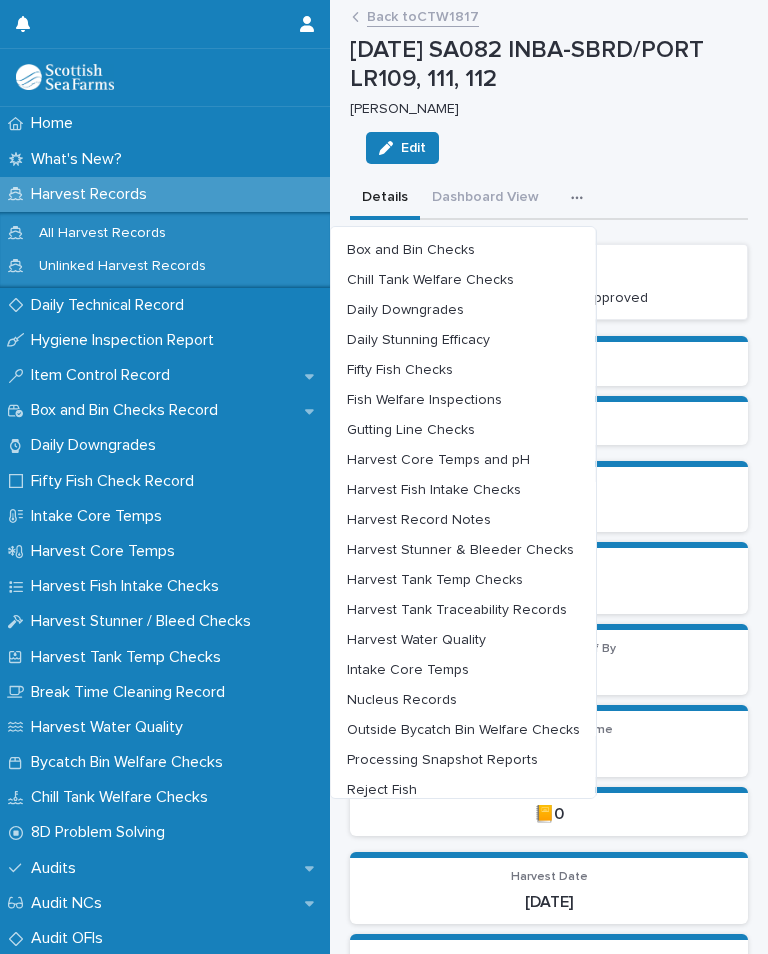 click on "Chill Tank Welfare Checks" at bounding box center (430, 280) 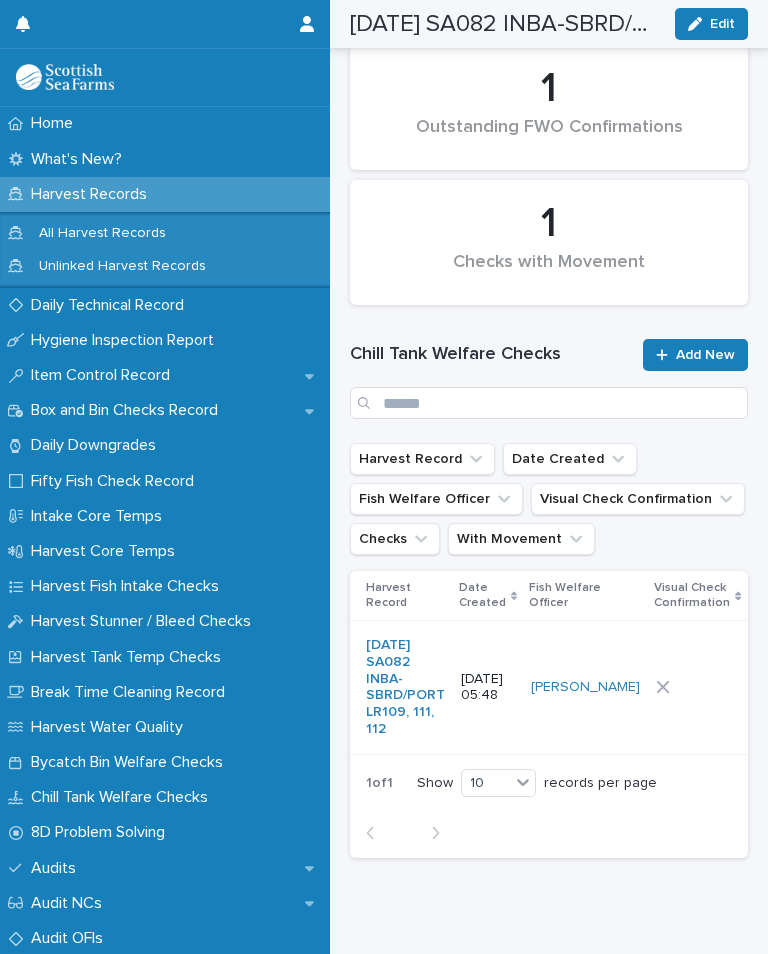 scroll, scrollTop: 230, scrollLeft: 0, axis: vertical 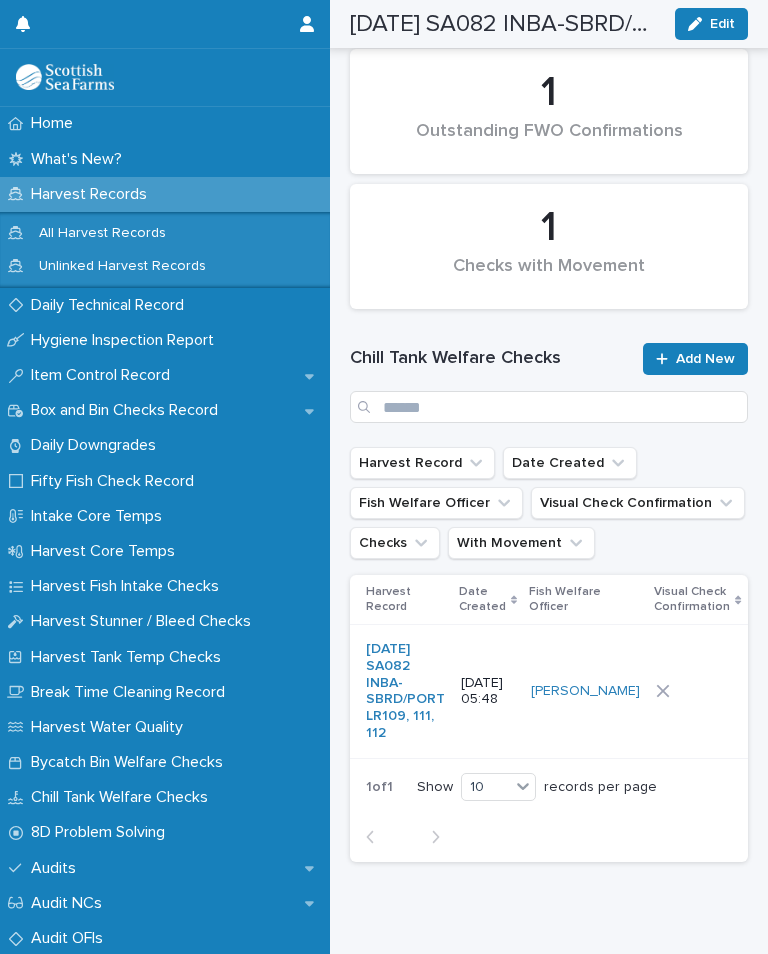 click at bounding box center (697, 691) 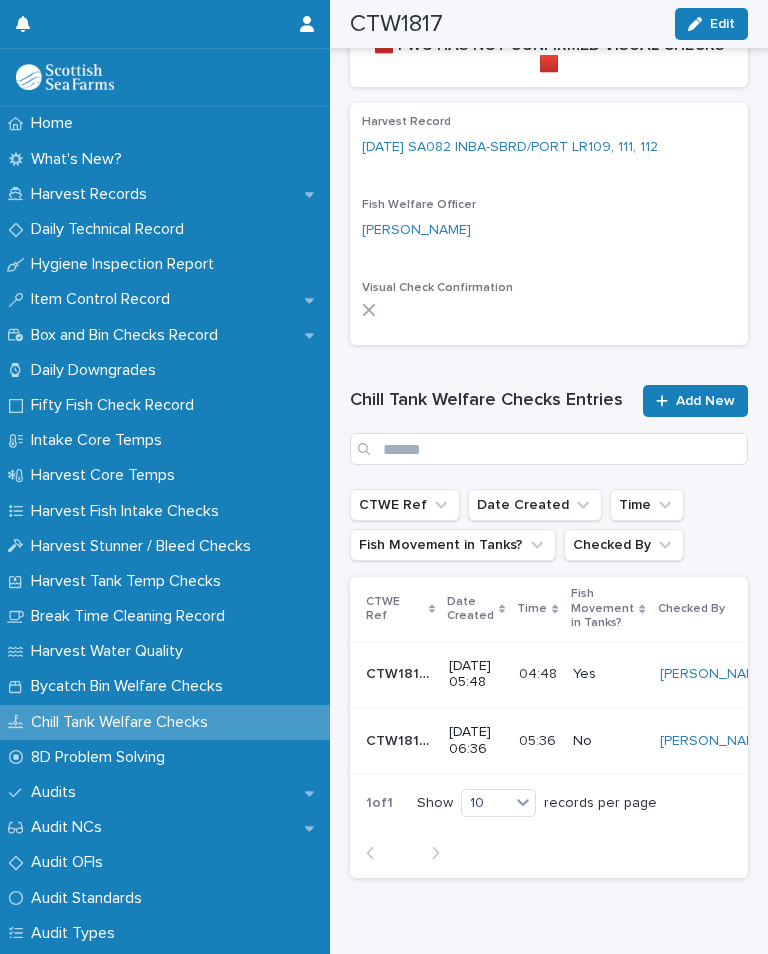 scroll, scrollTop: 601, scrollLeft: 0, axis: vertical 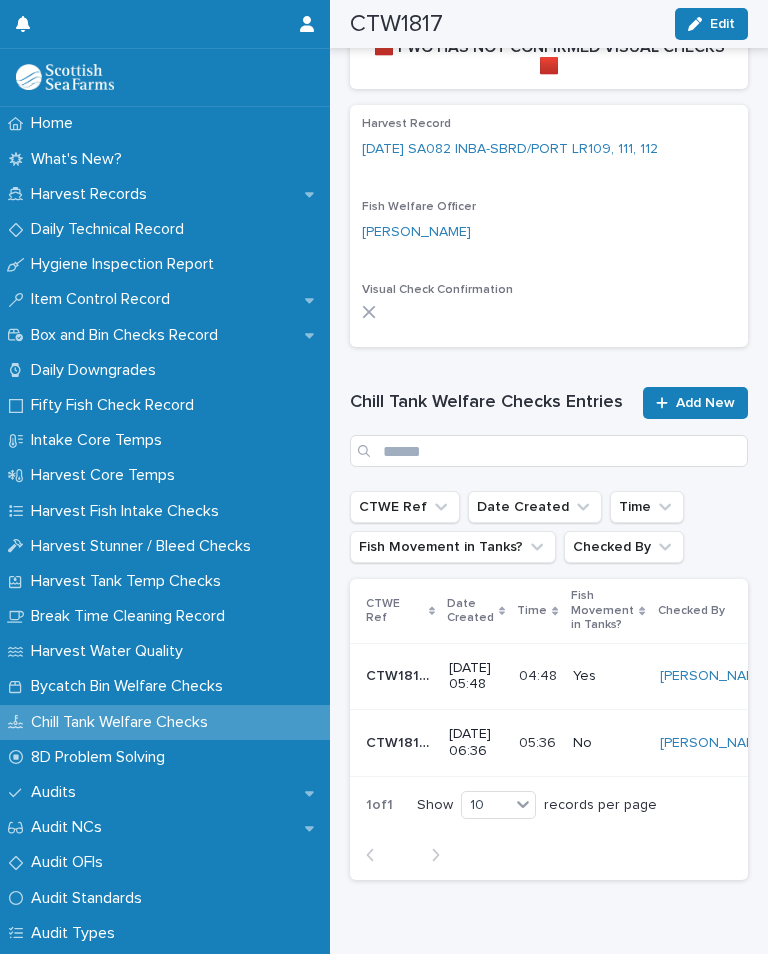 click on "Add New" at bounding box center [695, 403] 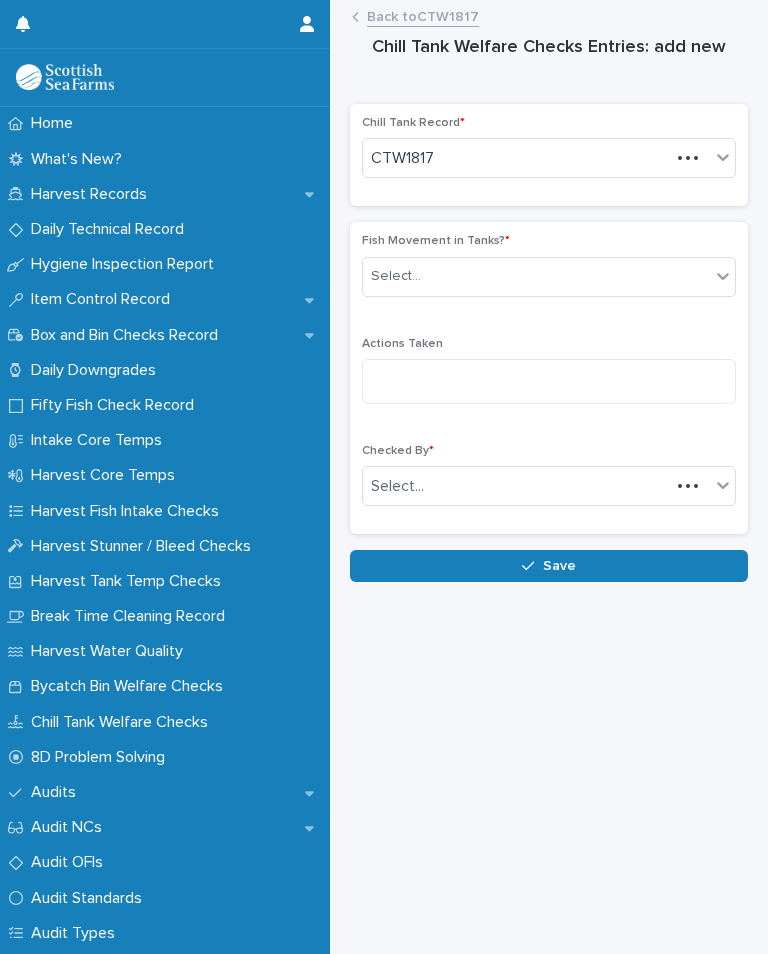 scroll, scrollTop: 0, scrollLeft: 0, axis: both 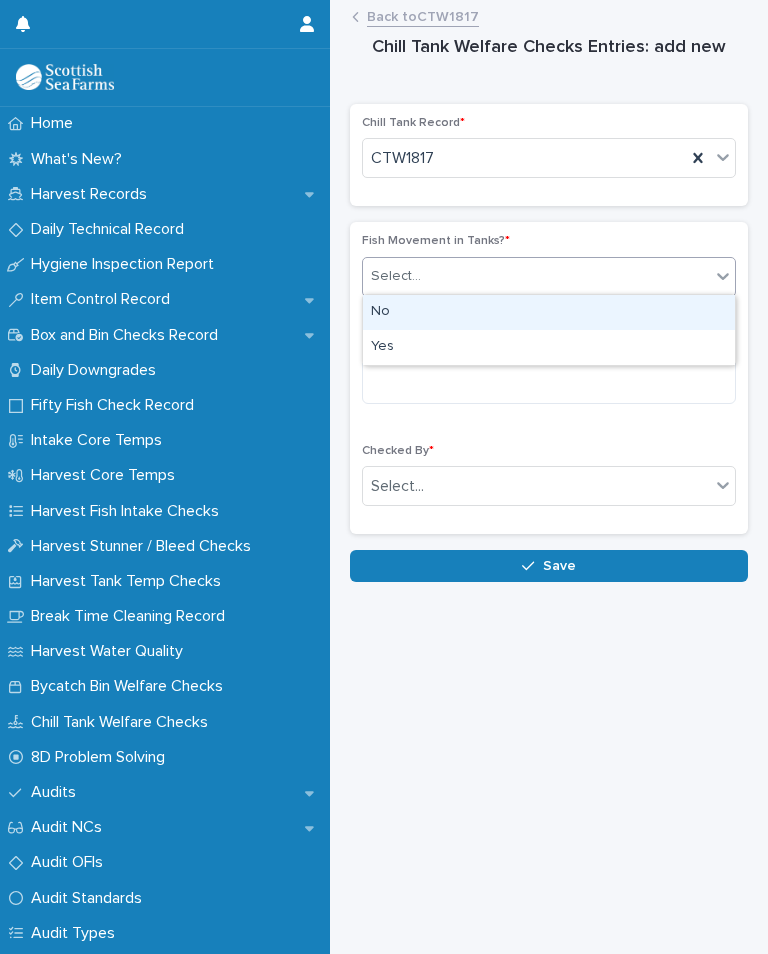 click on "No" at bounding box center [549, 312] 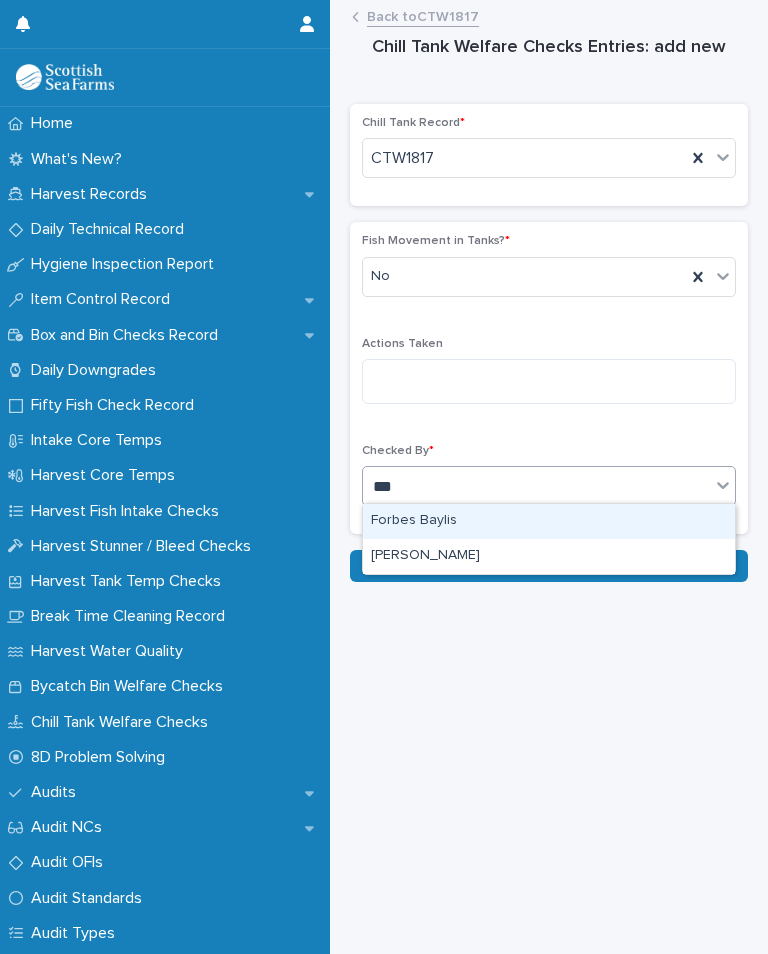 click on "[PERSON_NAME]" at bounding box center [549, 556] 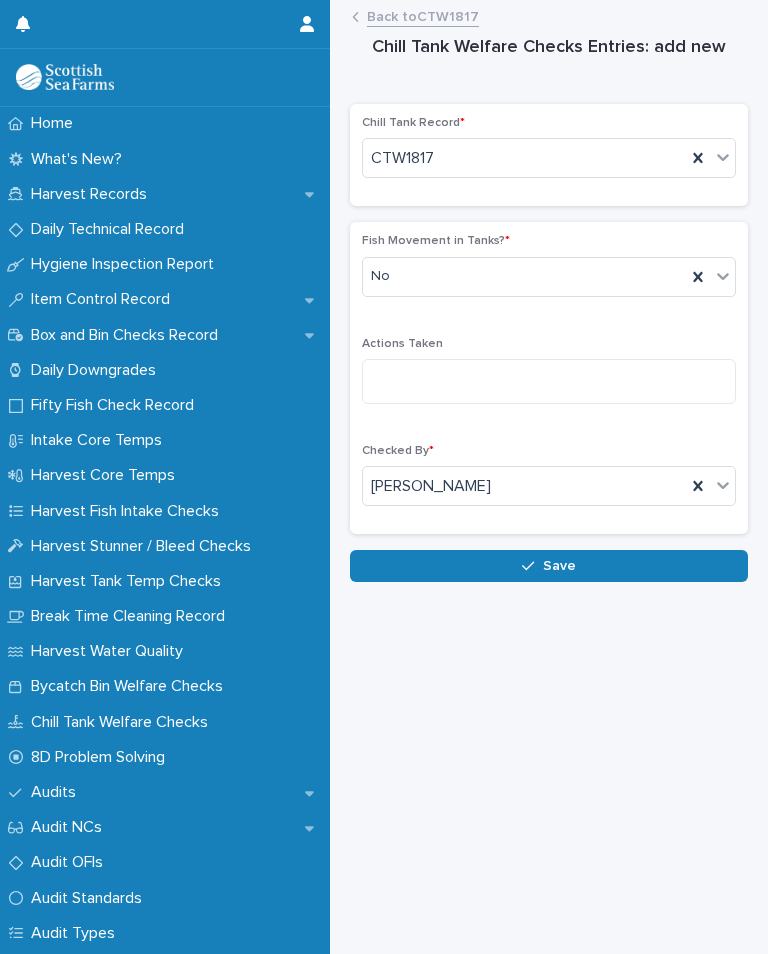 click on "Save" at bounding box center [549, 566] 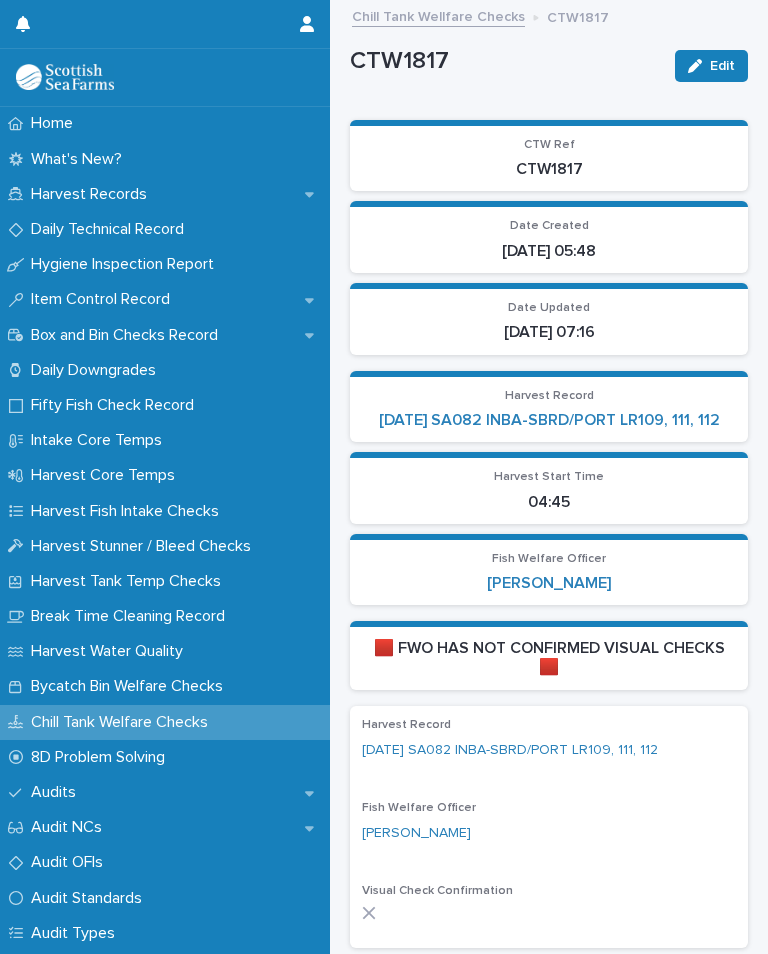 click on "[DATE] SA082 INBA-SBRD/PORT LR109, 111, 112" at bounding box center (549, 420) 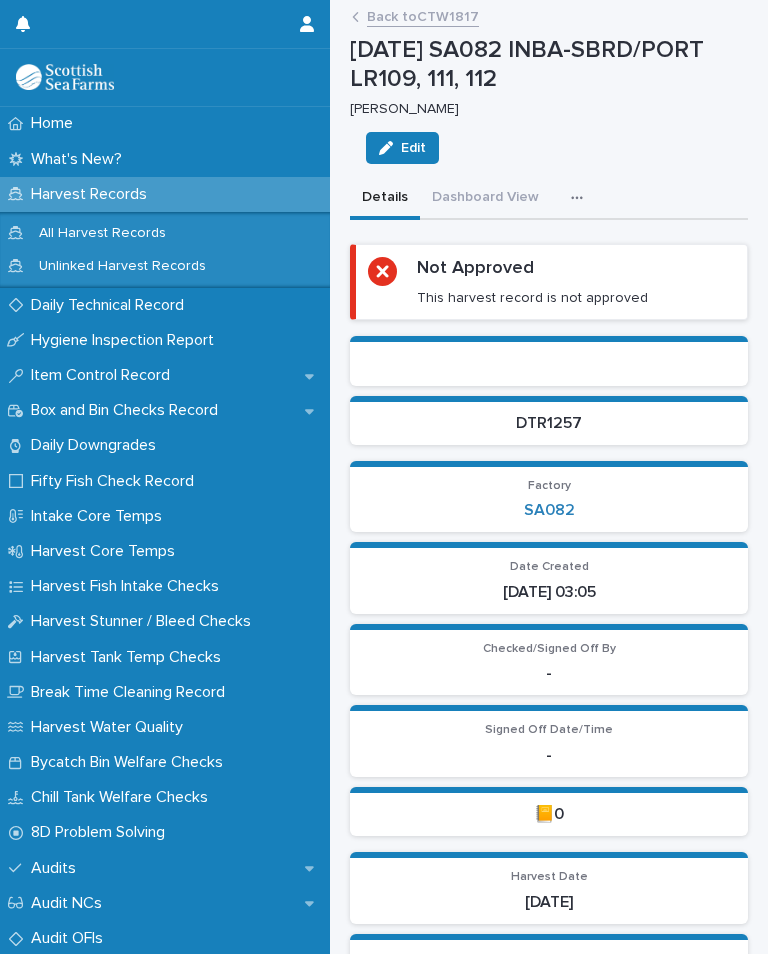 click at bounding box center (581, 198) 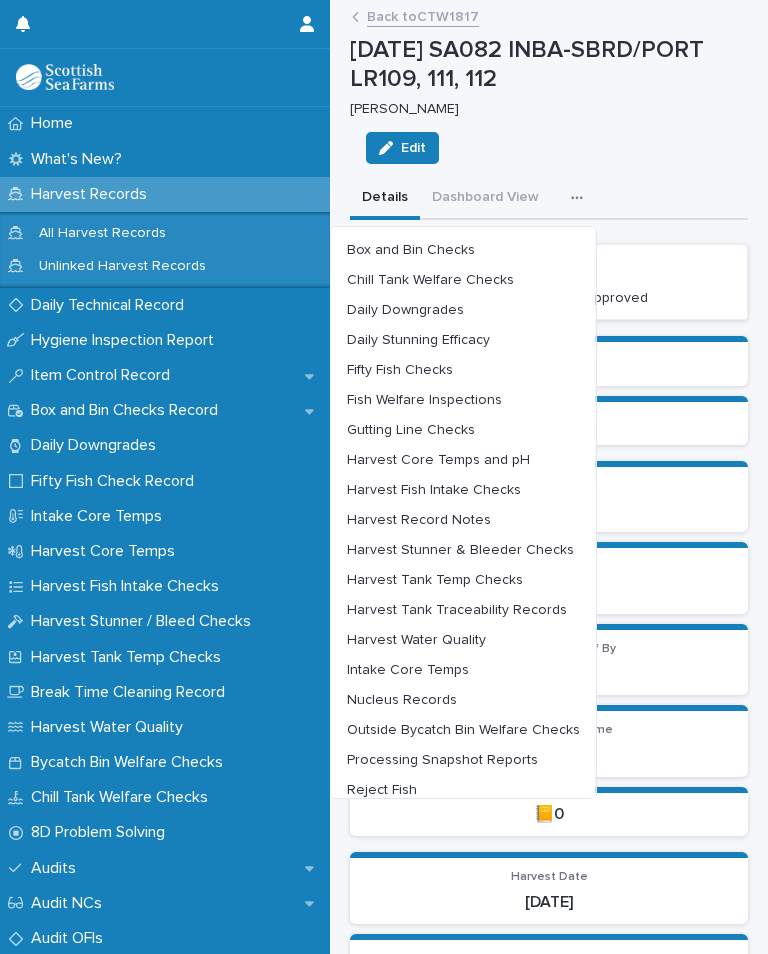 click on "Harvest Tank Temp Checks" at bounding box center [435, 580] 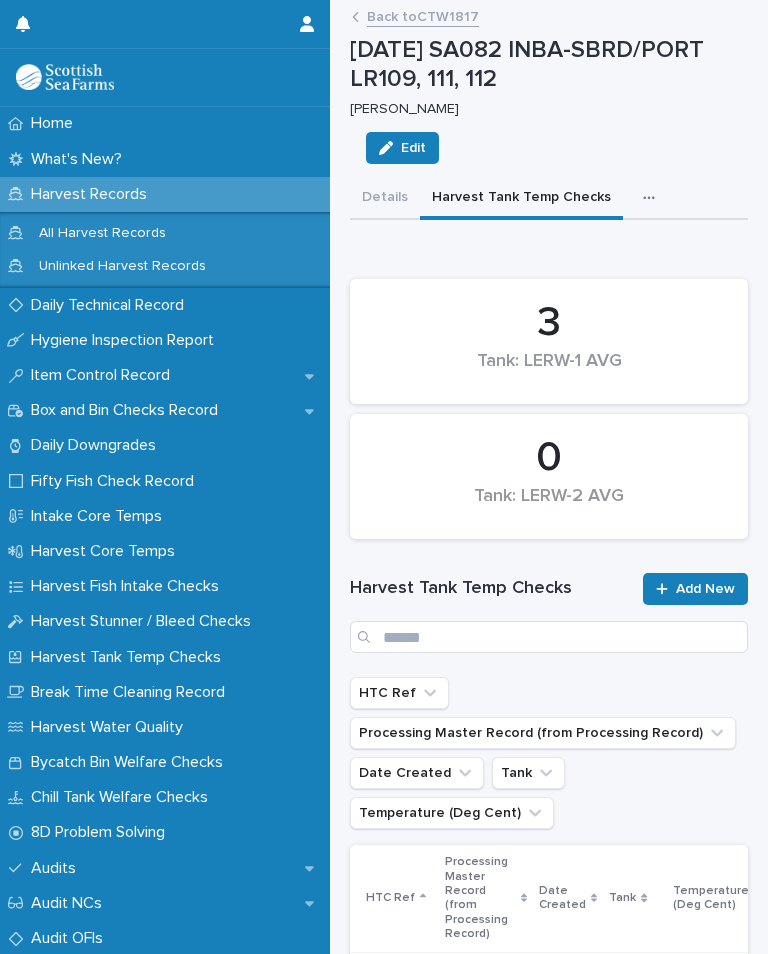 click on "Add New" at bounding box center (705, 589) 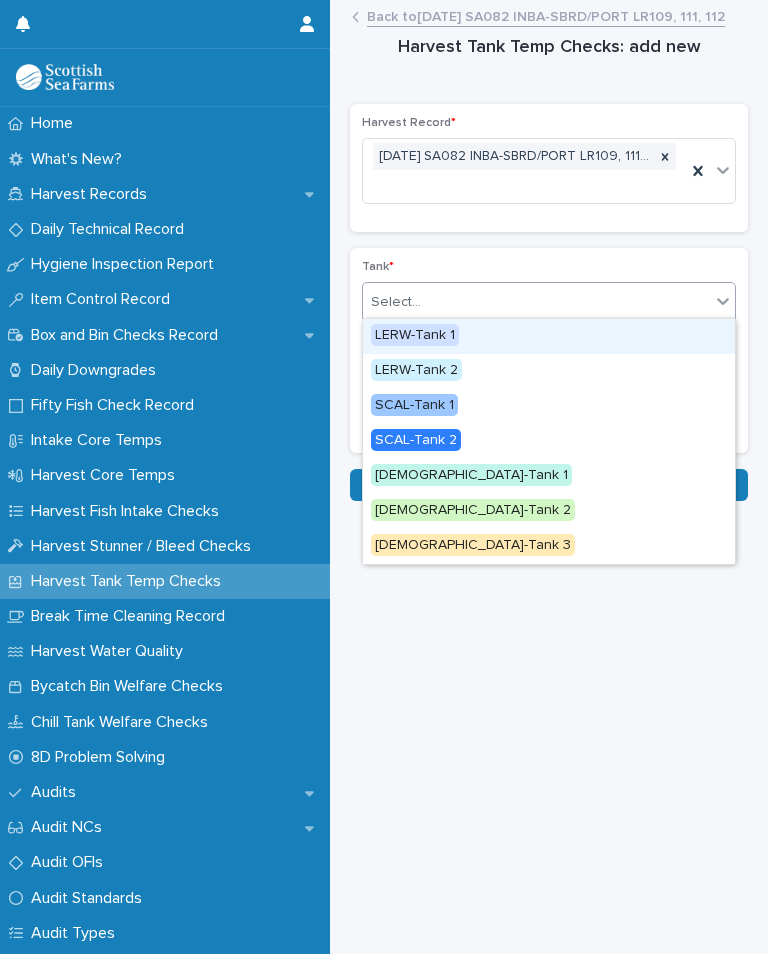 click on "LERW-Tank 1" at bounding box center (415, 335) 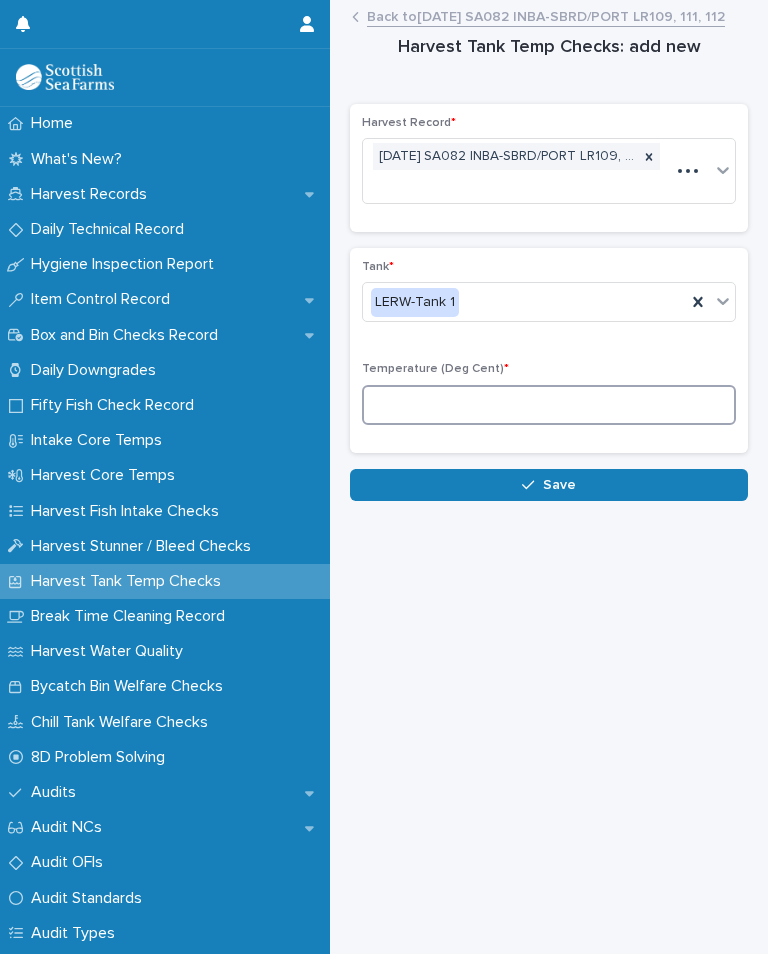 click at bounding box center (549, 405) 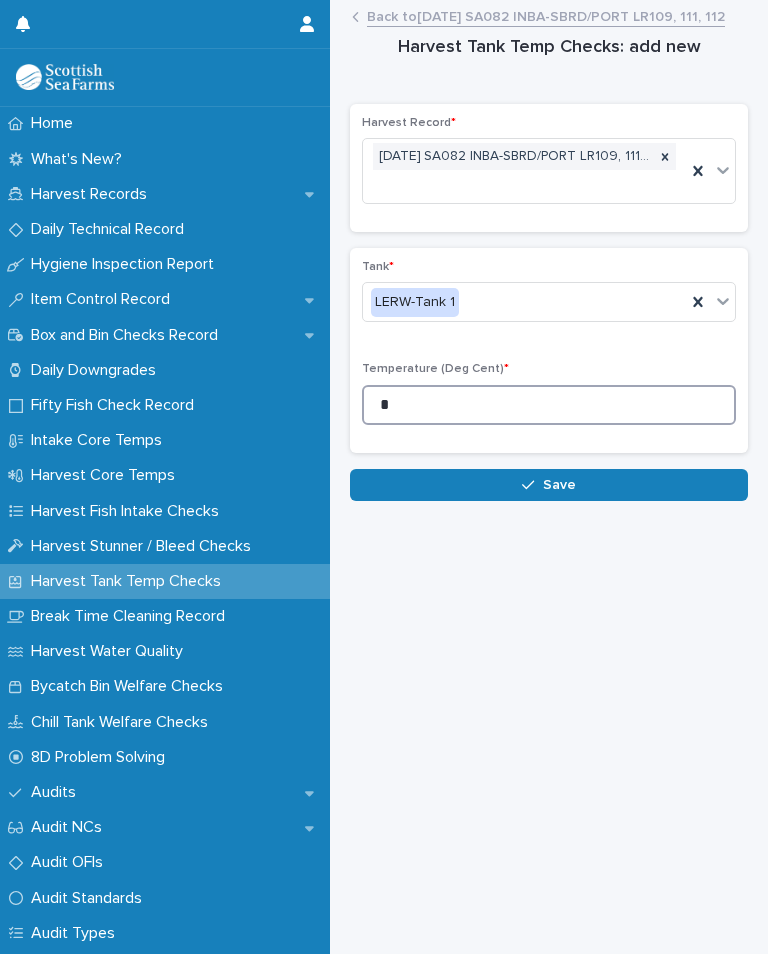 type on "*" 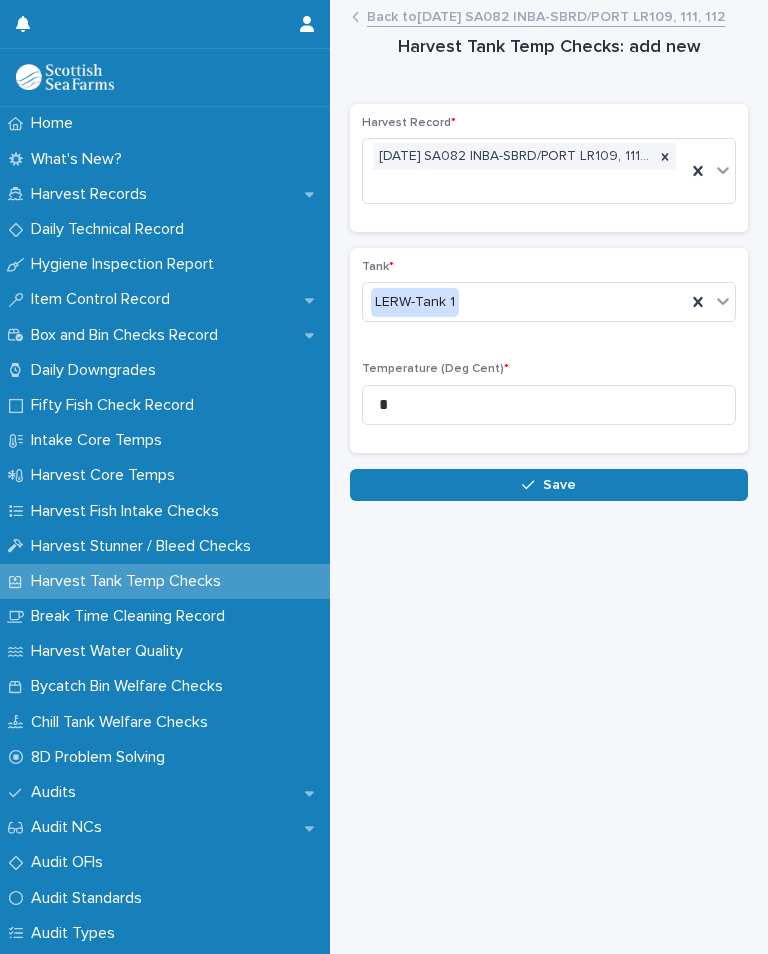 click on "Save" at bounding box center (549, 485) 